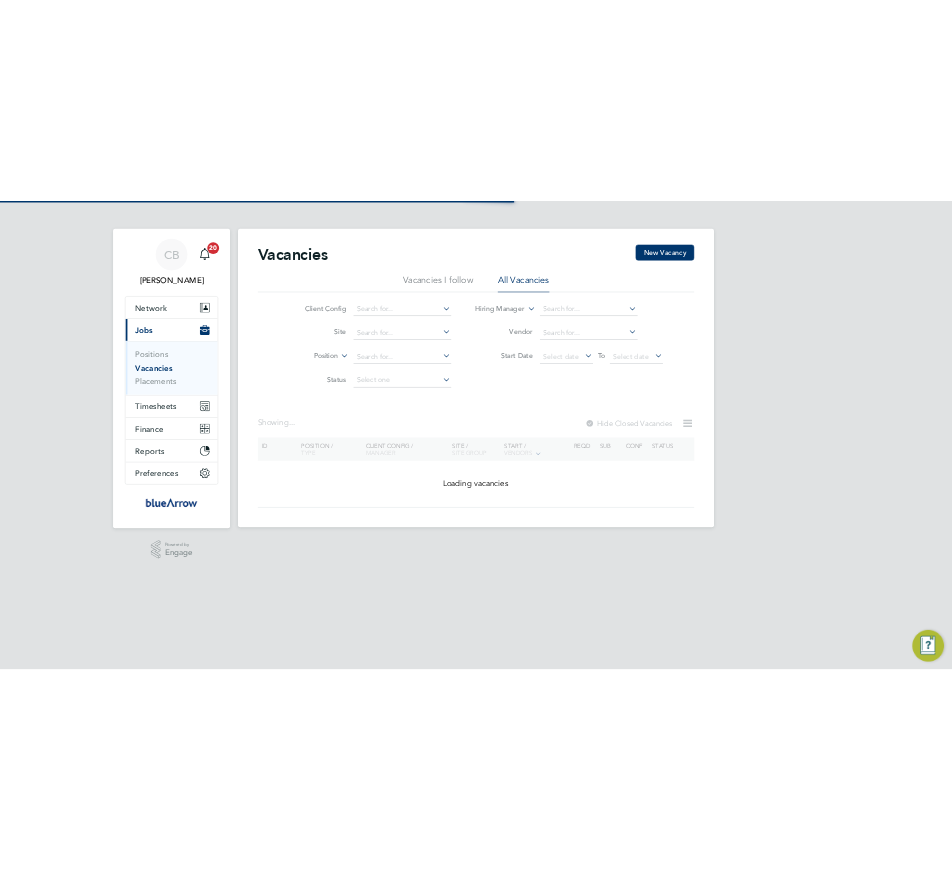 scroll, scrollTop: 0, scrollLeft: 0, axis: both 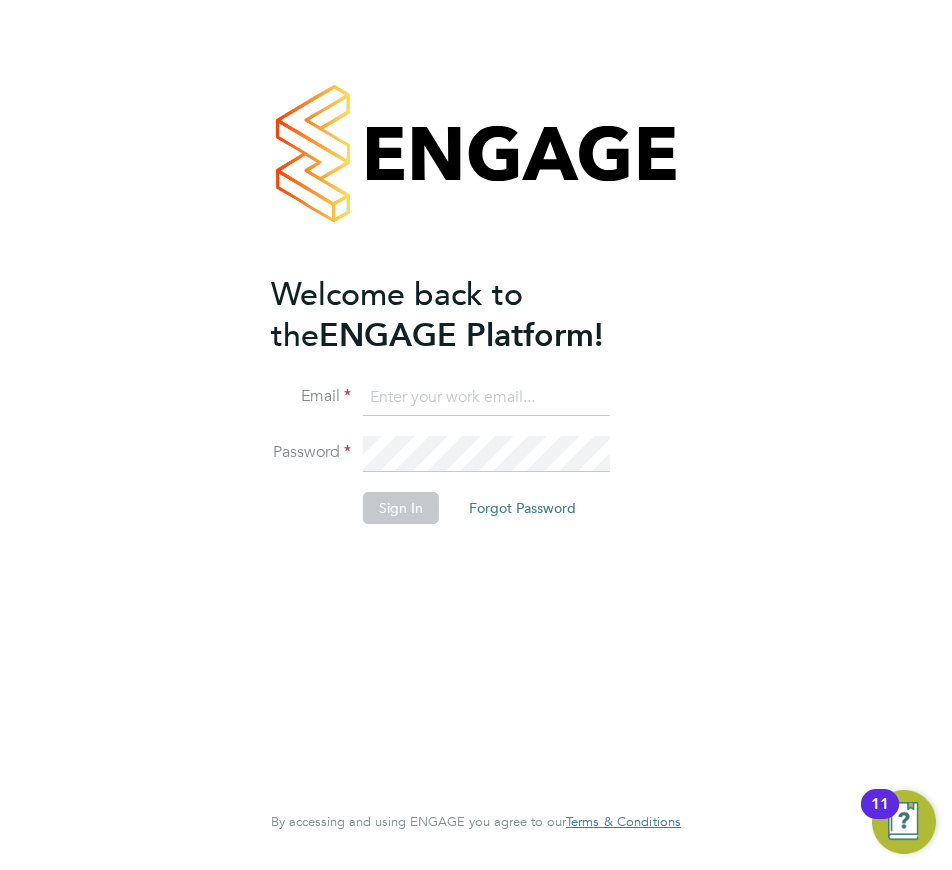 type on "cosmin.balan@bluearrow.co.uk" 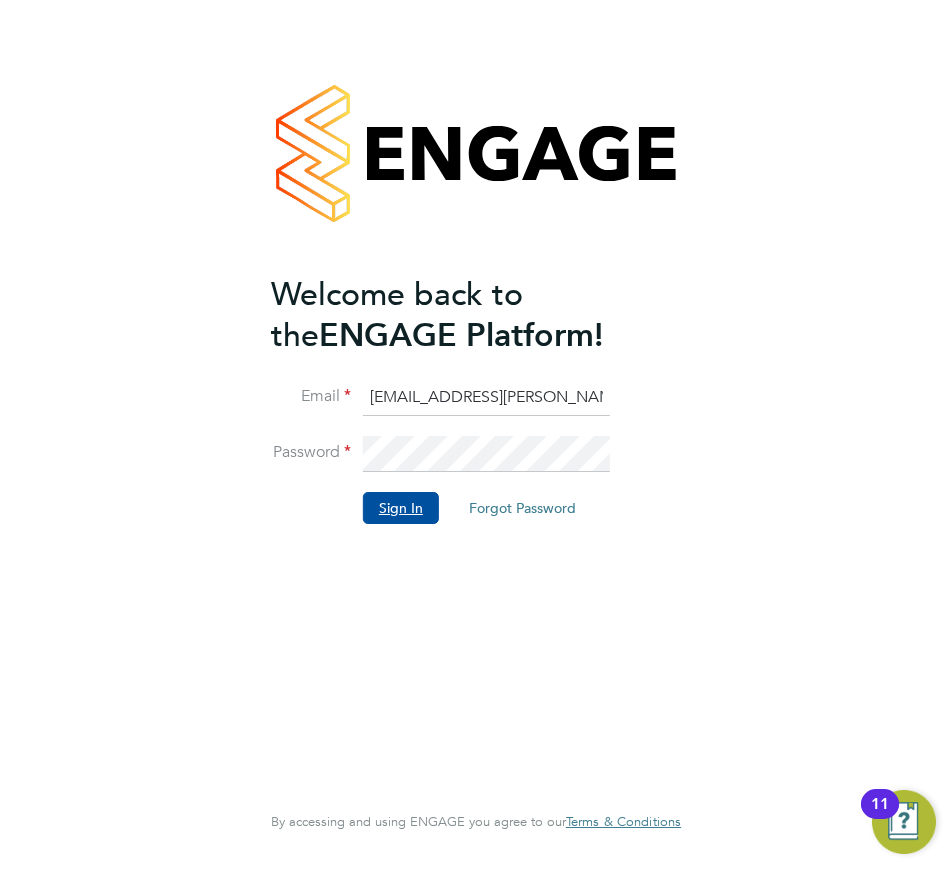 click on "Sign In" 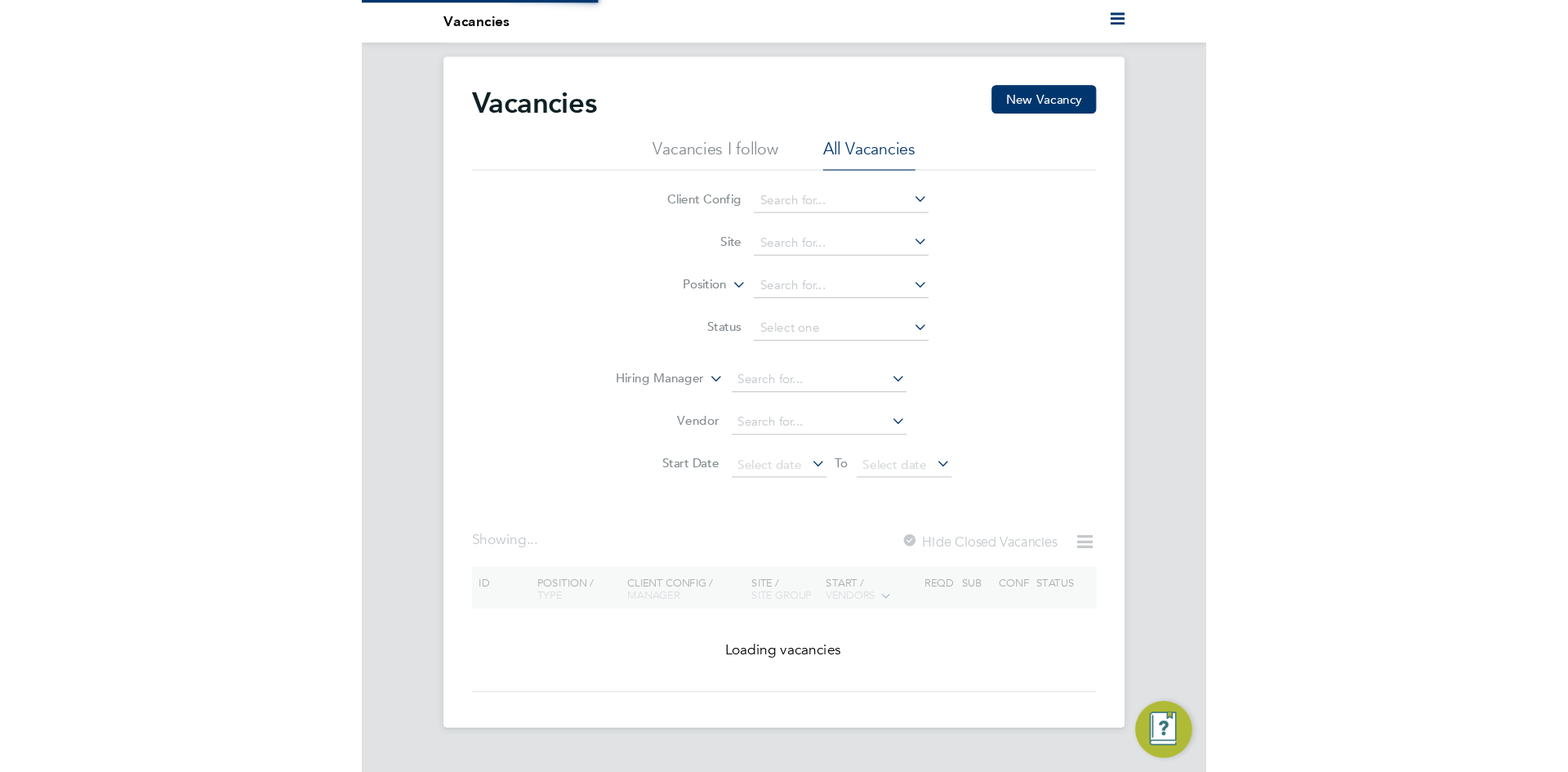 scroll, scrollTop: 0, scrollLeft: 0, axis: both 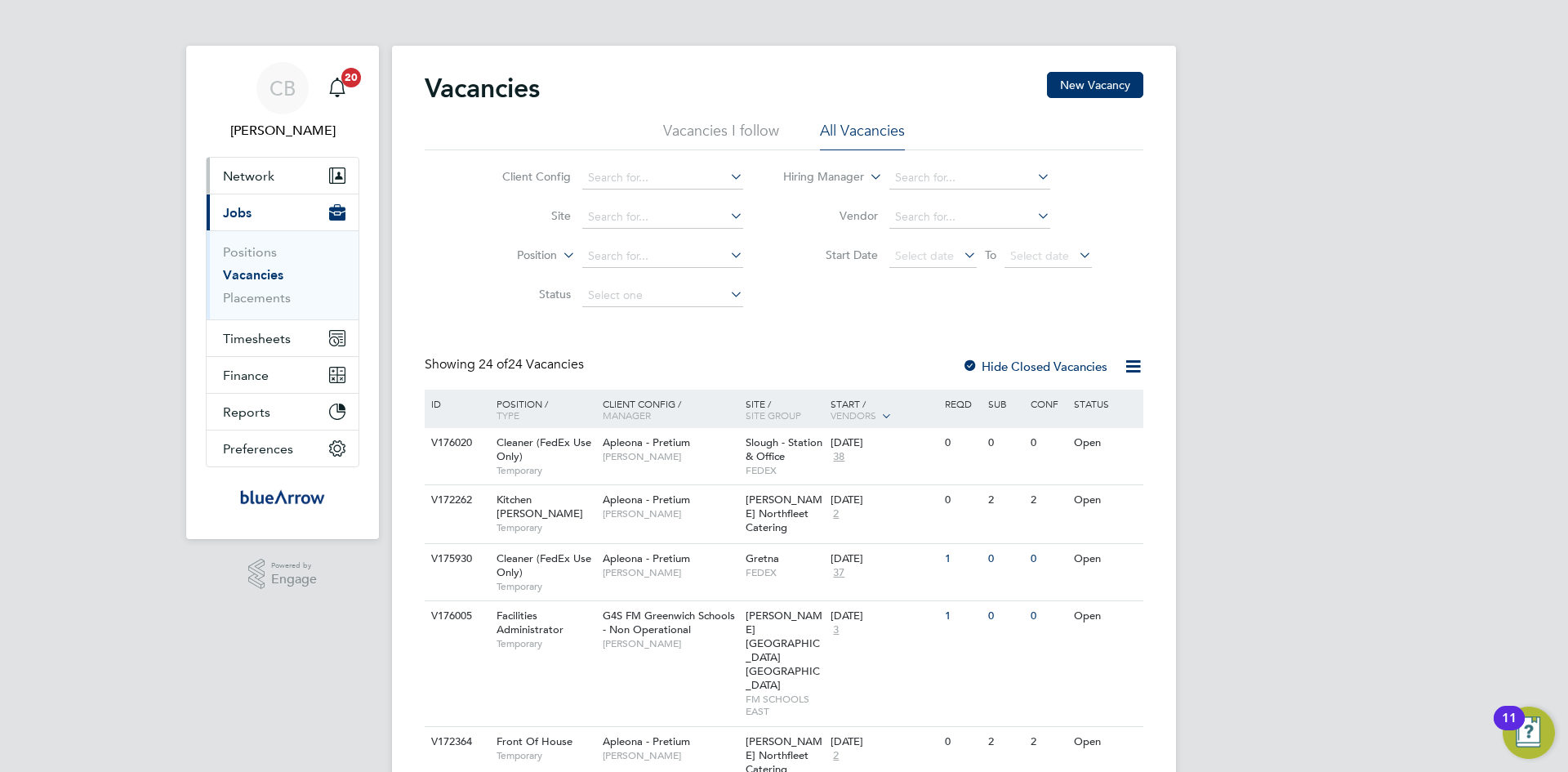click on "Network" at bounding box center [248, 176] 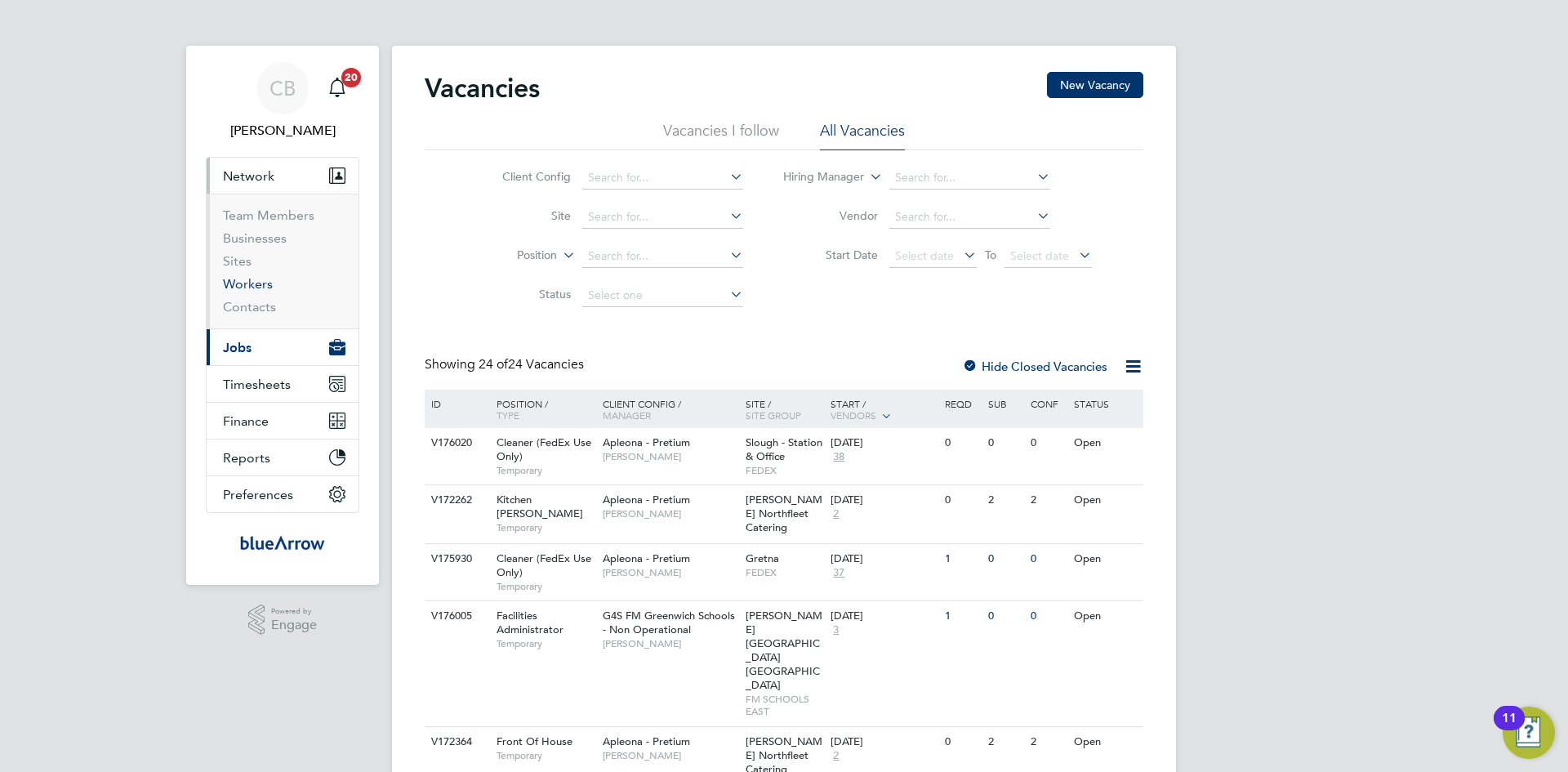 click on "Workers" at bounding box center [247, 283] 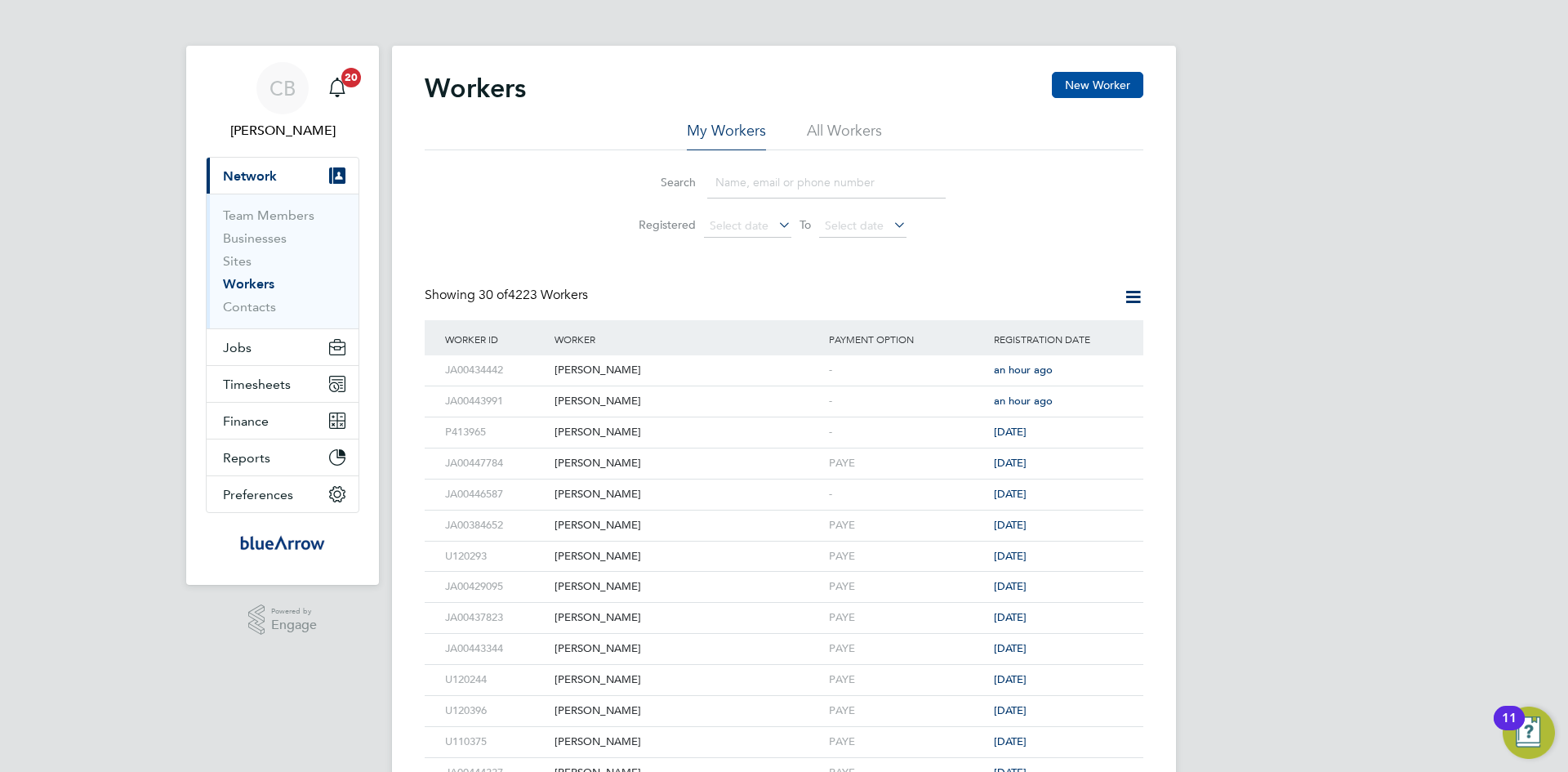 click on "New Worker" 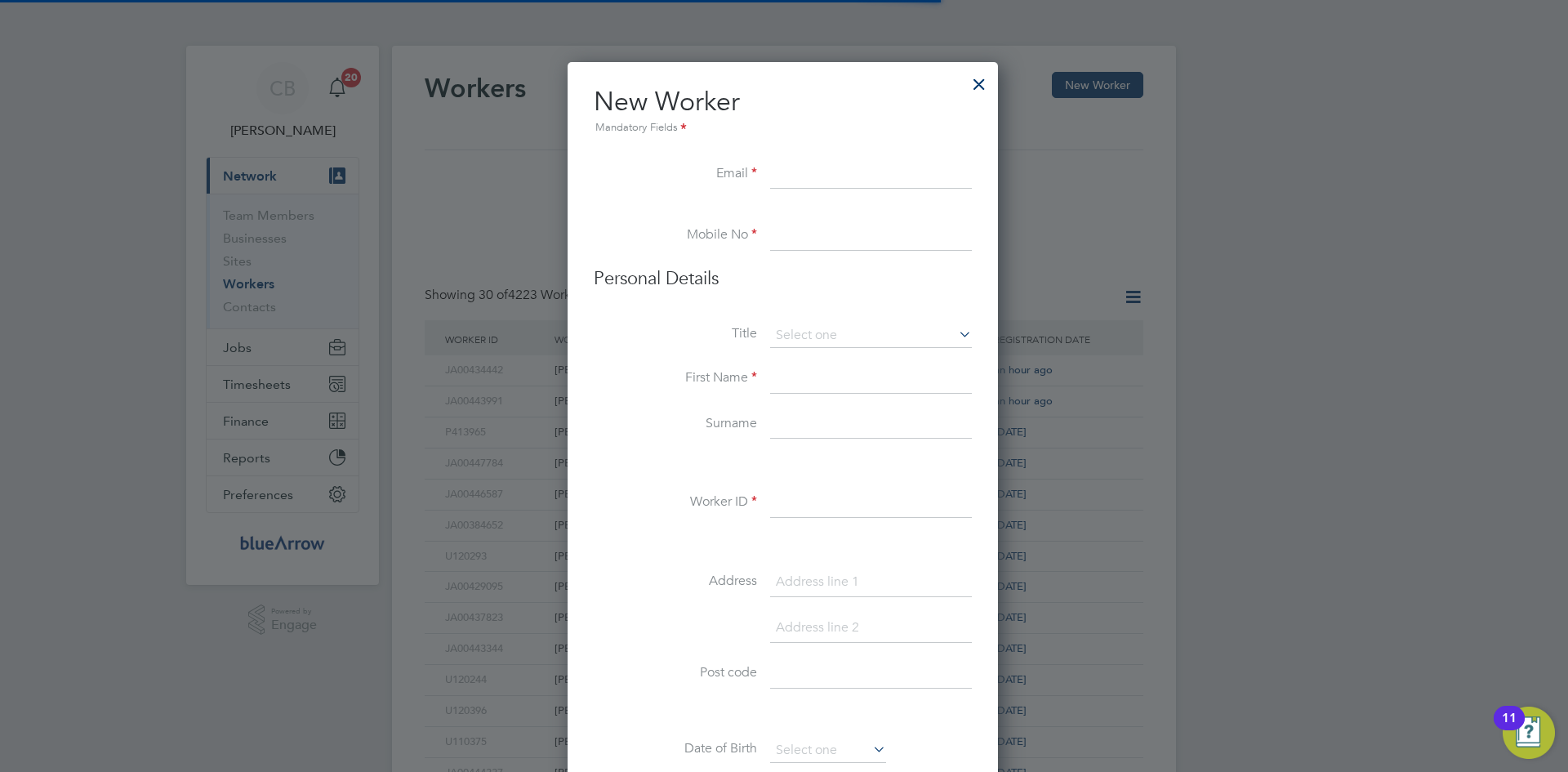 scroll, scrollTop: 8, scrollLeft: 8, axis: both 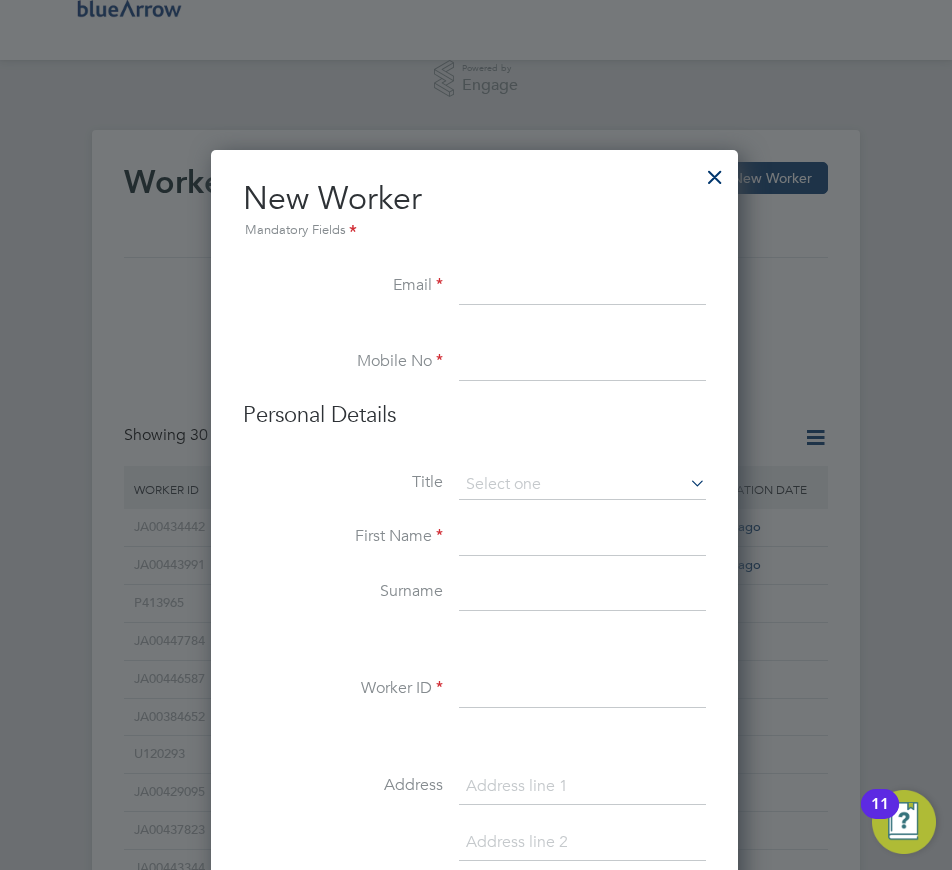 click at bounding box center [582, 288] 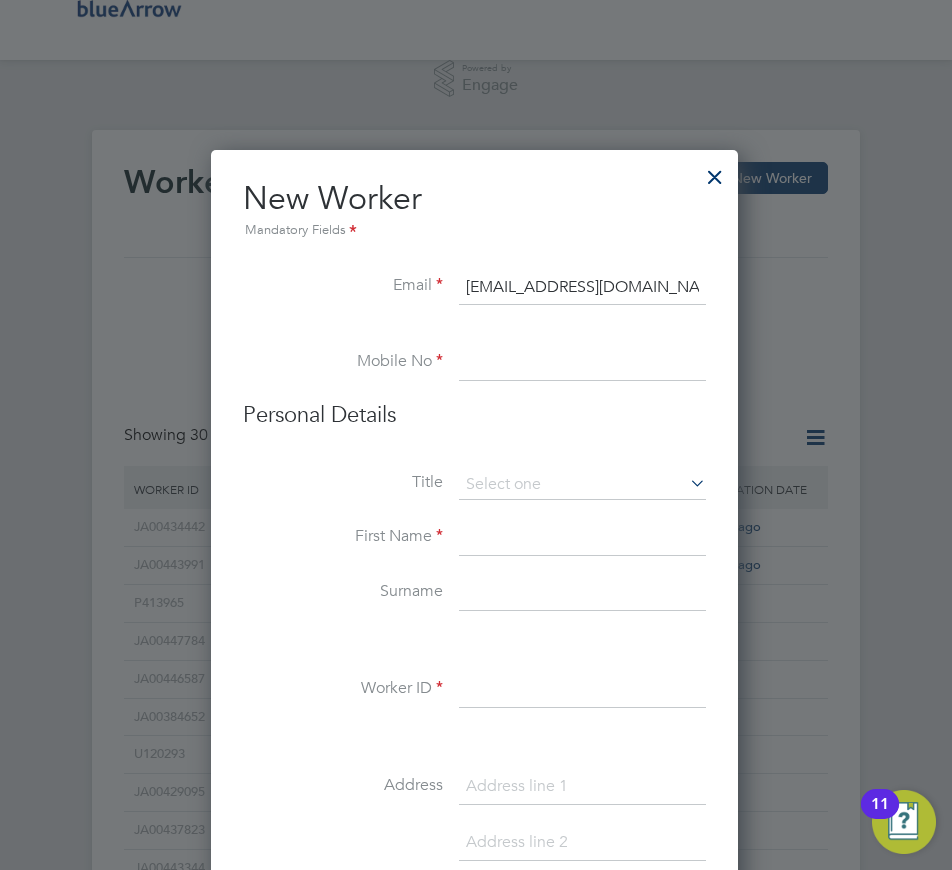 click on "ope.sode66@yahoo.com" at bounding box center [582, 288] 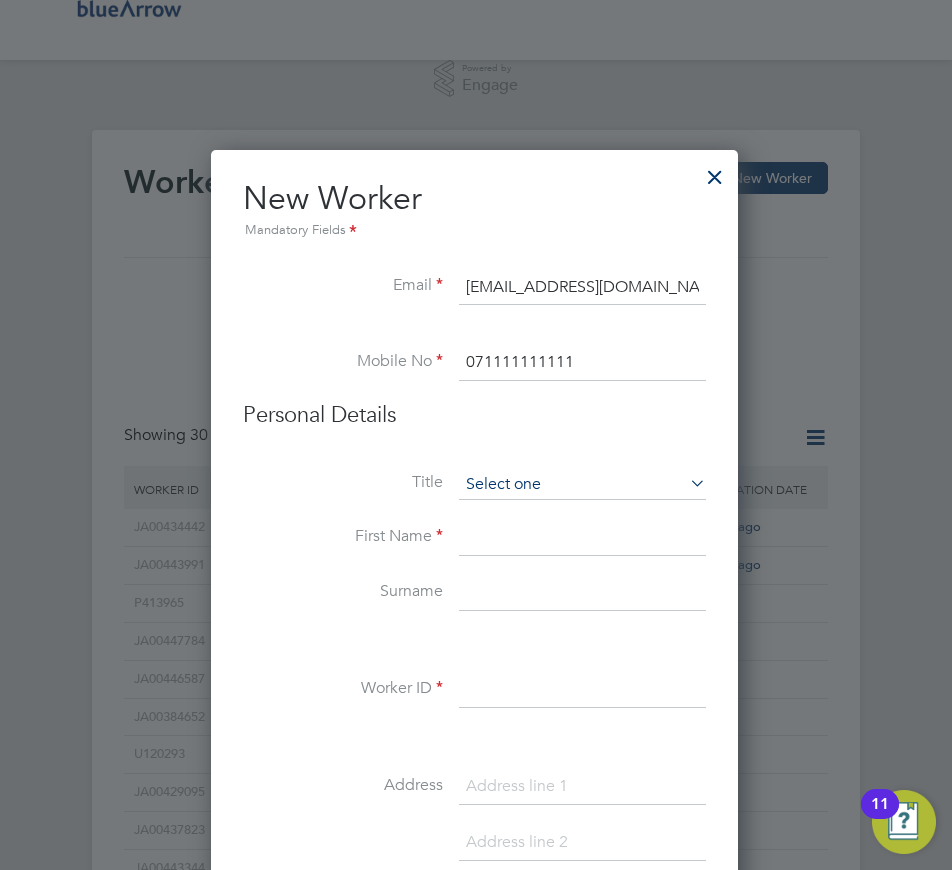 type on "071111111111" 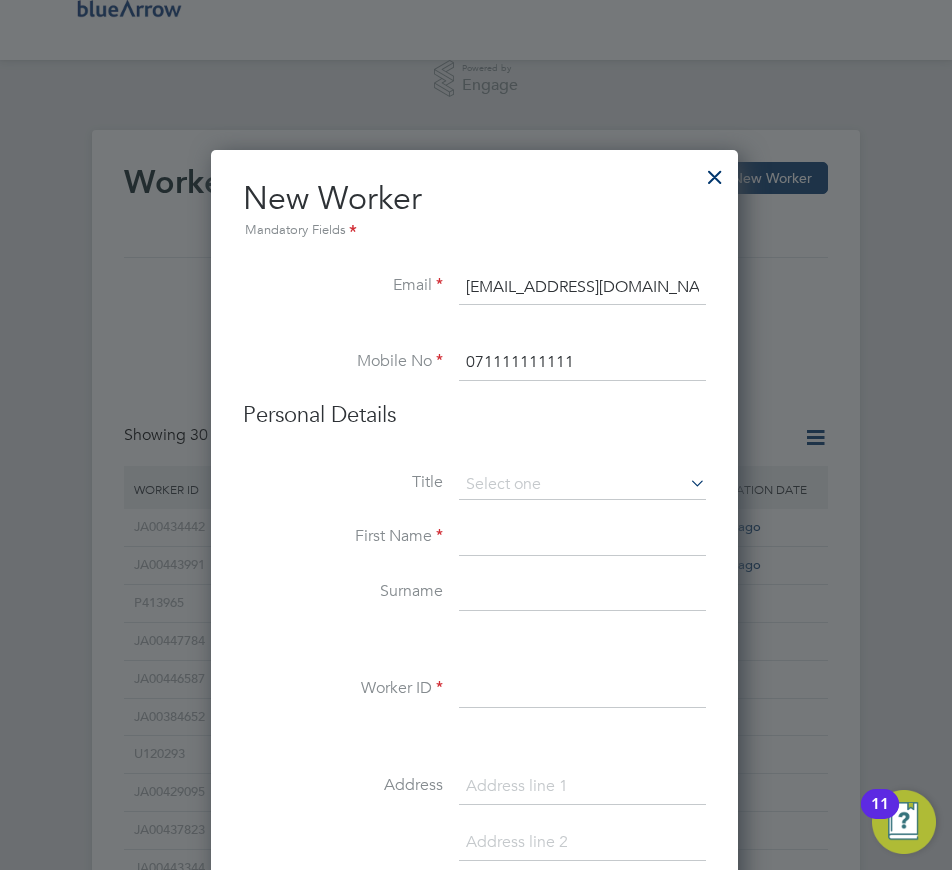 click on "Mrs" 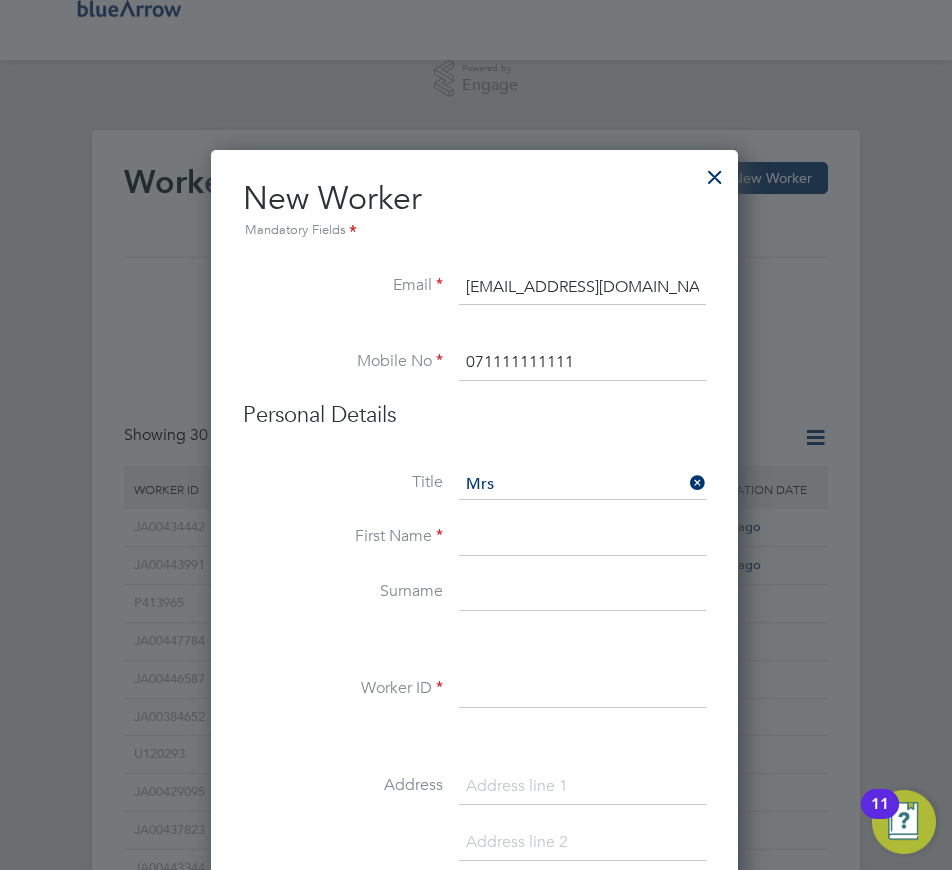 click at bounding box center [582, 538] 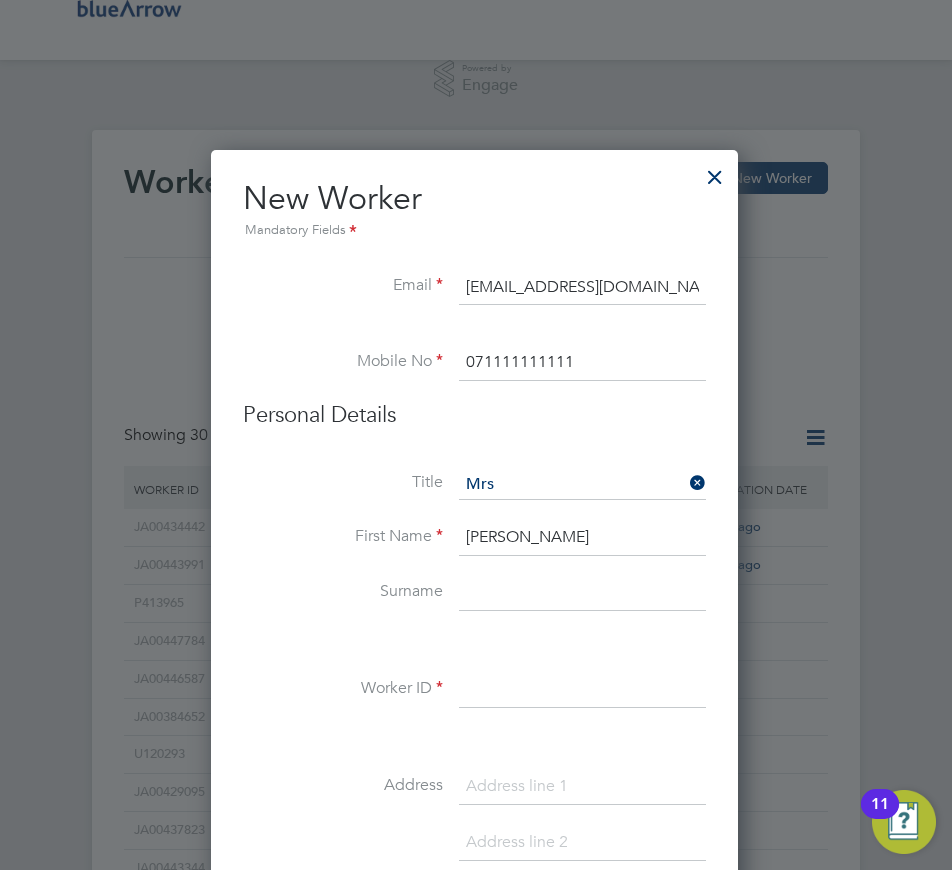 drag, startPoint x: 558, startPoint y: 528, endPoint x: 698, endPoint y: 544, distance: 140.91132 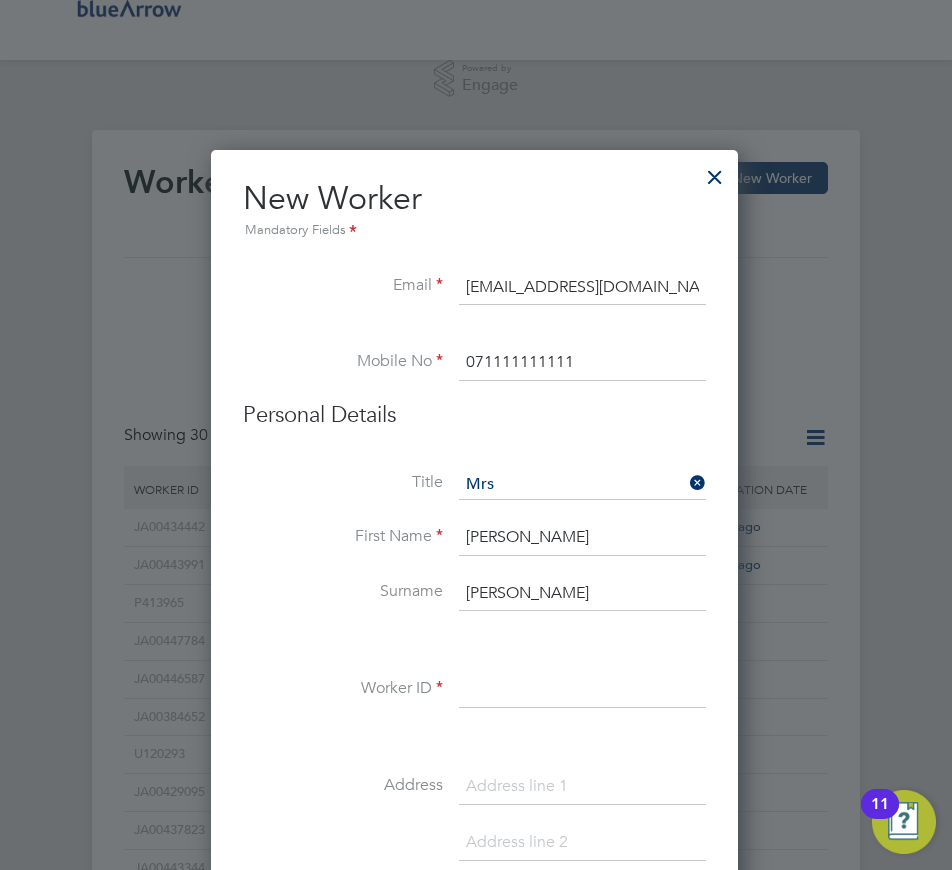 type on "[PERSON_NAME]" 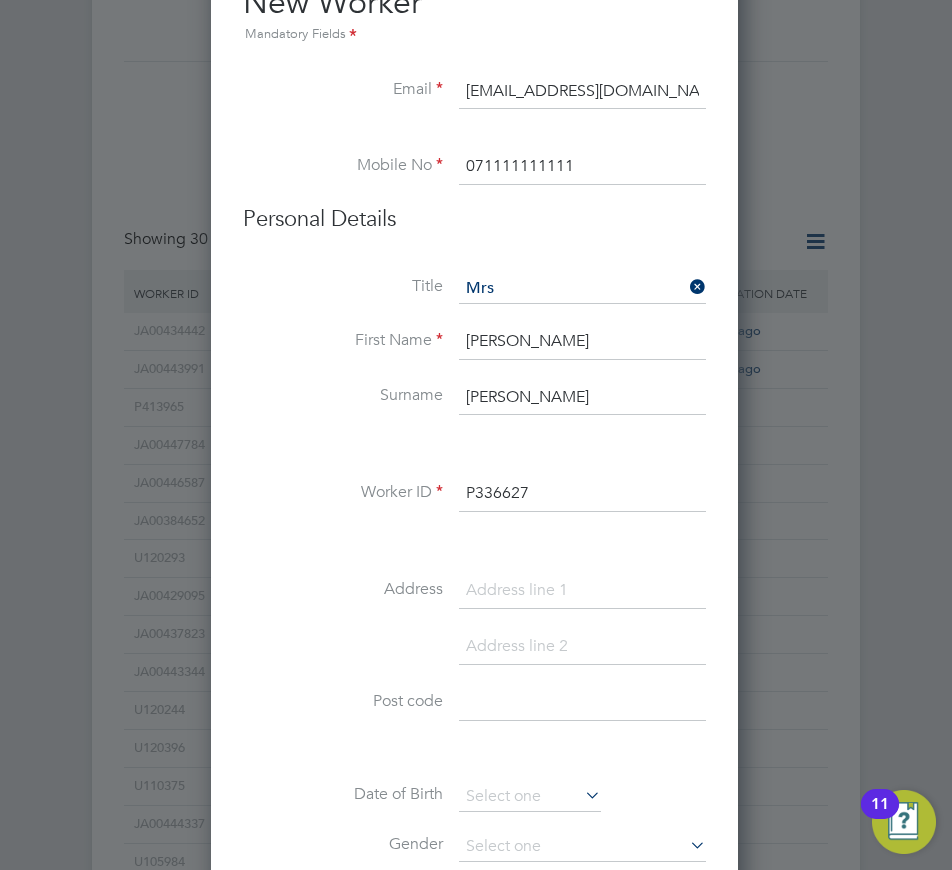 scroll, scrollTop: 800, scrollLeft: 0, axis: vertical 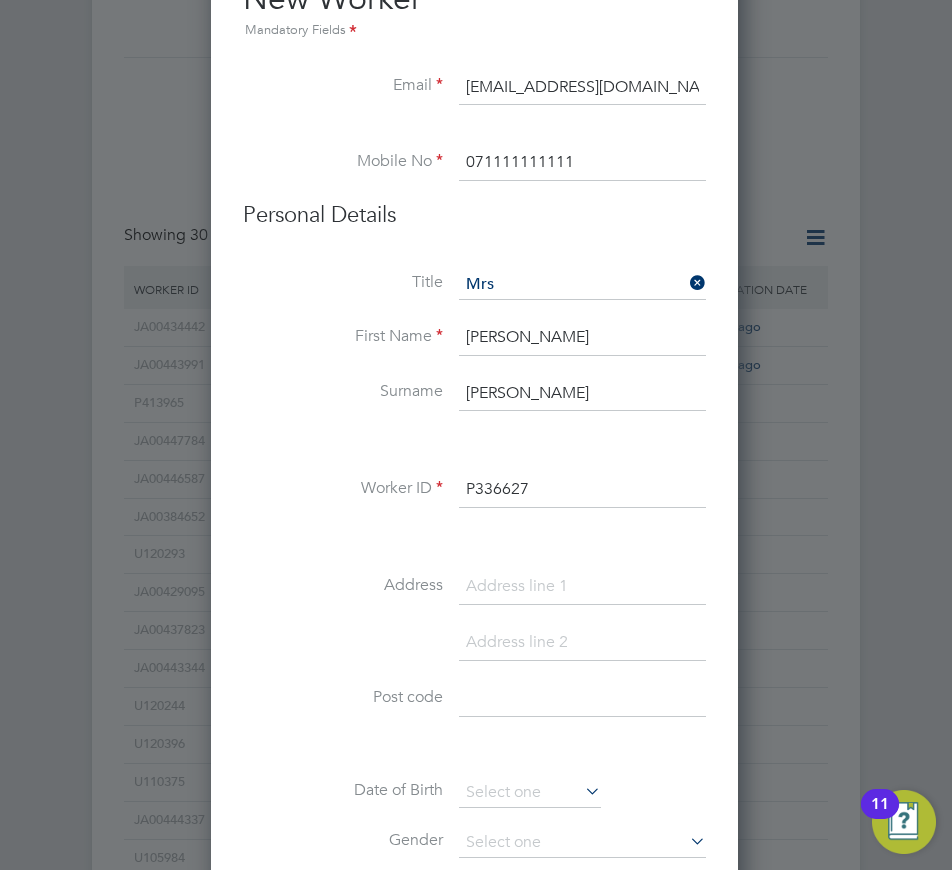 type on "P336627" 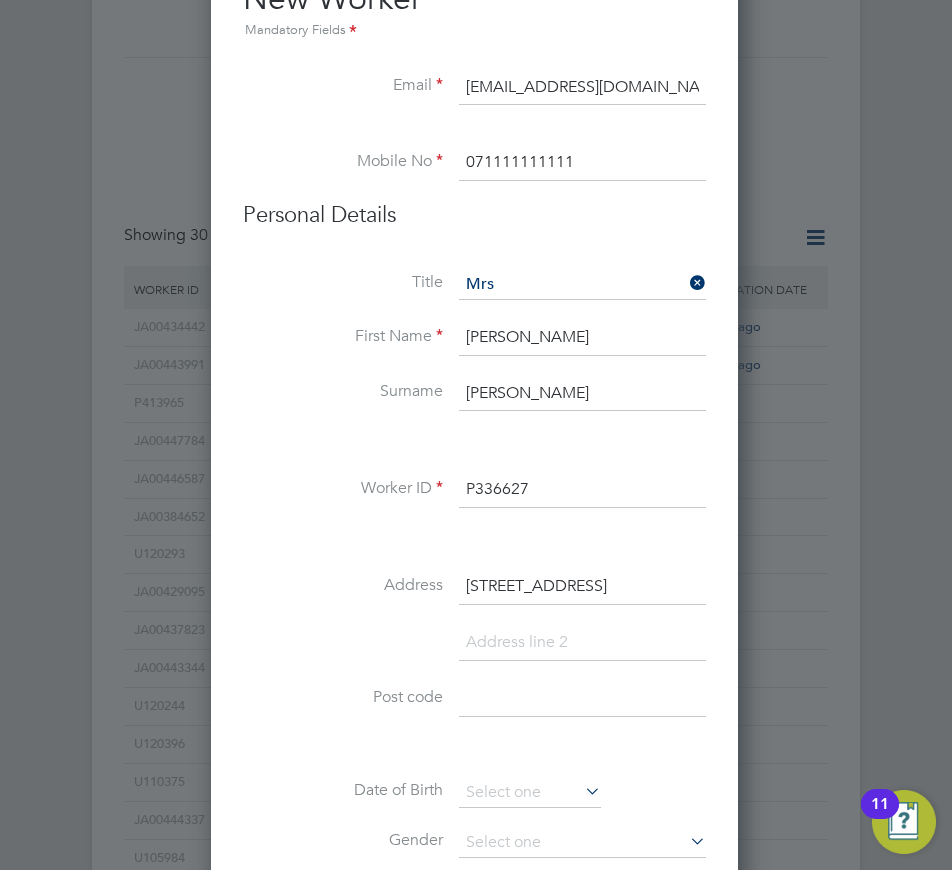 scroll, scrollTop: 0, scrollLeft: 62, axis: horizontal 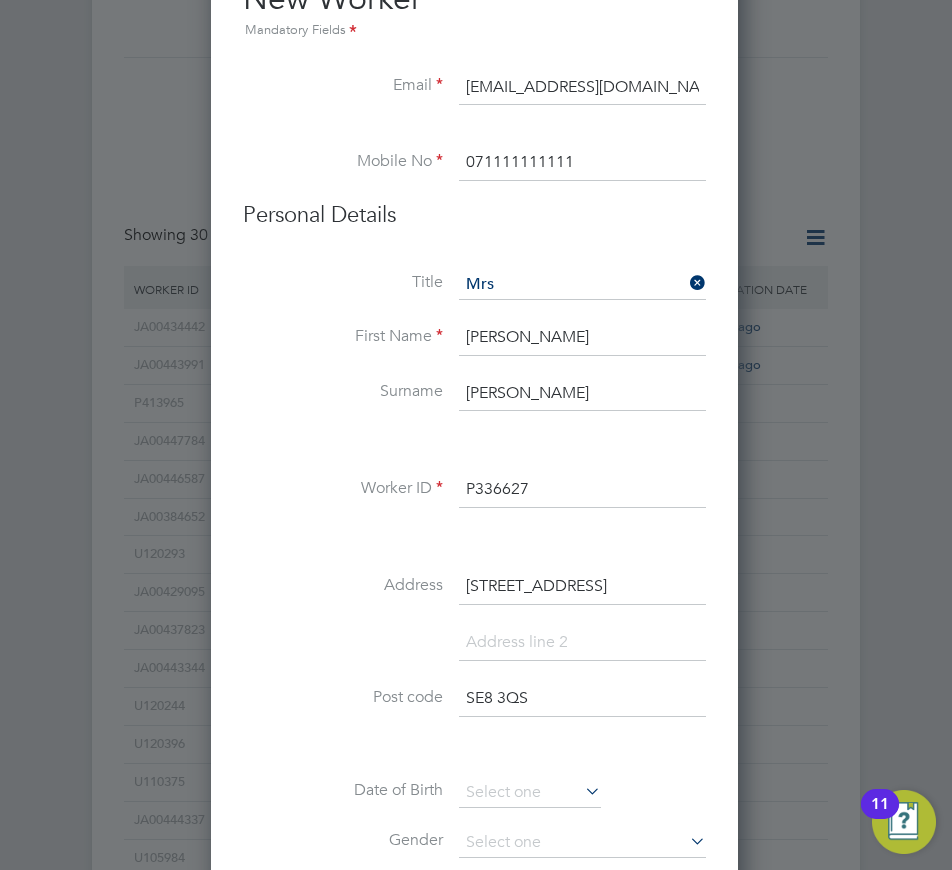 type on "SE8 3QS" 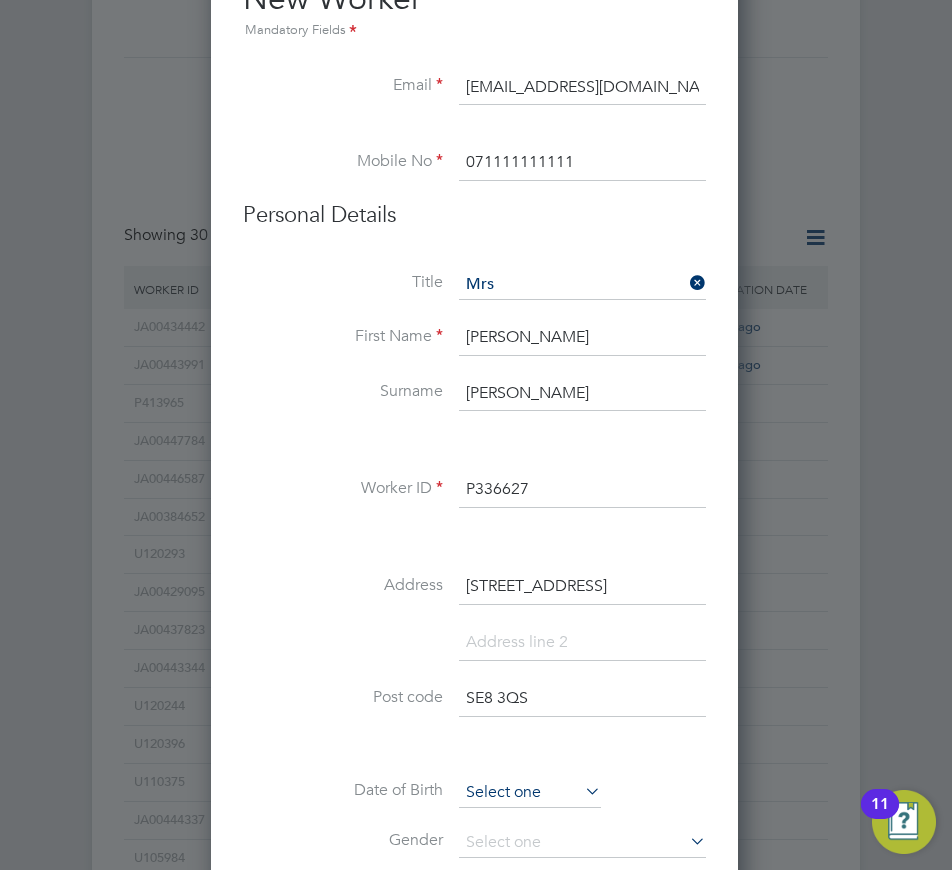 click at bounding box center [530, 793] 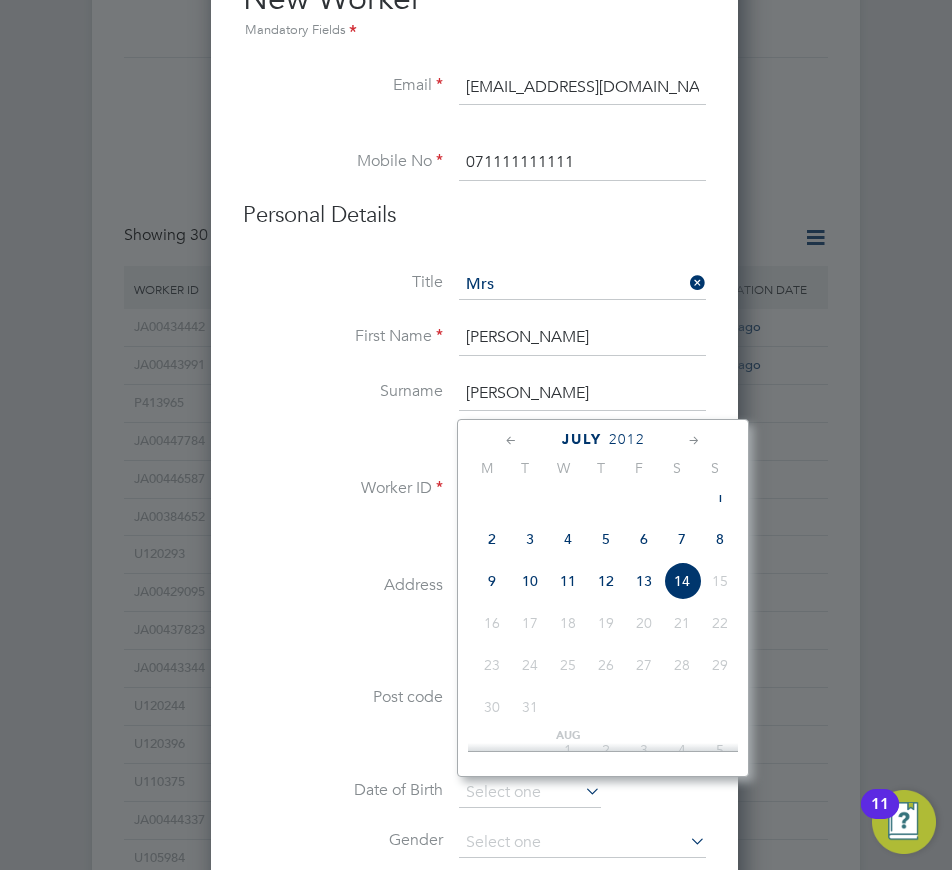 click on "2012" 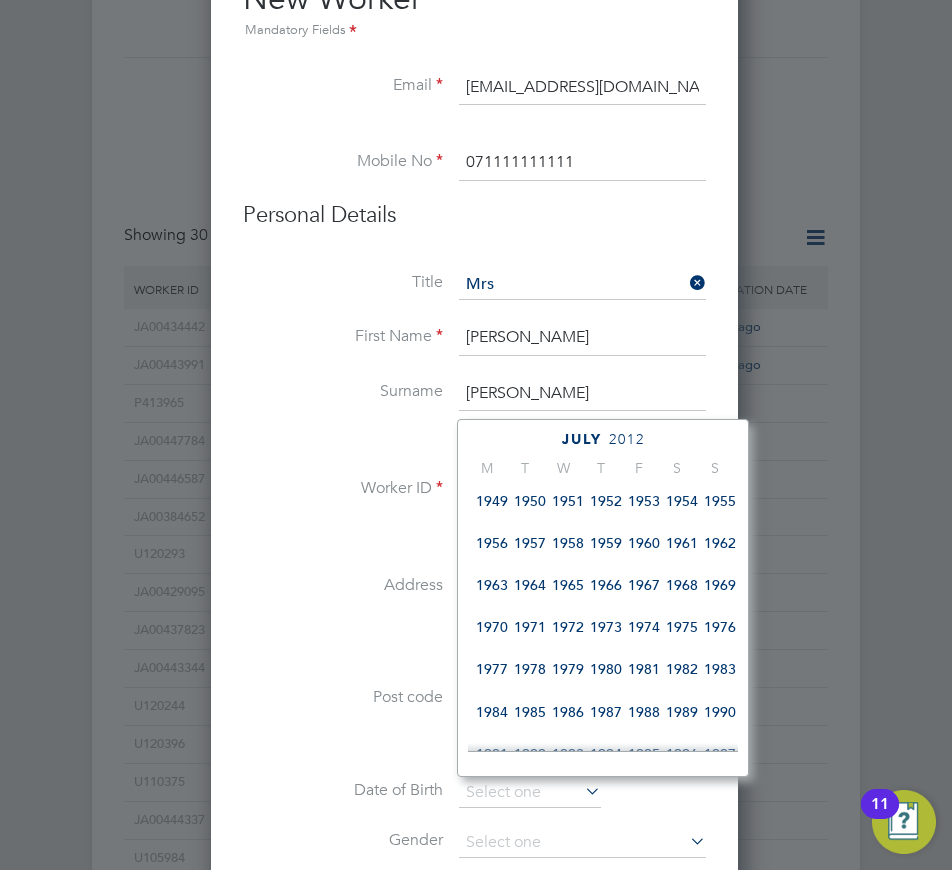 scroll, scrollTop: 230, scrollLeft: 0, axis: vertical 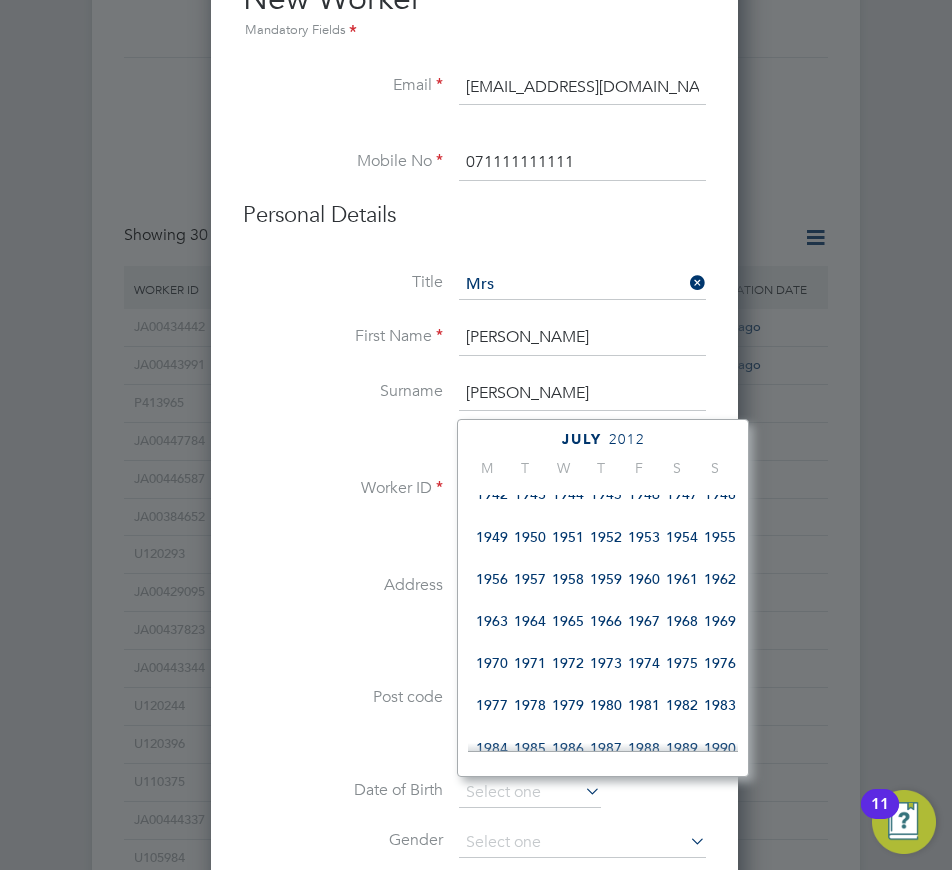 click on "1965" 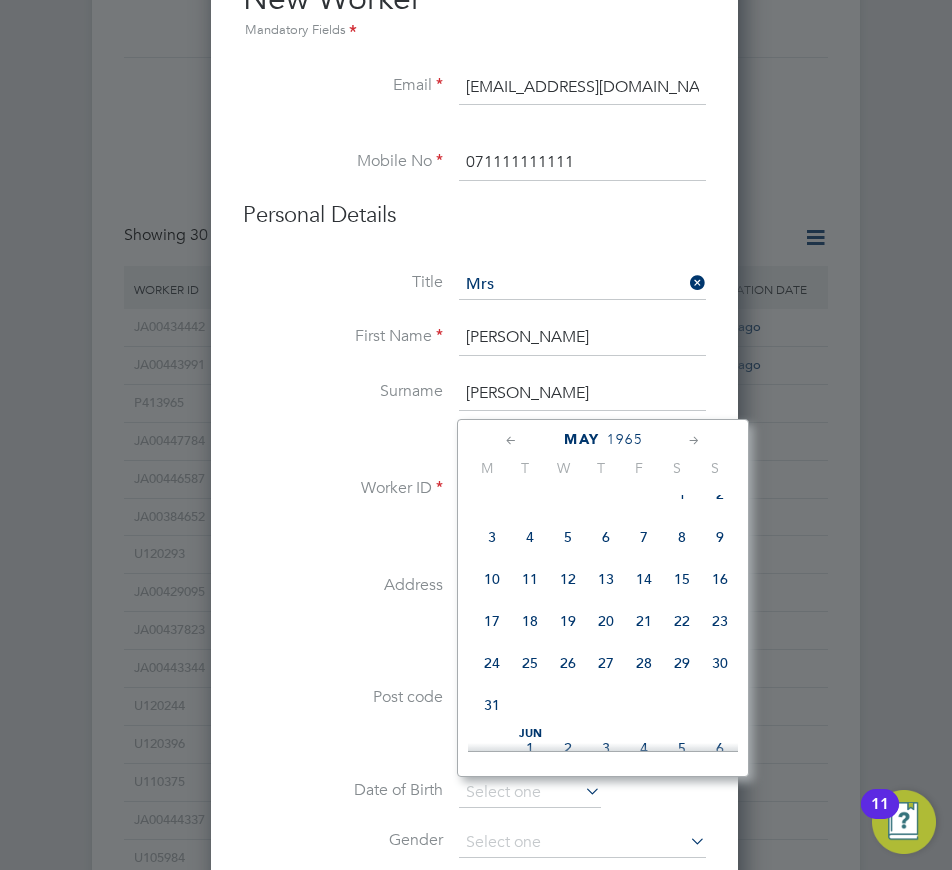 click 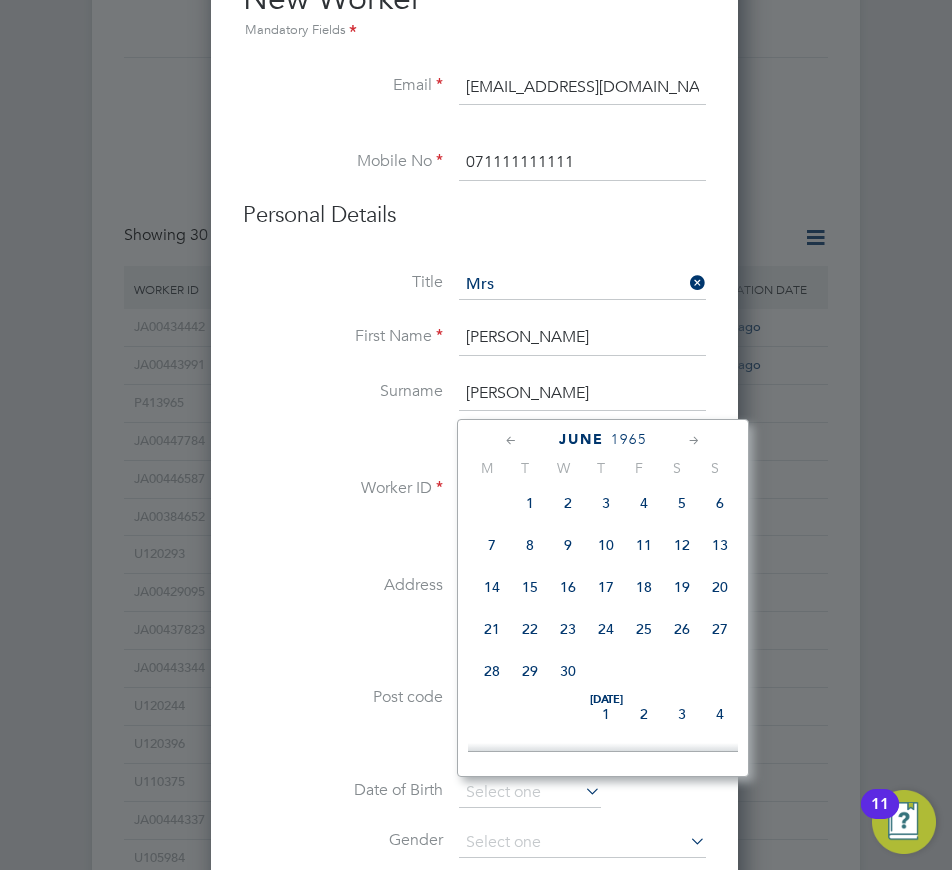 click 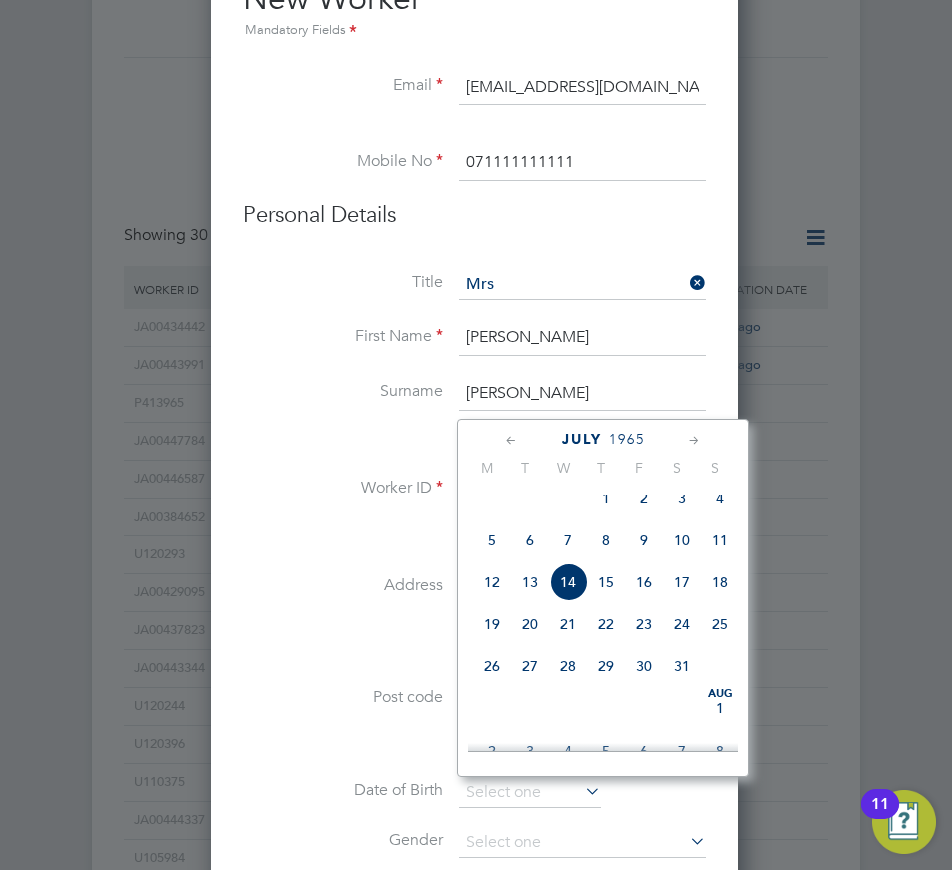 click 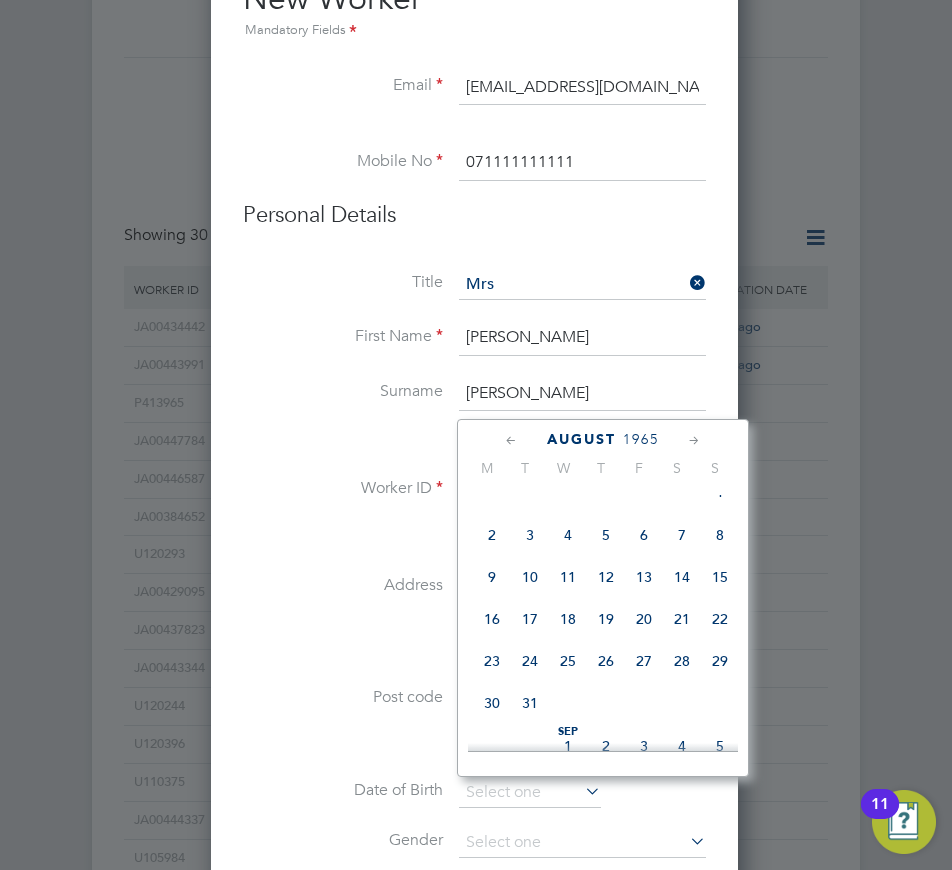 click 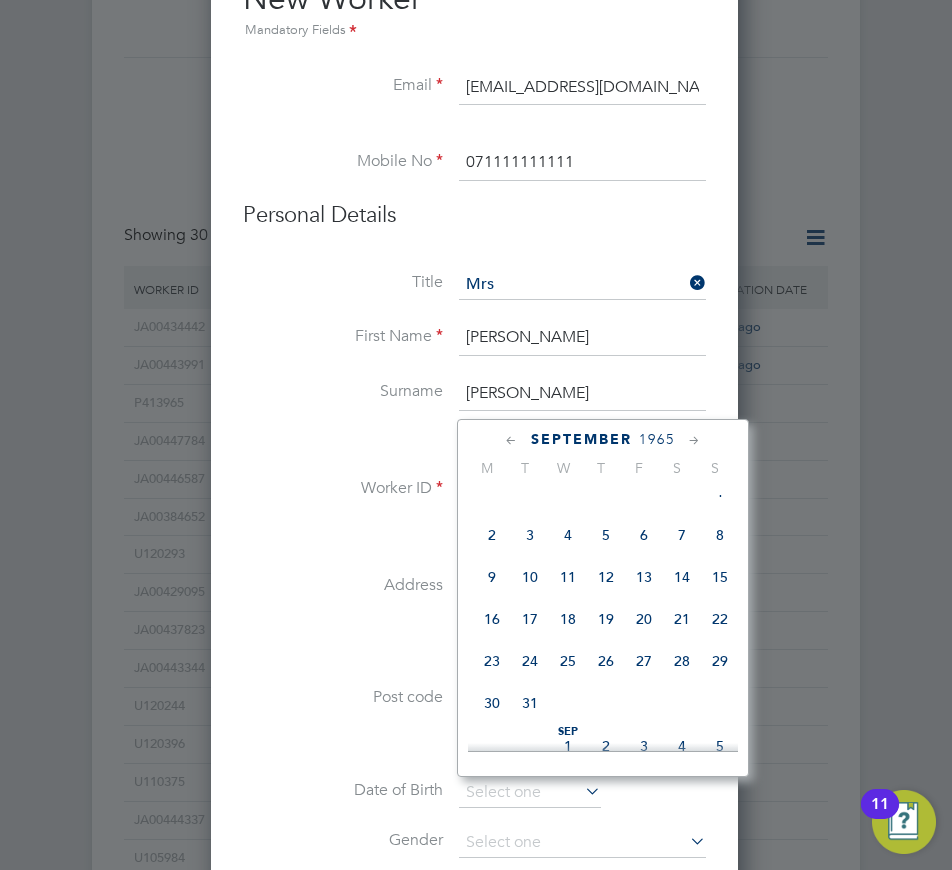scroll, scrollTop: 1166, scrollLeft: 0, axis: vertical 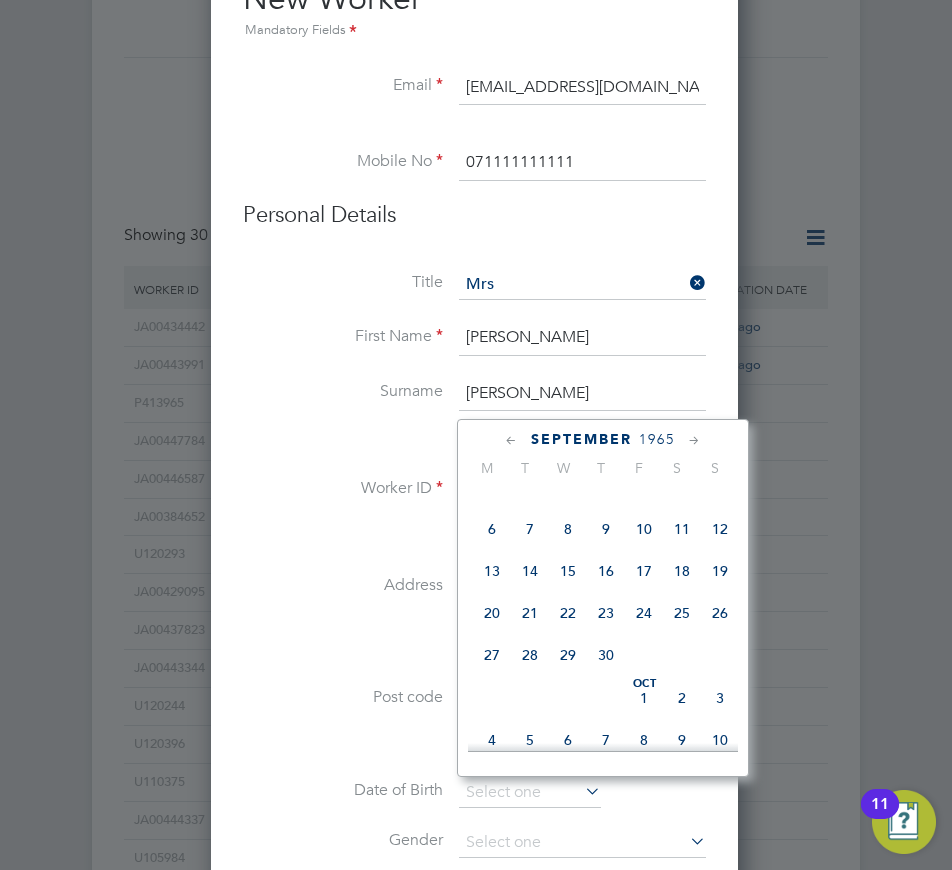 click 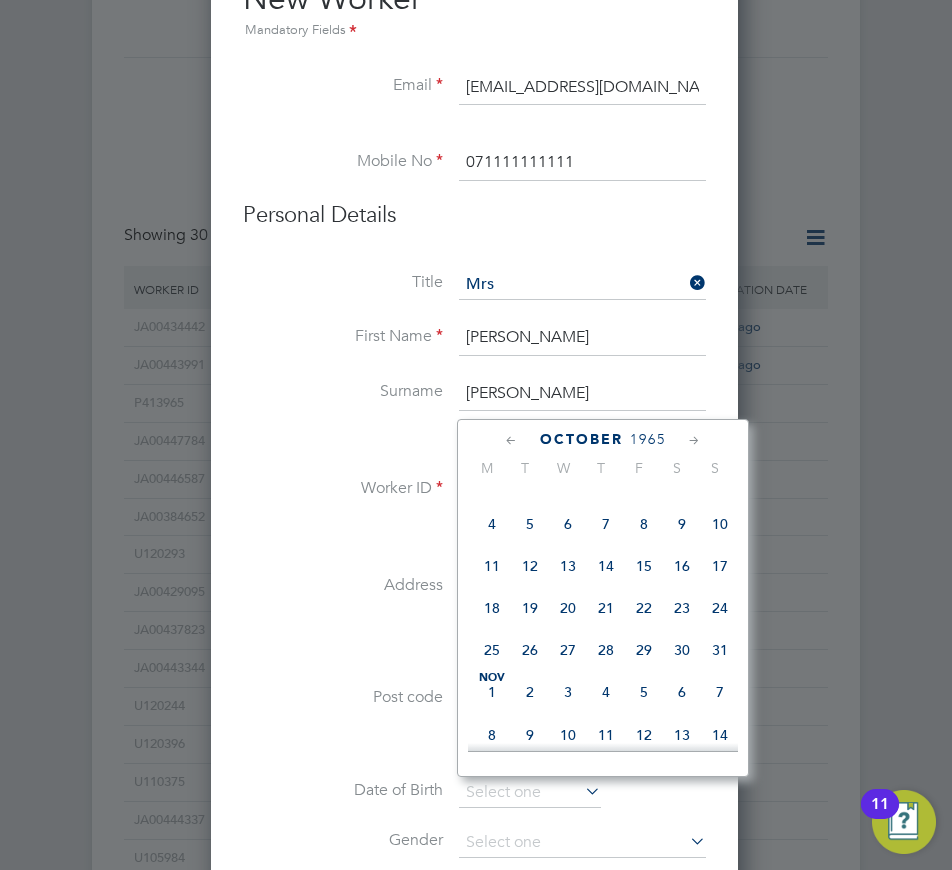 click on "20" 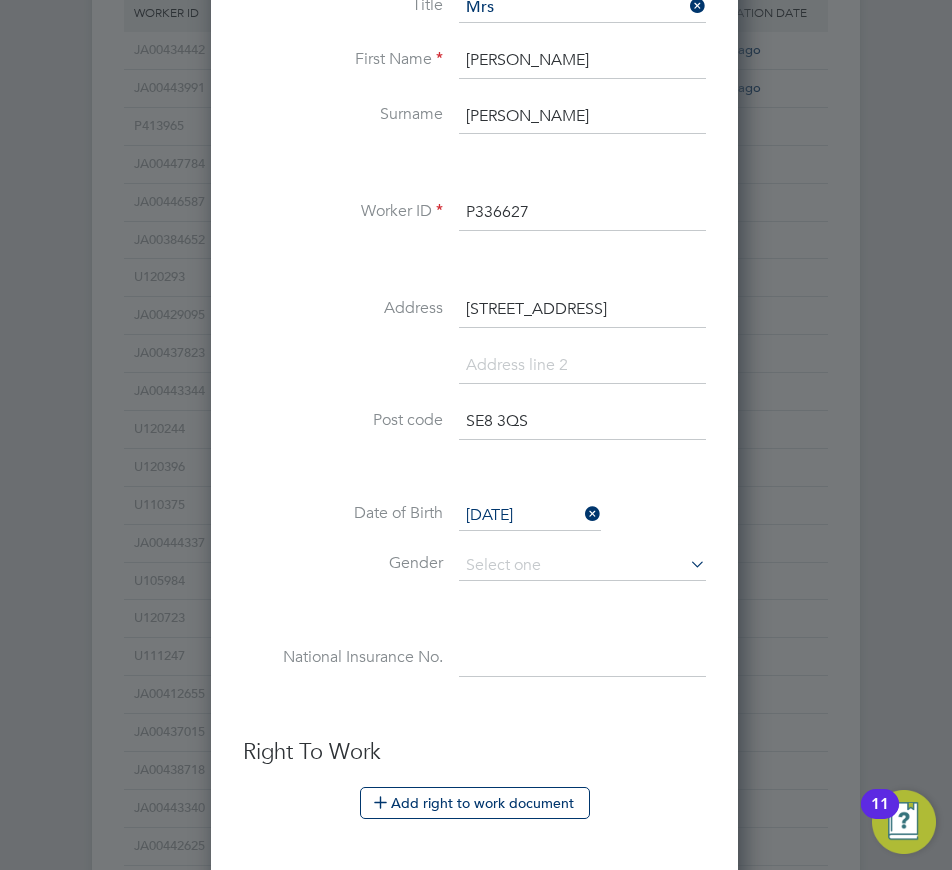 scroll, scrollTop: 1100, scrollLeft: 0, axis: vertical 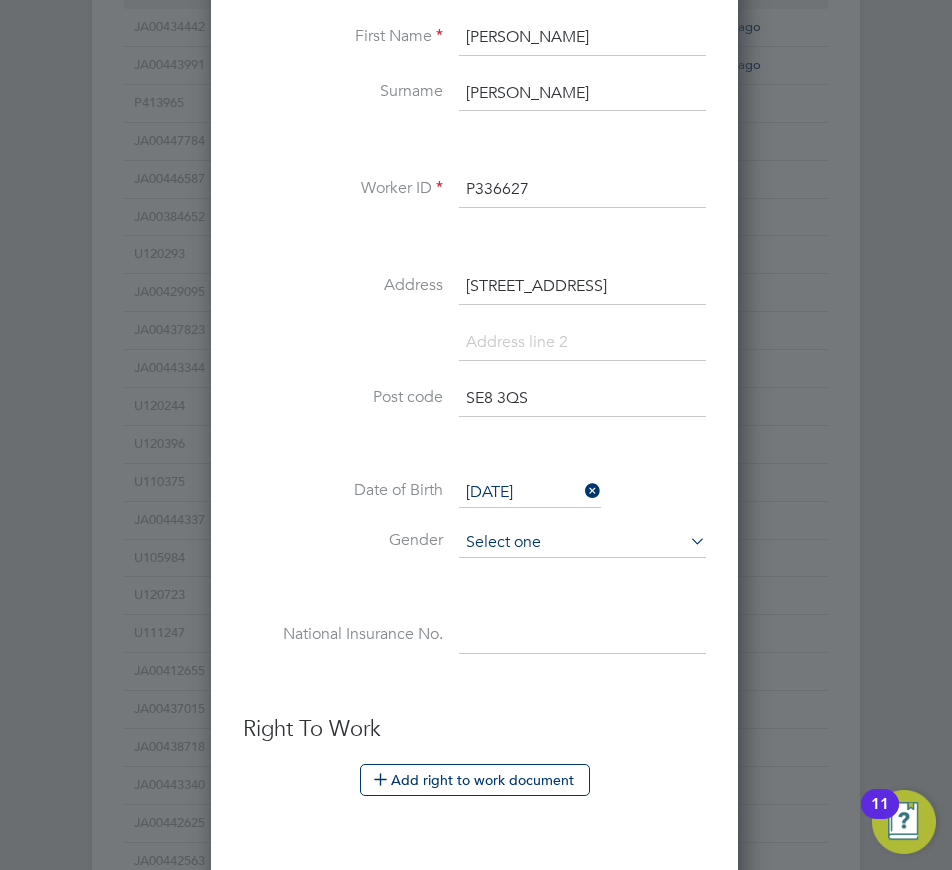 click at bounding box center (582, 543) 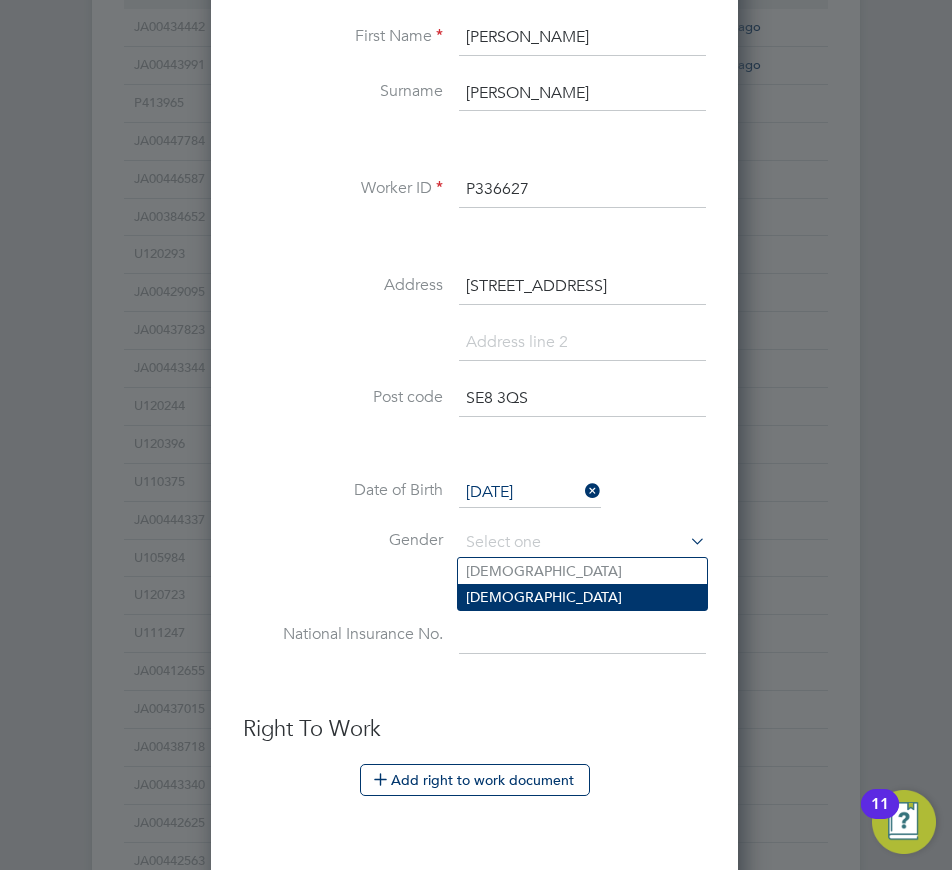 click on "[DEMOGRAPHIC_DATA]" 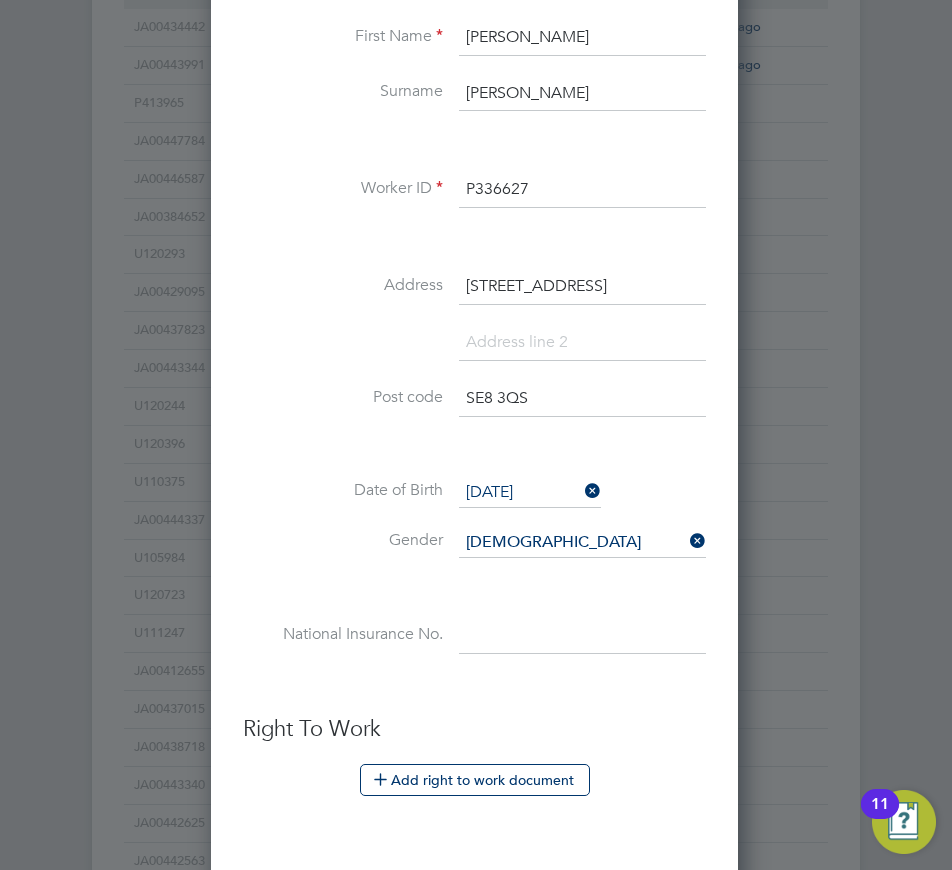 click at bounding box center (582, 637) 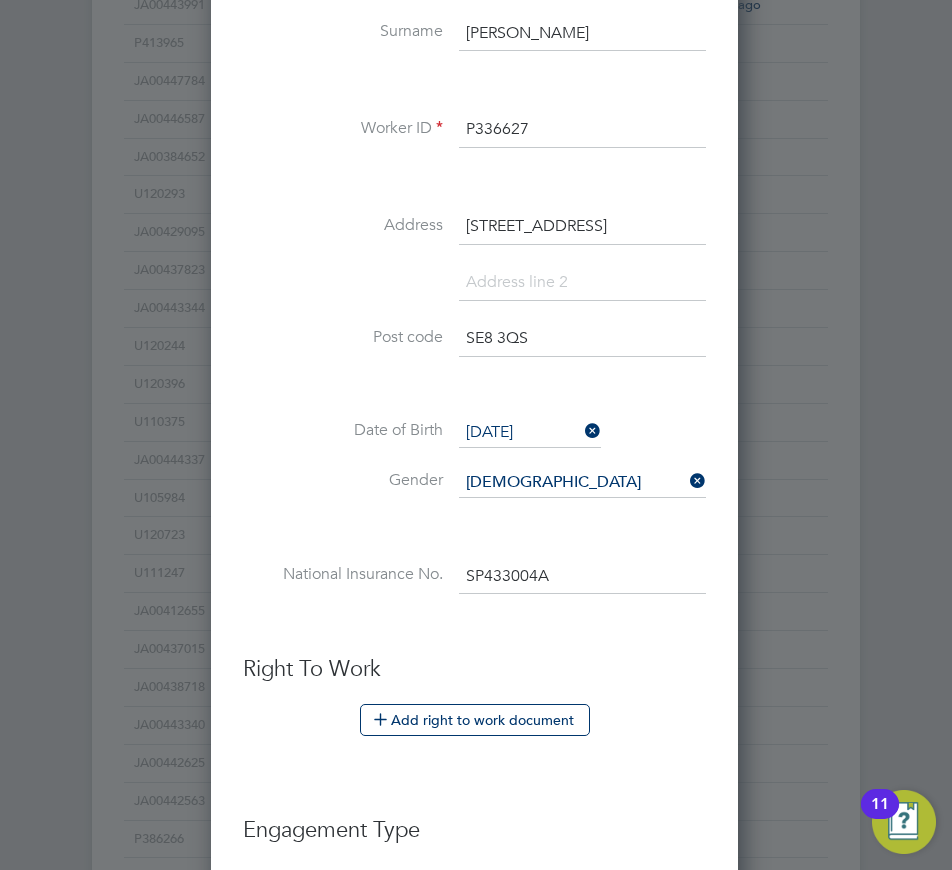 scroll, scrollTop: 1581, scrollLeft: 0, axis: vertical 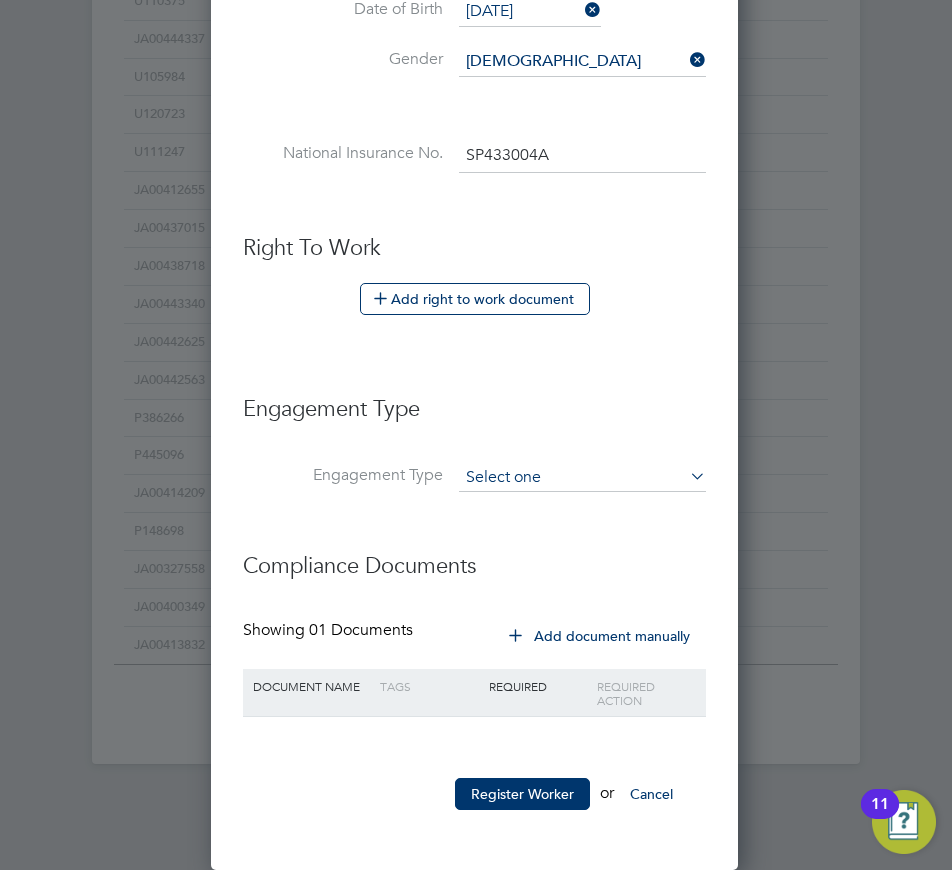 type on "SP 43 30 04 A" 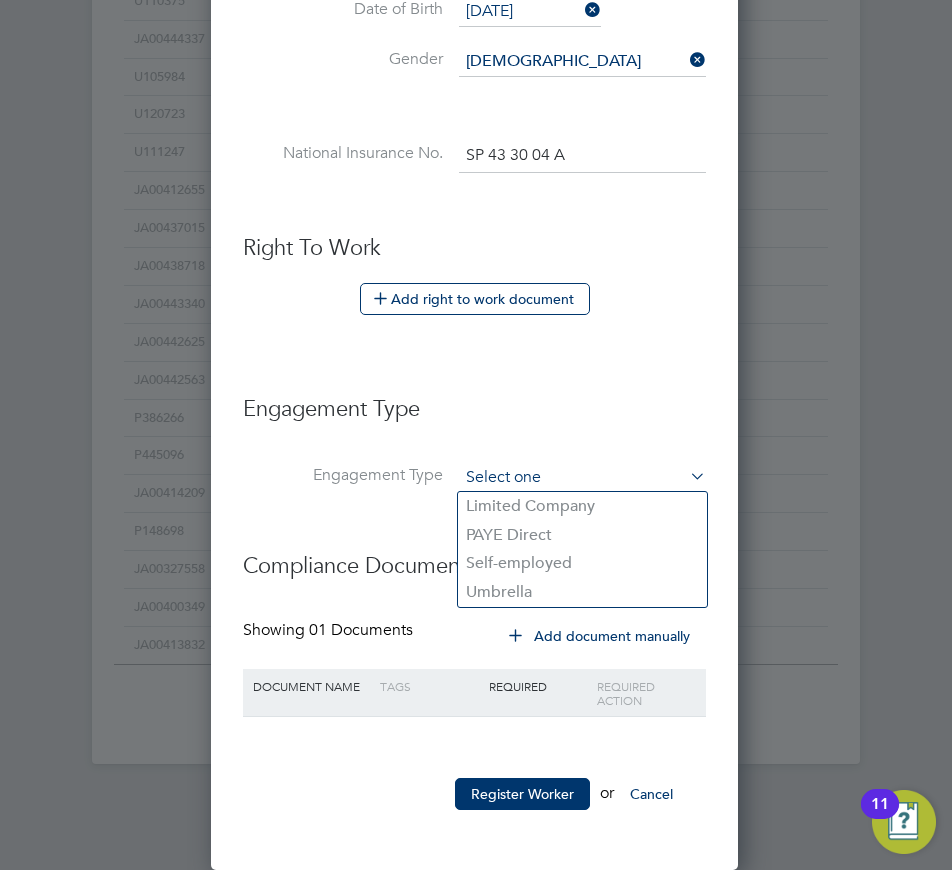 click at bounding box center [582, 478] 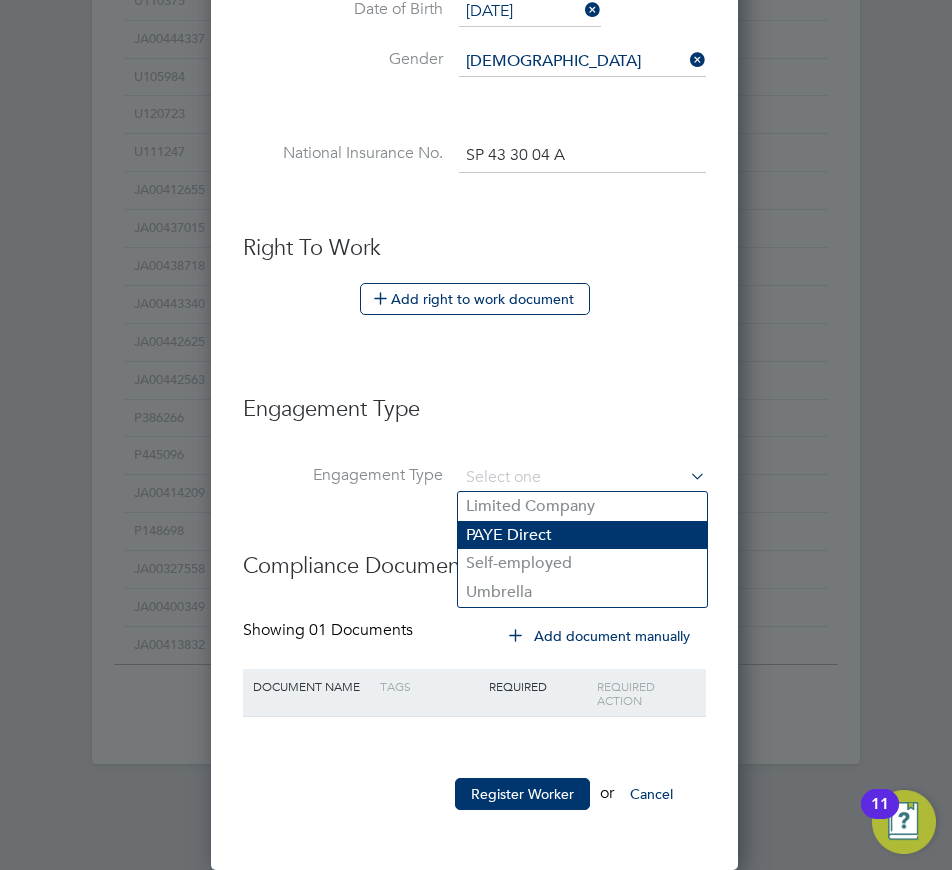 click on "PAYE Direct" 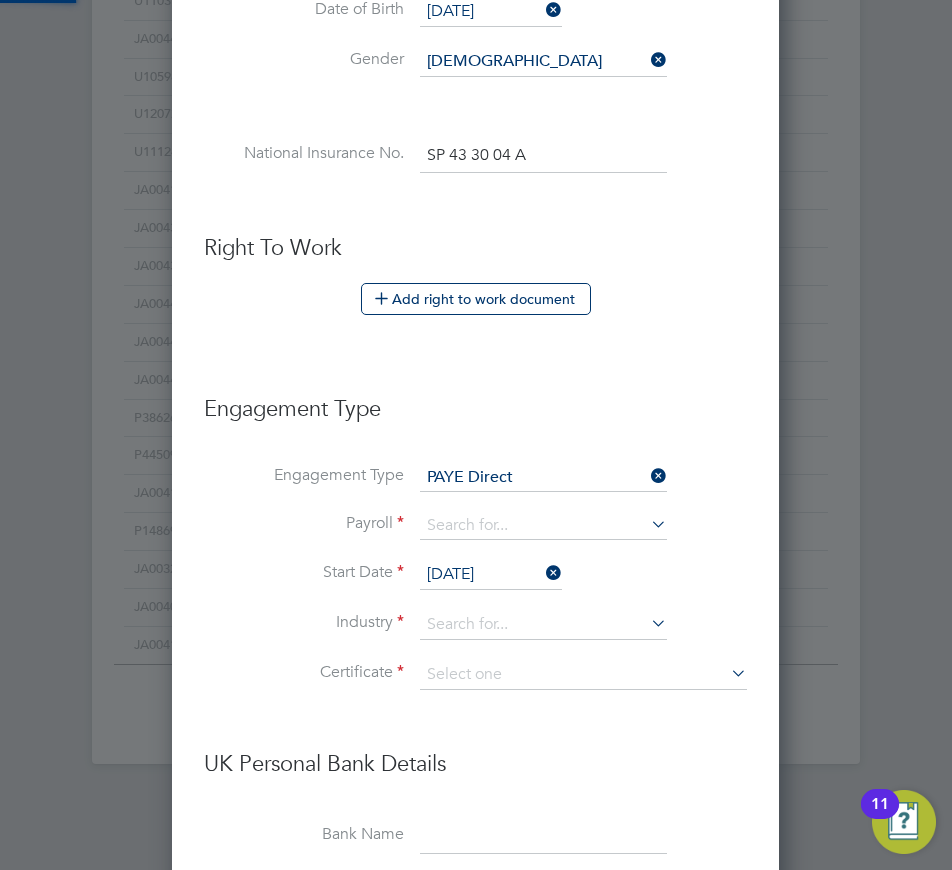 scroll, scrollTop: 10, scrollLeft: 10, axis: both 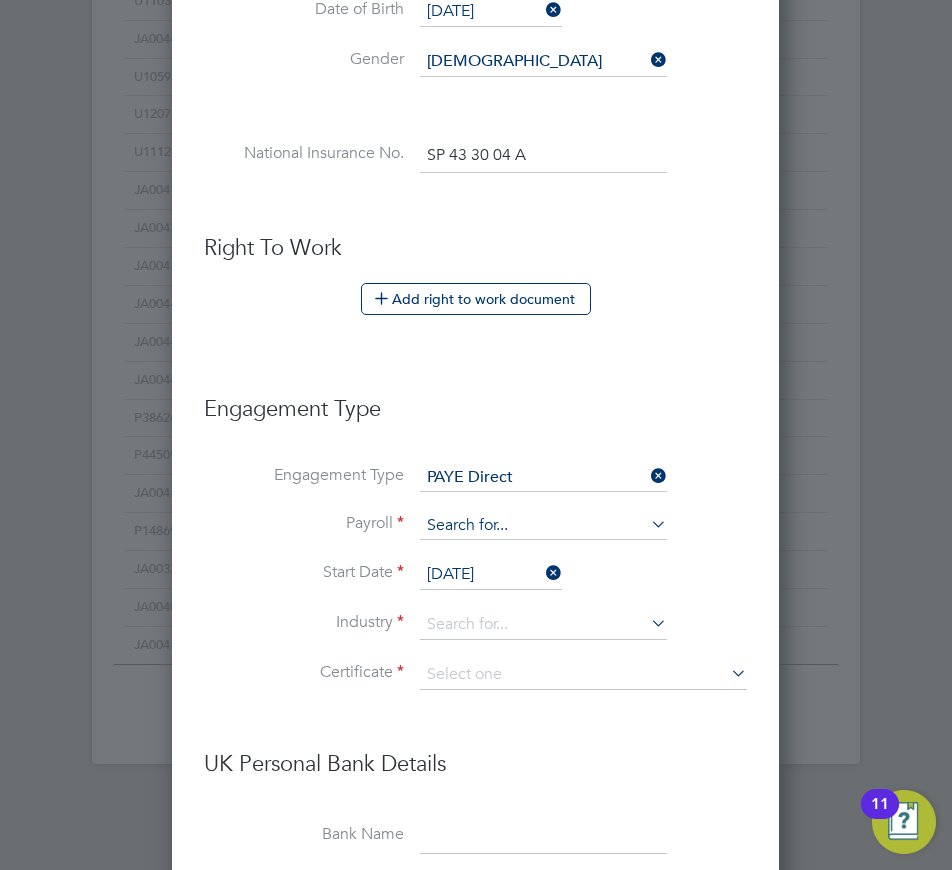 click at bounding box center (543, 526) 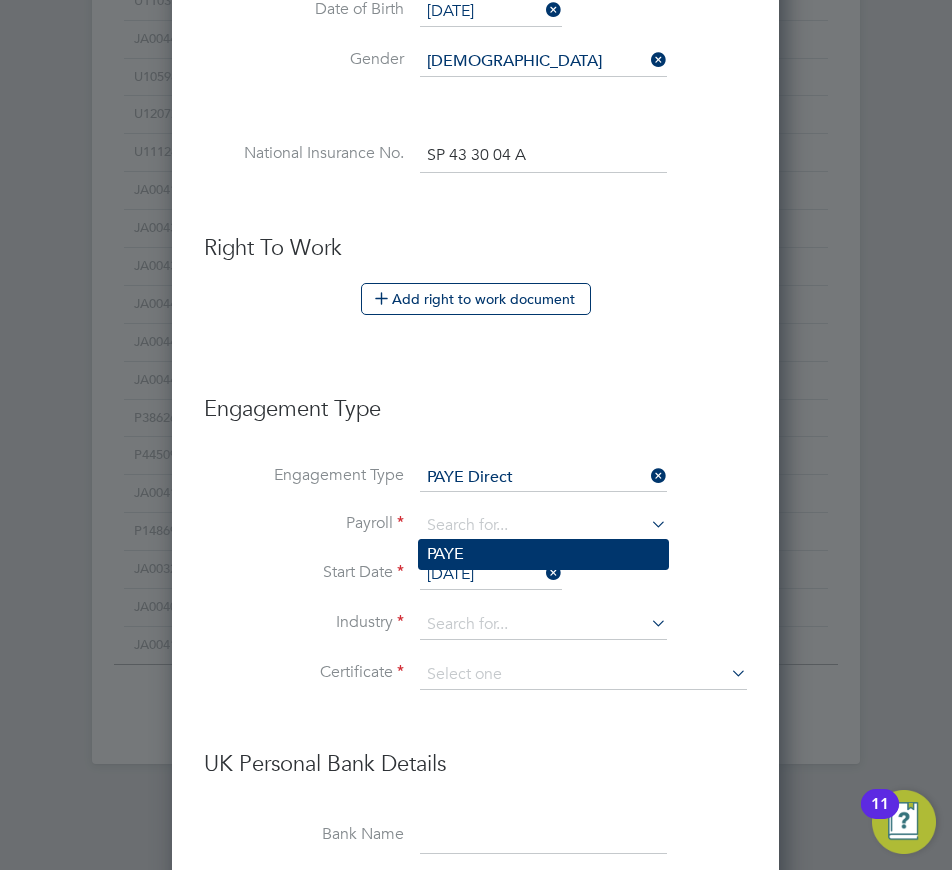 click on "PAYE" 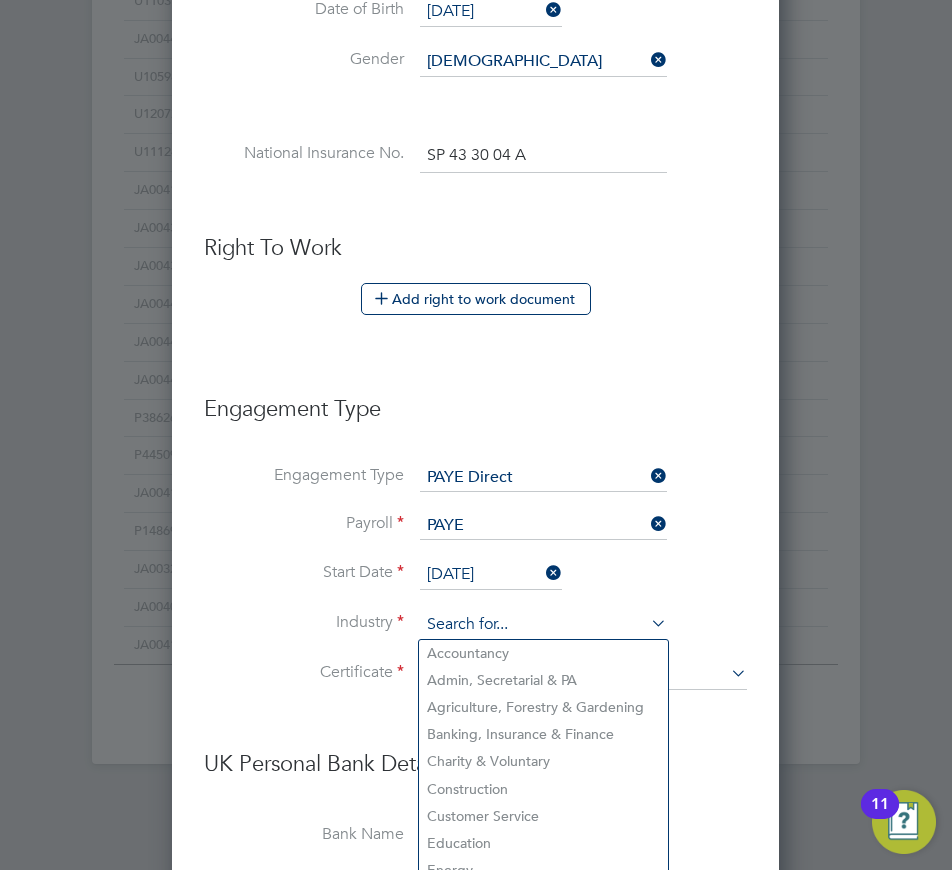 click at bounding box center [543, 625] 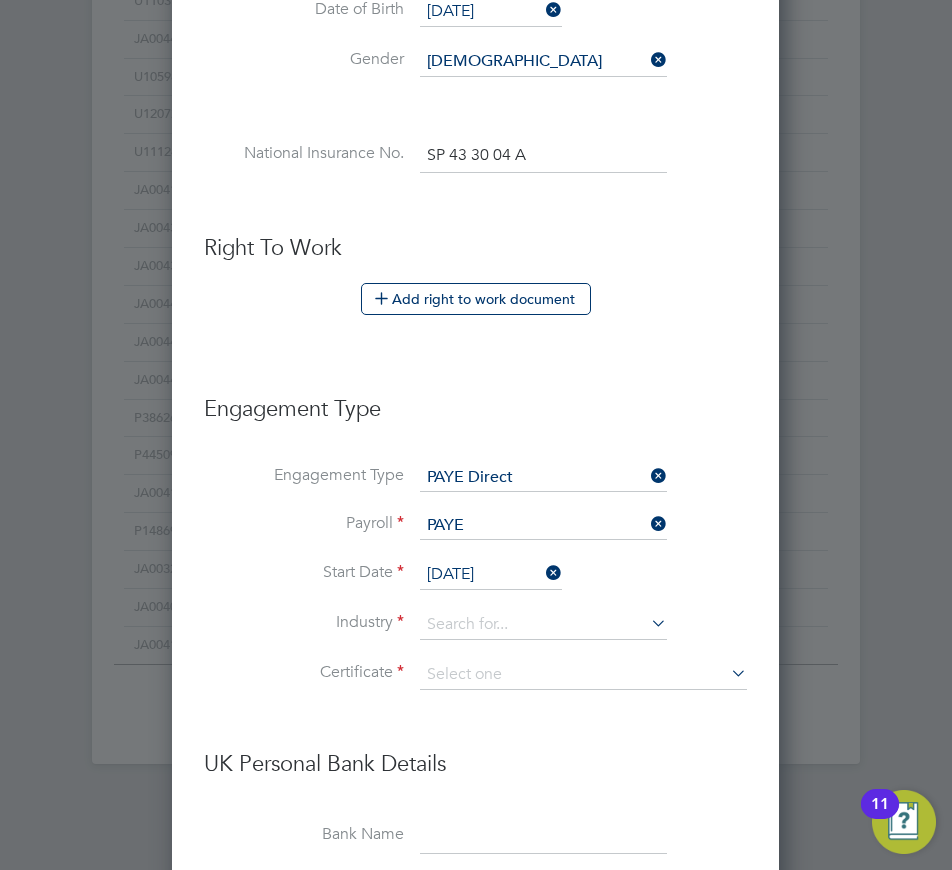 click on "Customer Service" 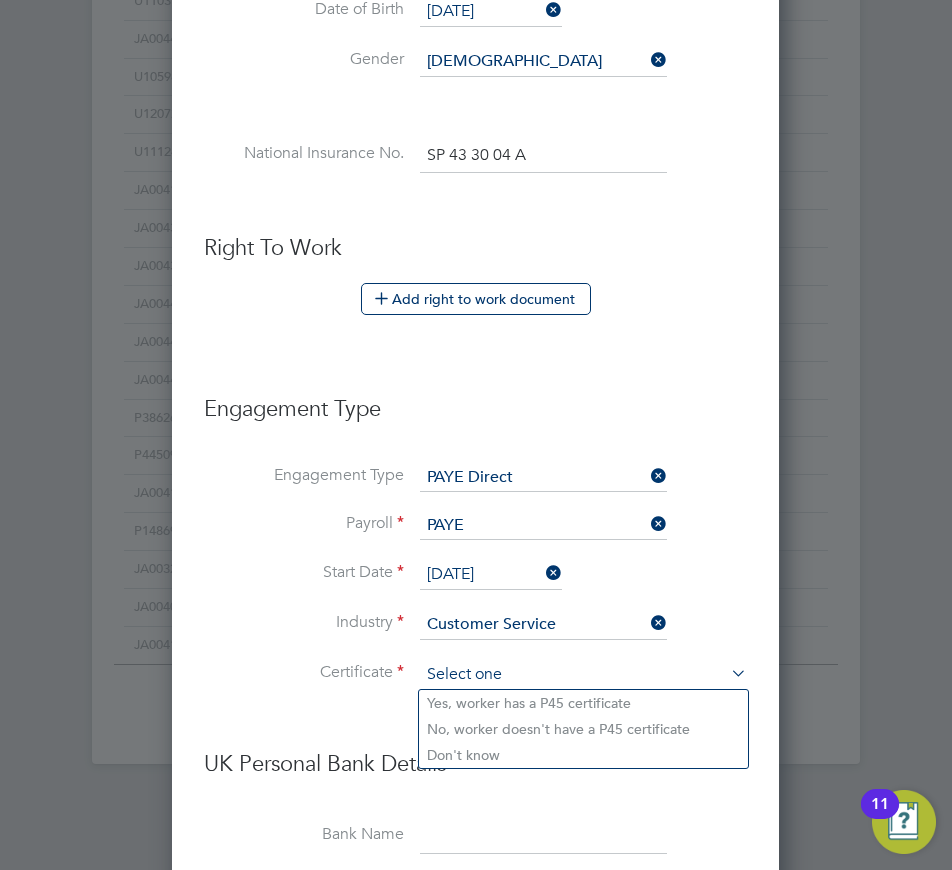 click at bounding box center (583, 675) 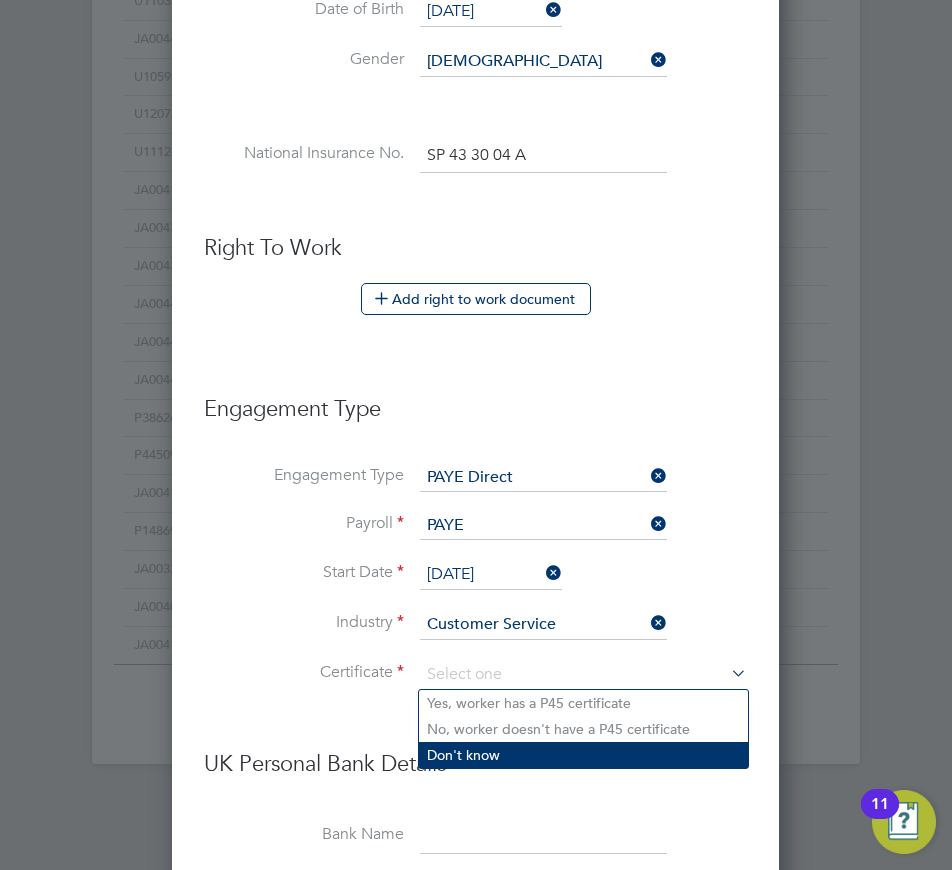click on "Don't know" 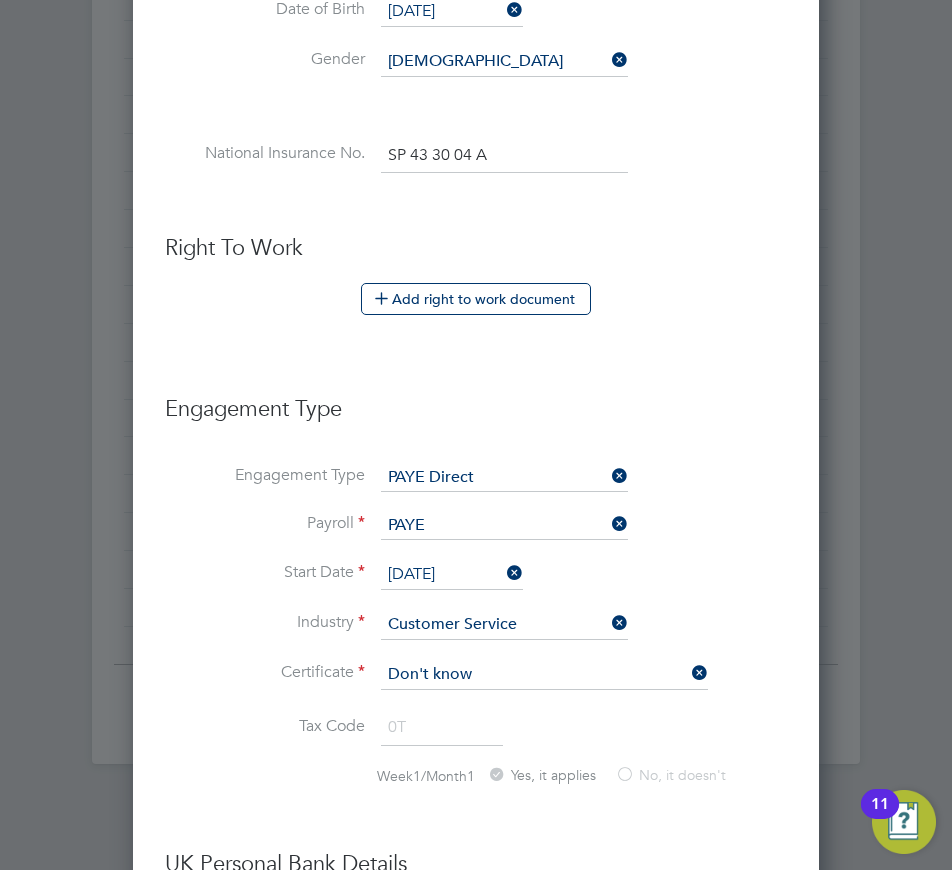 scroll, scrollTop: 10, scrollLeft: 10, axis: both 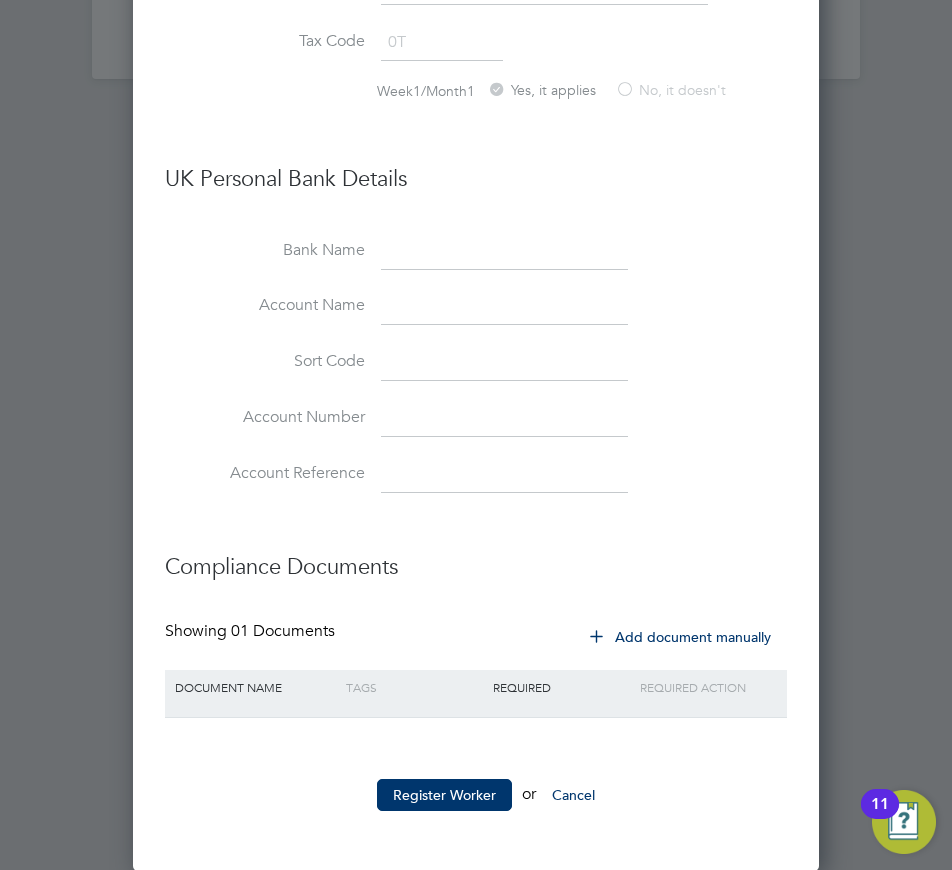 click at bounding box center (596, 635) 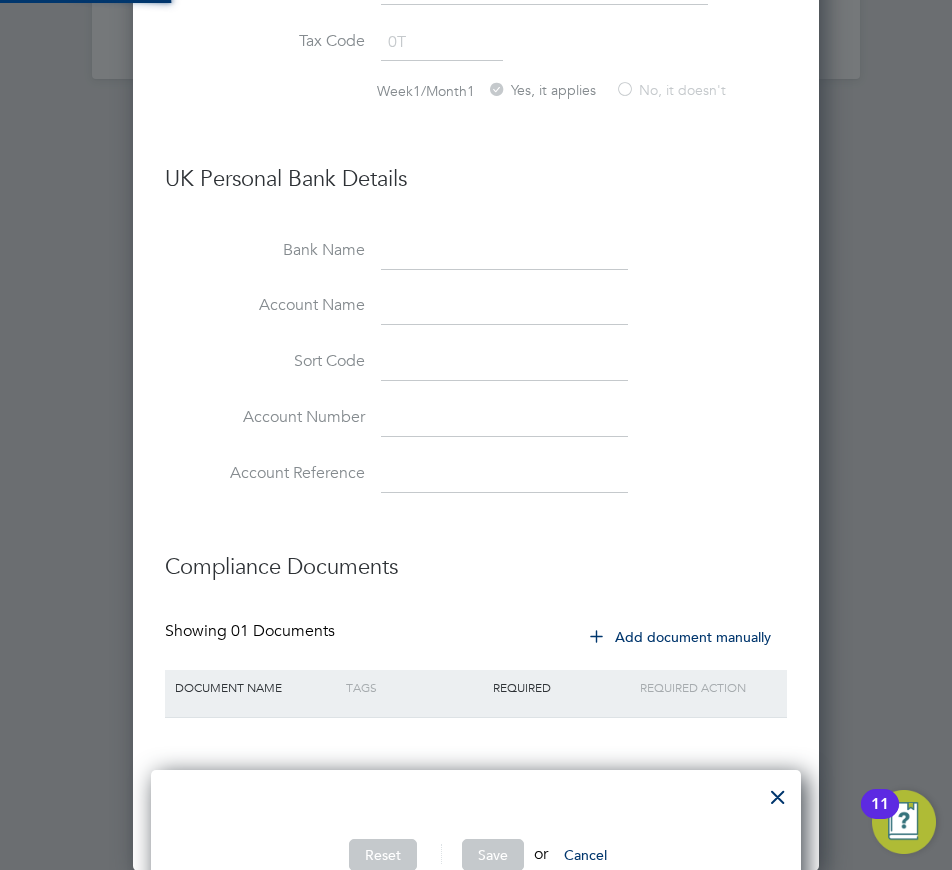 scroll, scrollTop: 10, scrollLeft: 10, axis: both 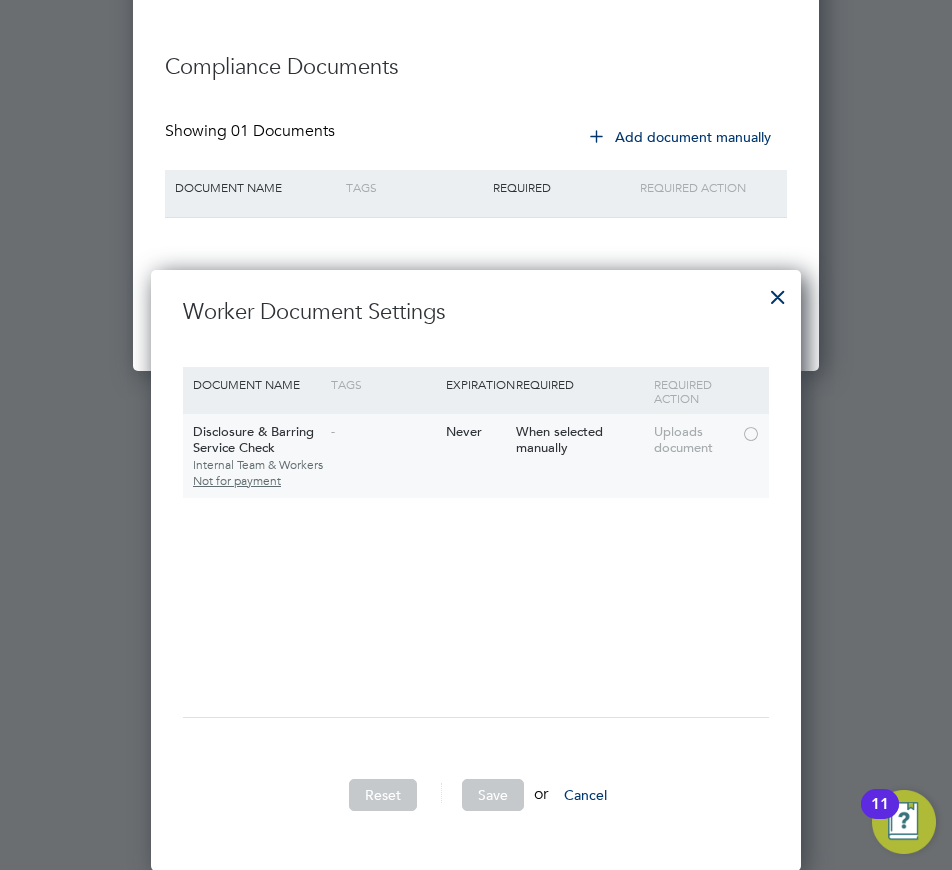 click at bounding box center [751, 432] 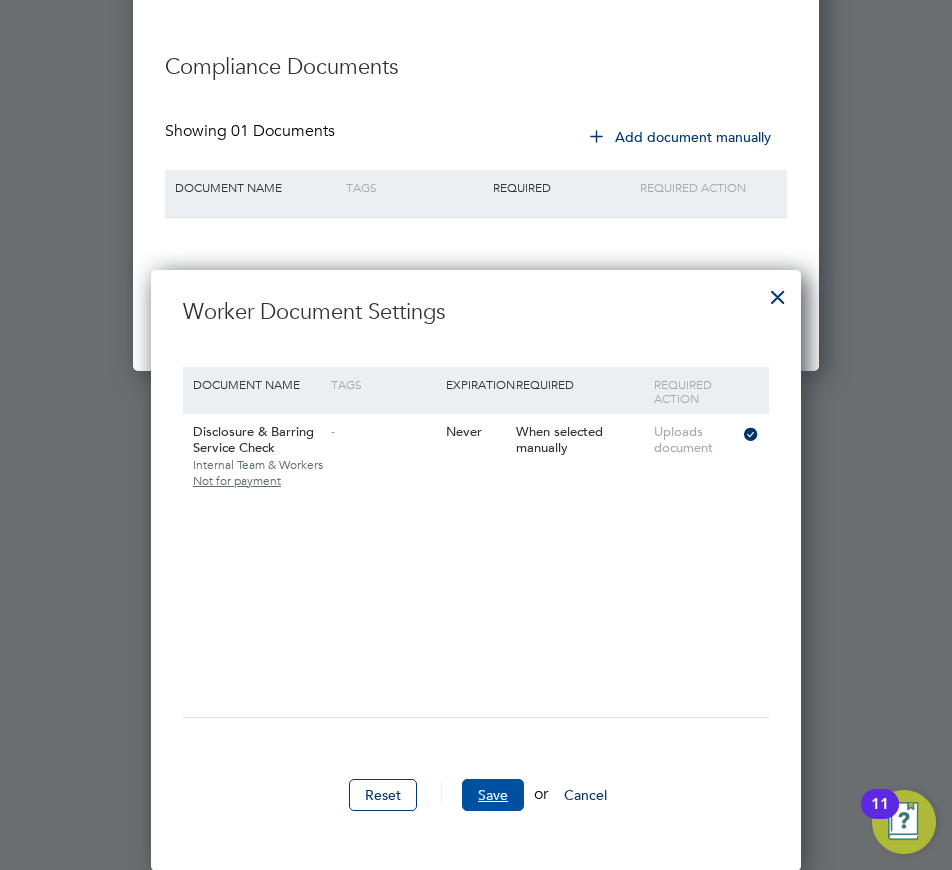 click on "Save" at bounding box center (493, 795) 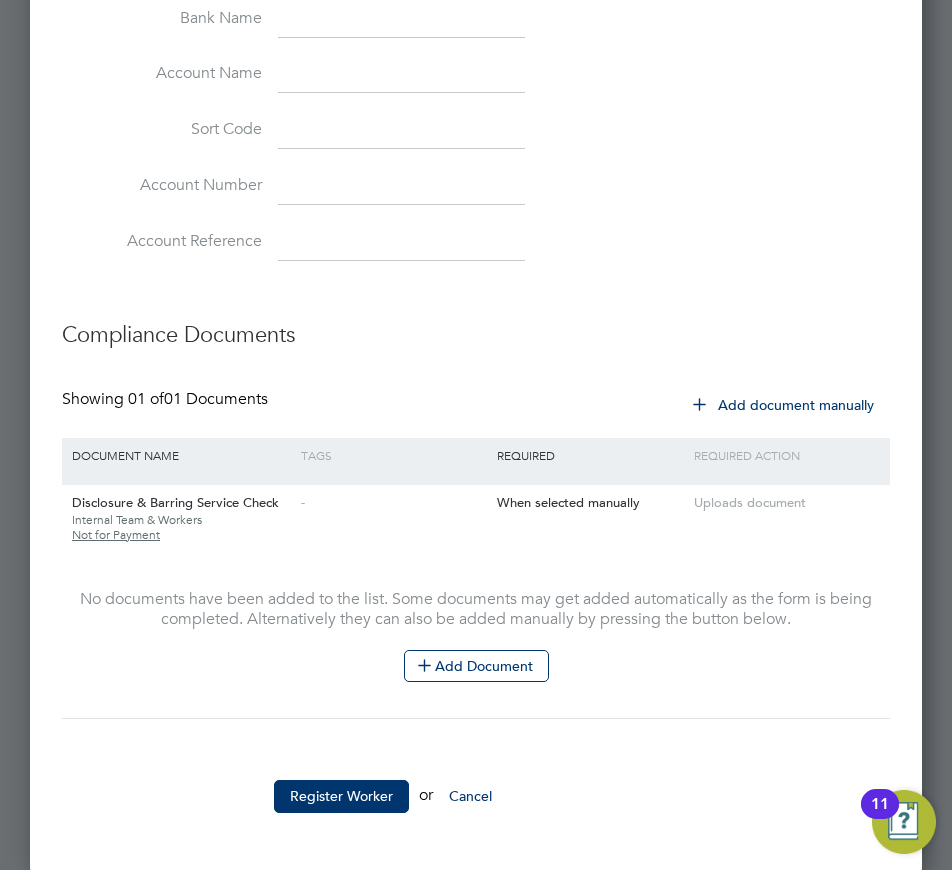 scroll, scrollTop: 2500, scrollLeft: 0, axis: vertical 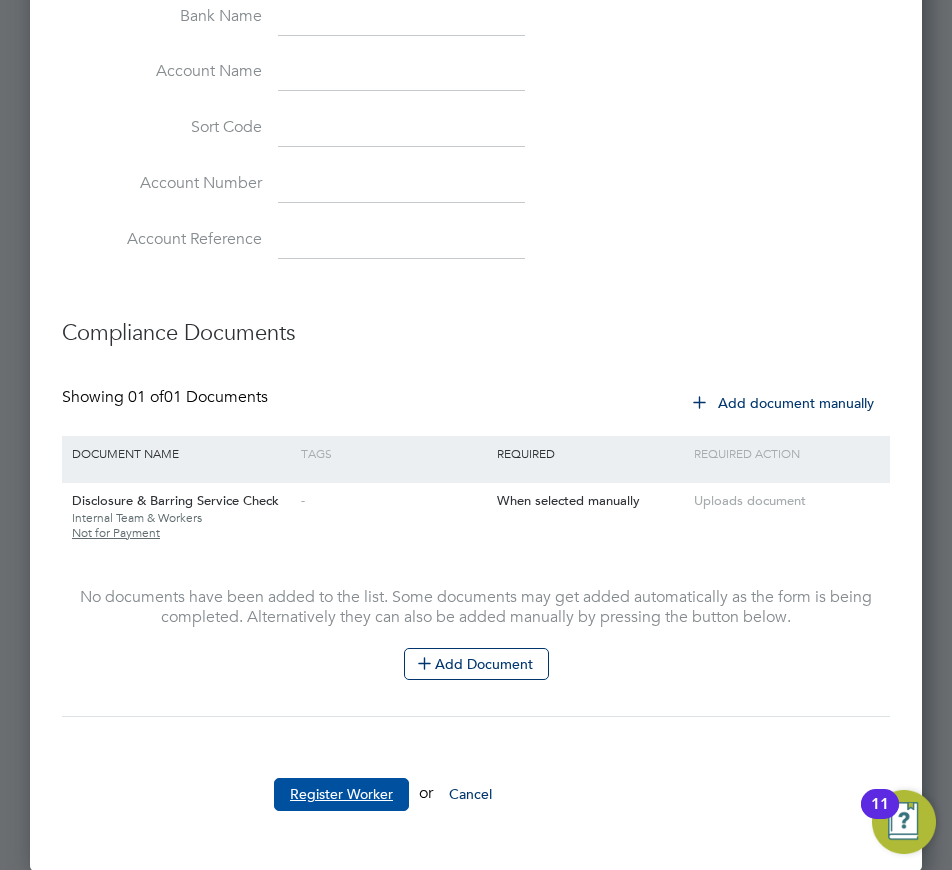 click on "Register Worker" at bounding box center (341, 794) 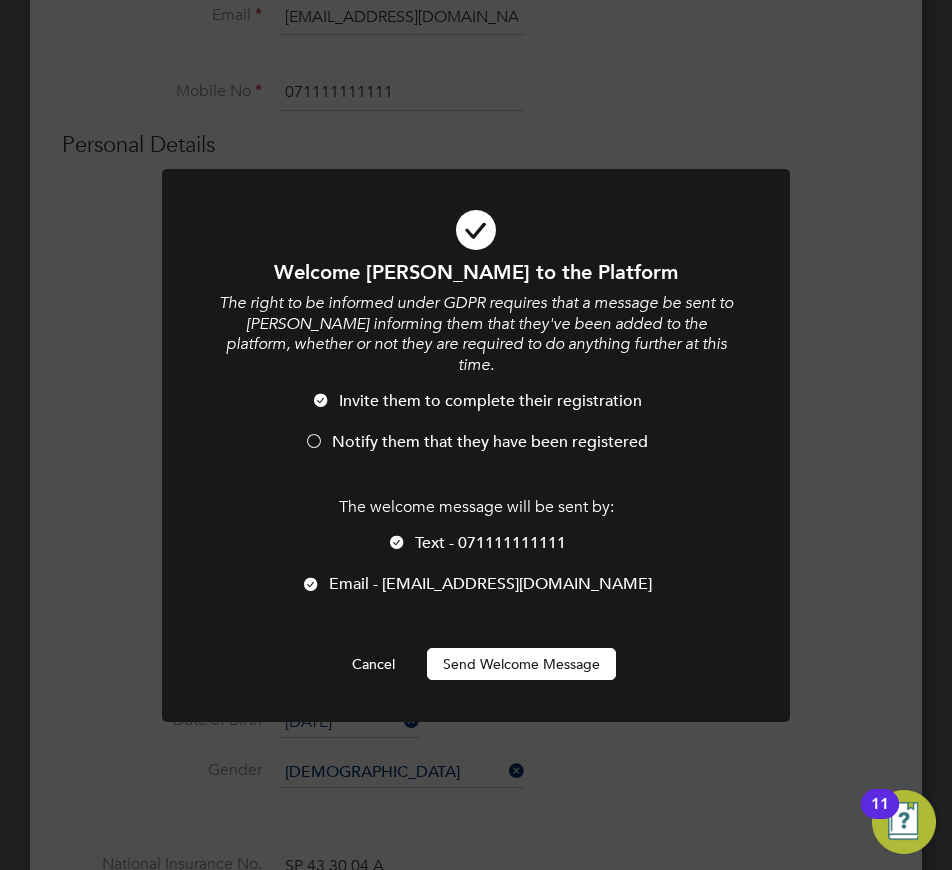 click at bounding box center [314, 443] 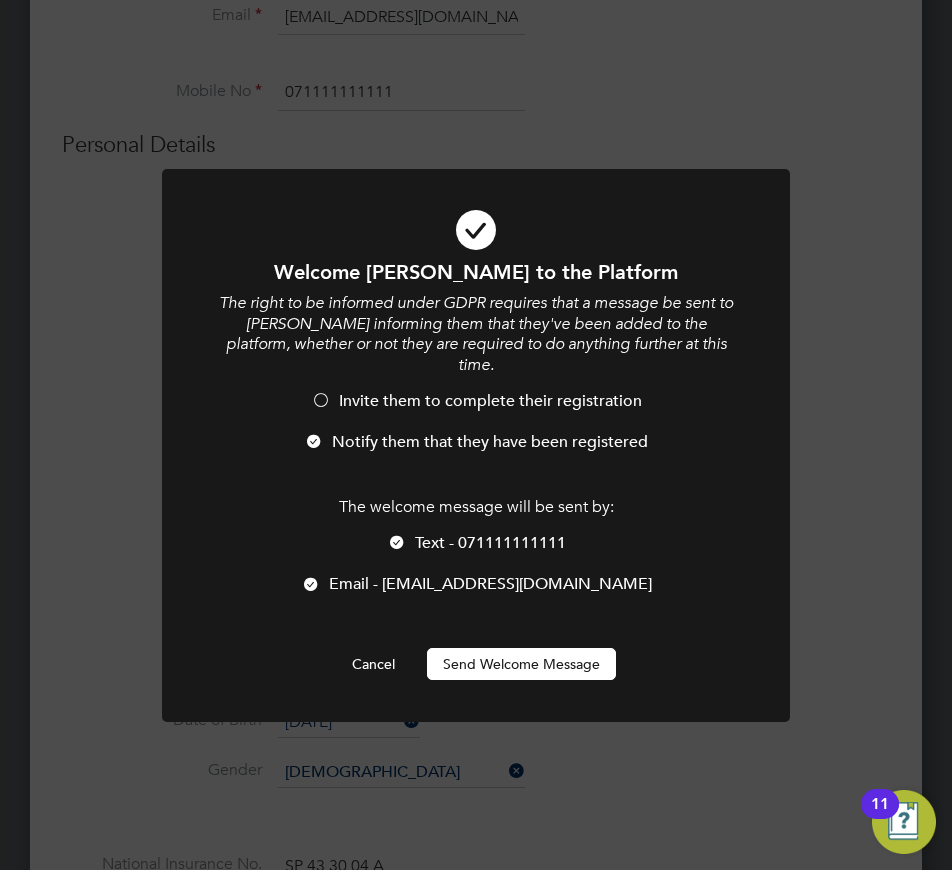click at bounding box center (397, 544) 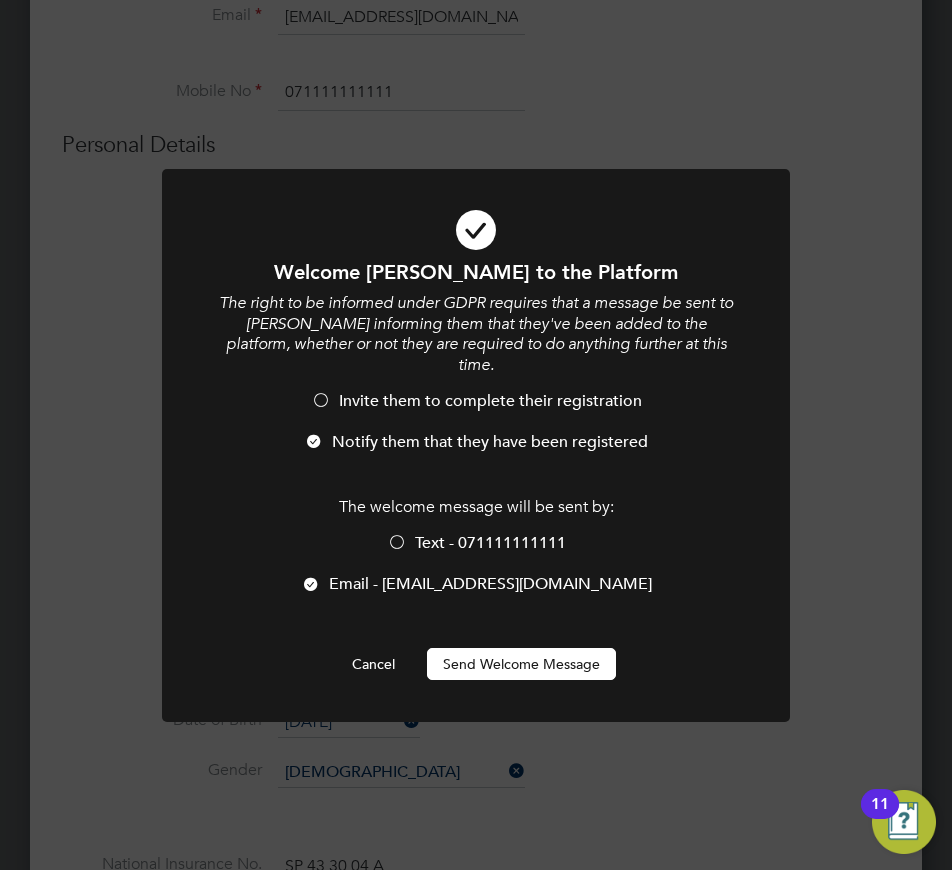 click on "Send Welcome Message" at bounding box center (521, 664) 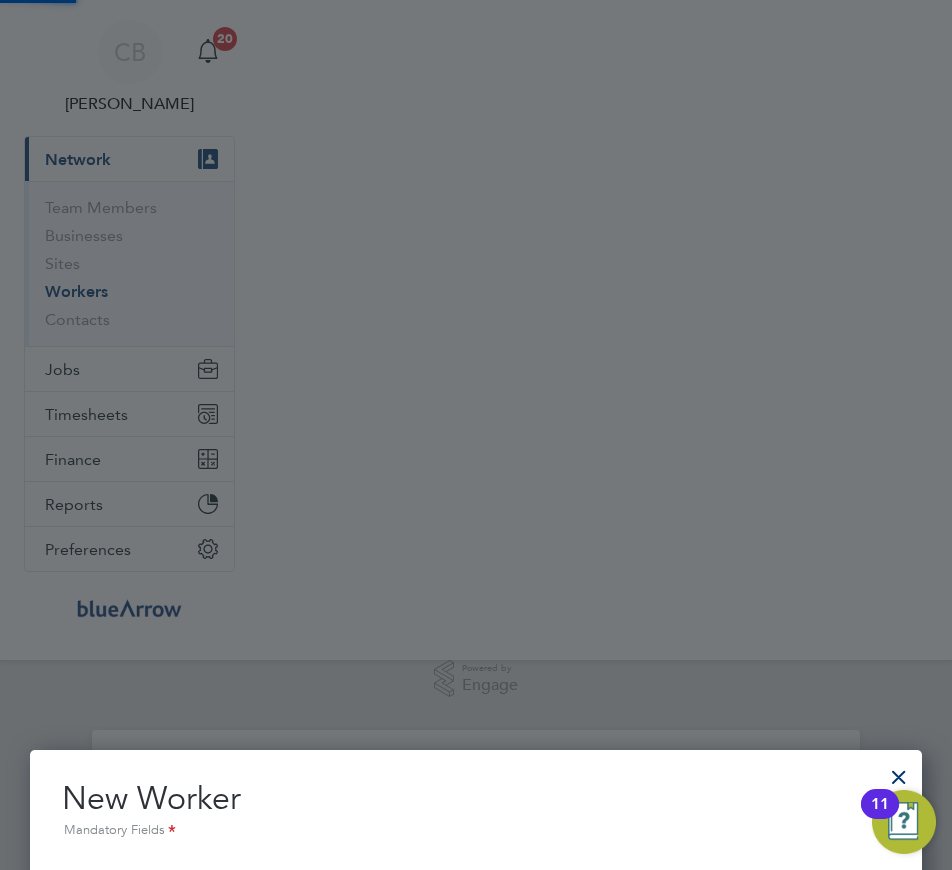 scroll, scrollTop: 870, scrollLeft: 0, axis: vertical 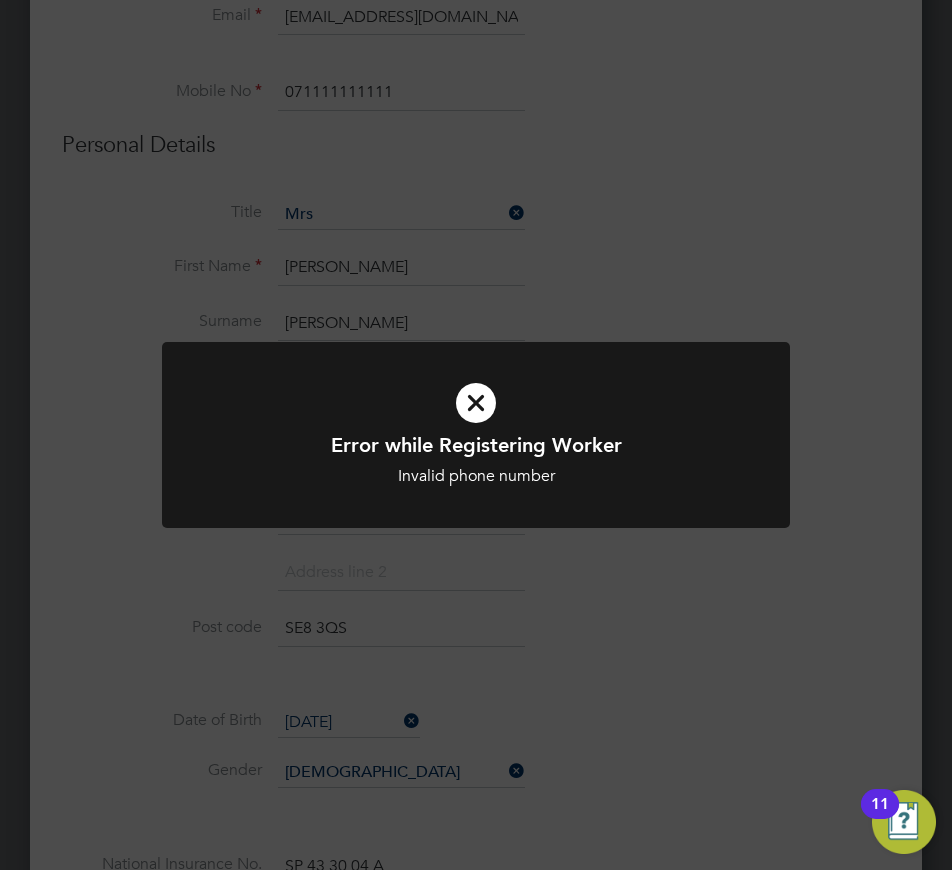 click on "Error while Registering Worker Invalid phone number Cancel Okay" 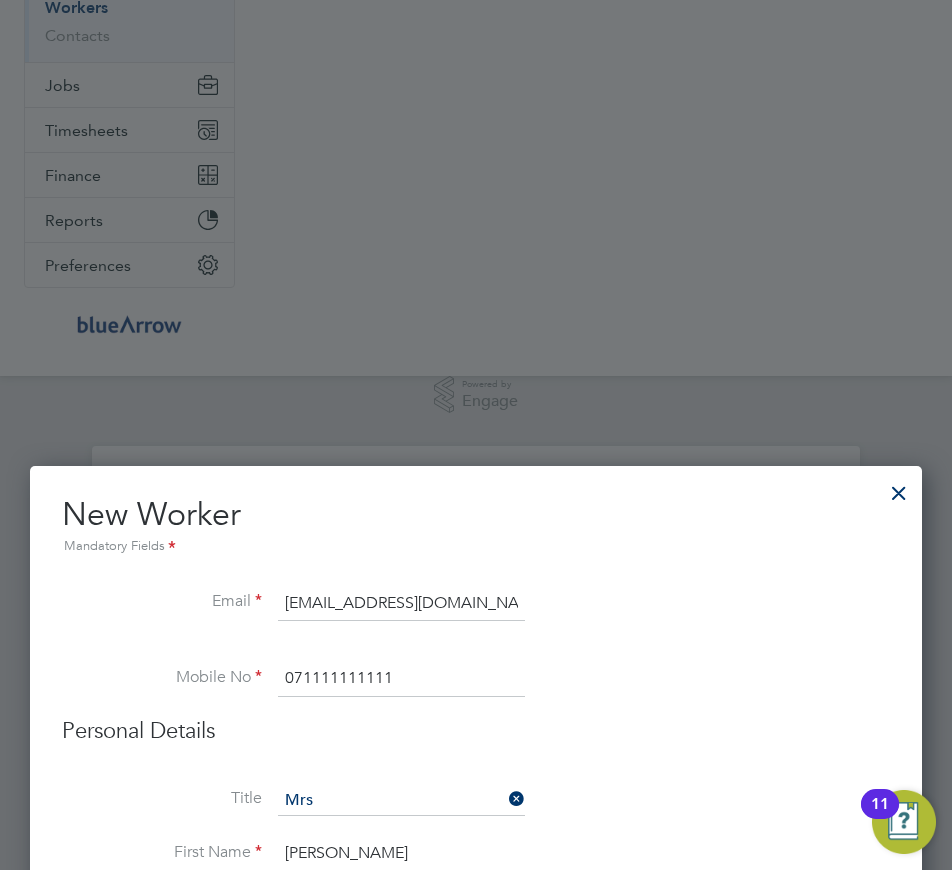 scroll, scrollTop: 470, scrollLeft: 0, axis: vertical 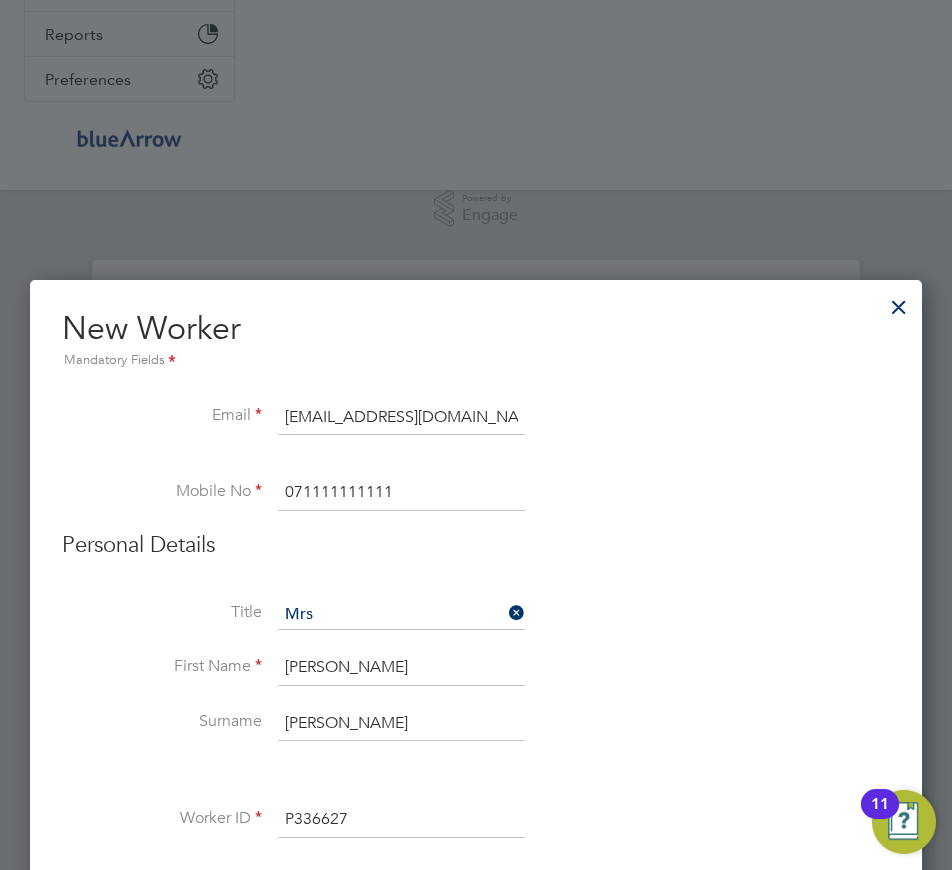 click on "071111111111" at bounding box center (401, 493) 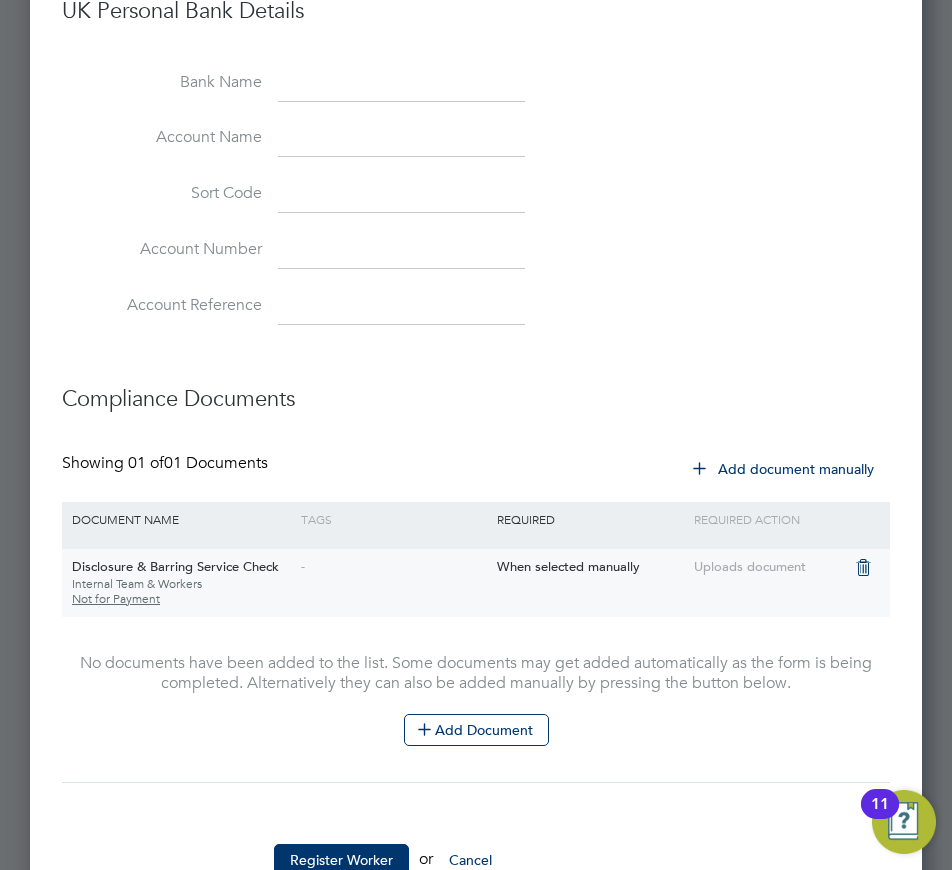 scroll, scrollTop: 2500, scrollLeft: 0, axis: vertical 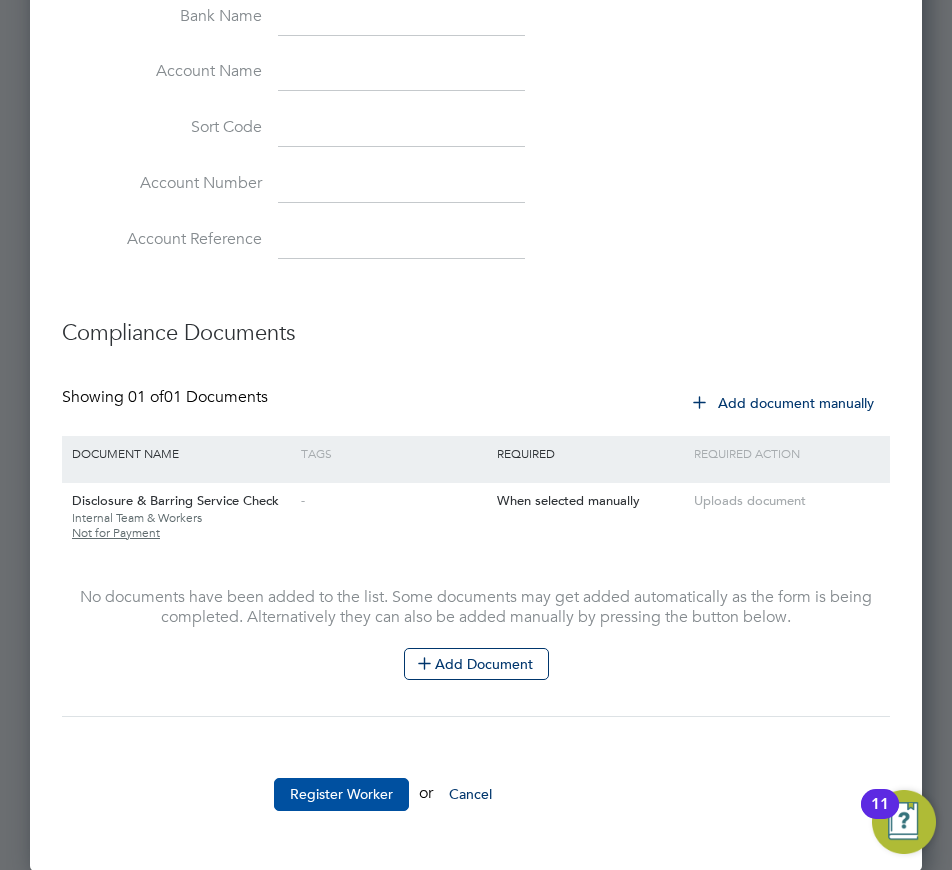 type on "07111111111" 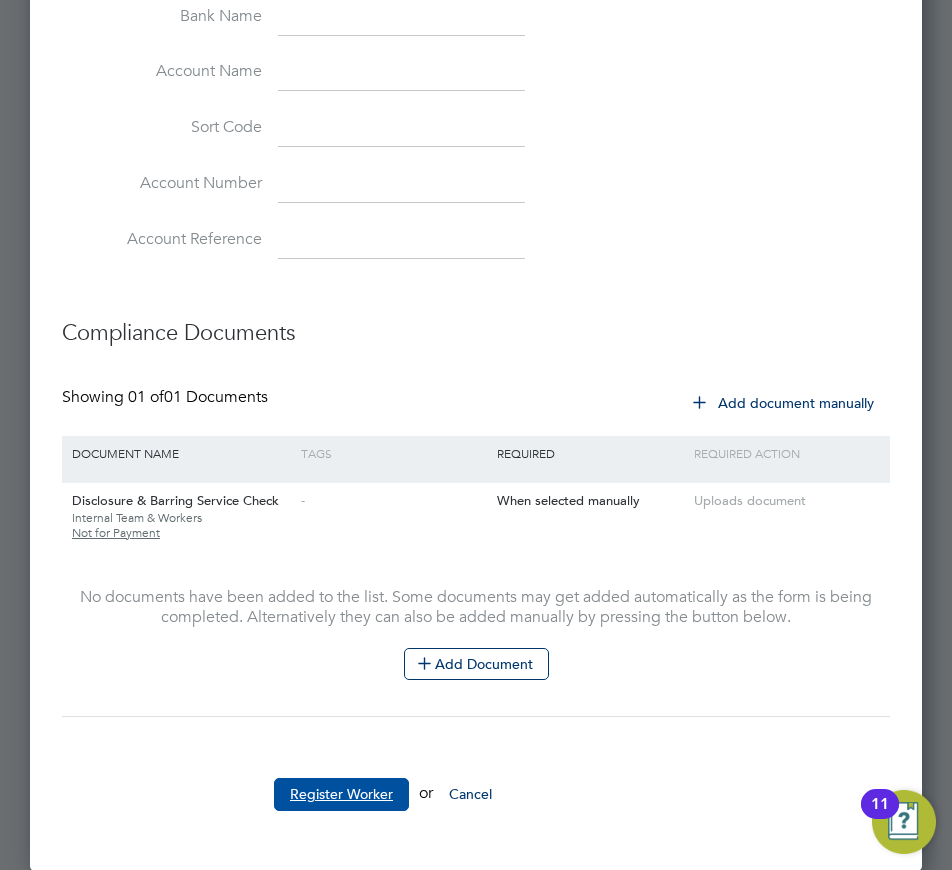 click on "Register Worker" at bounding box center [341, 794] 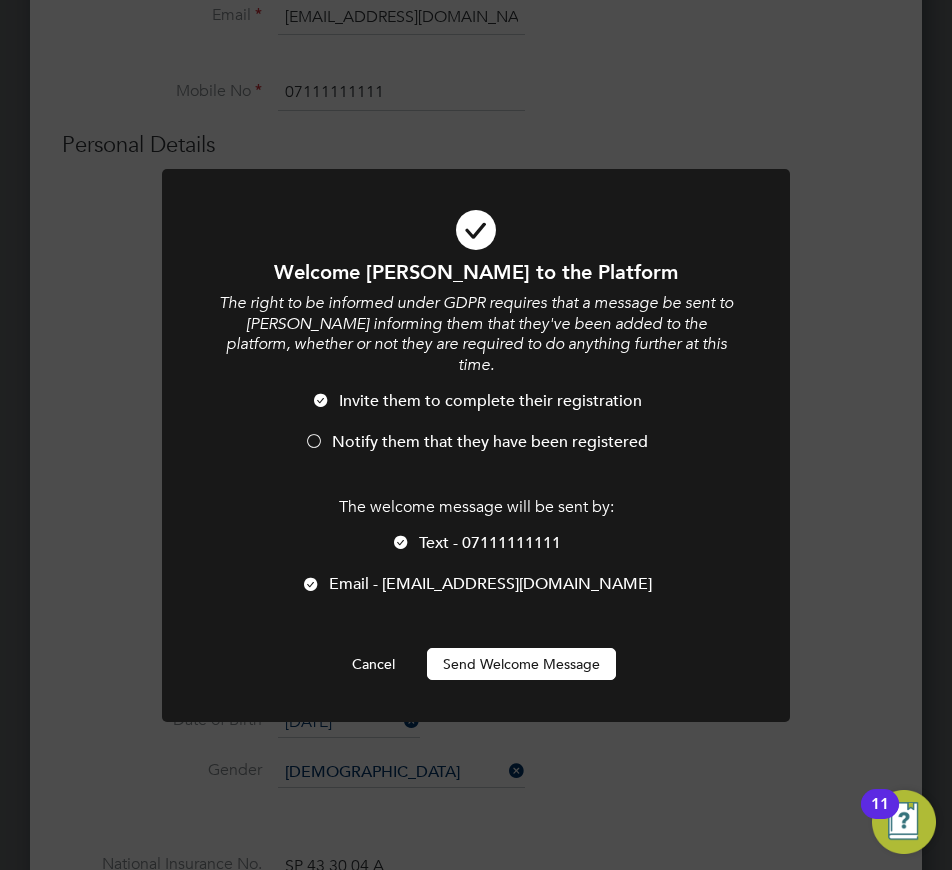 click at bounding box center (314, 443) 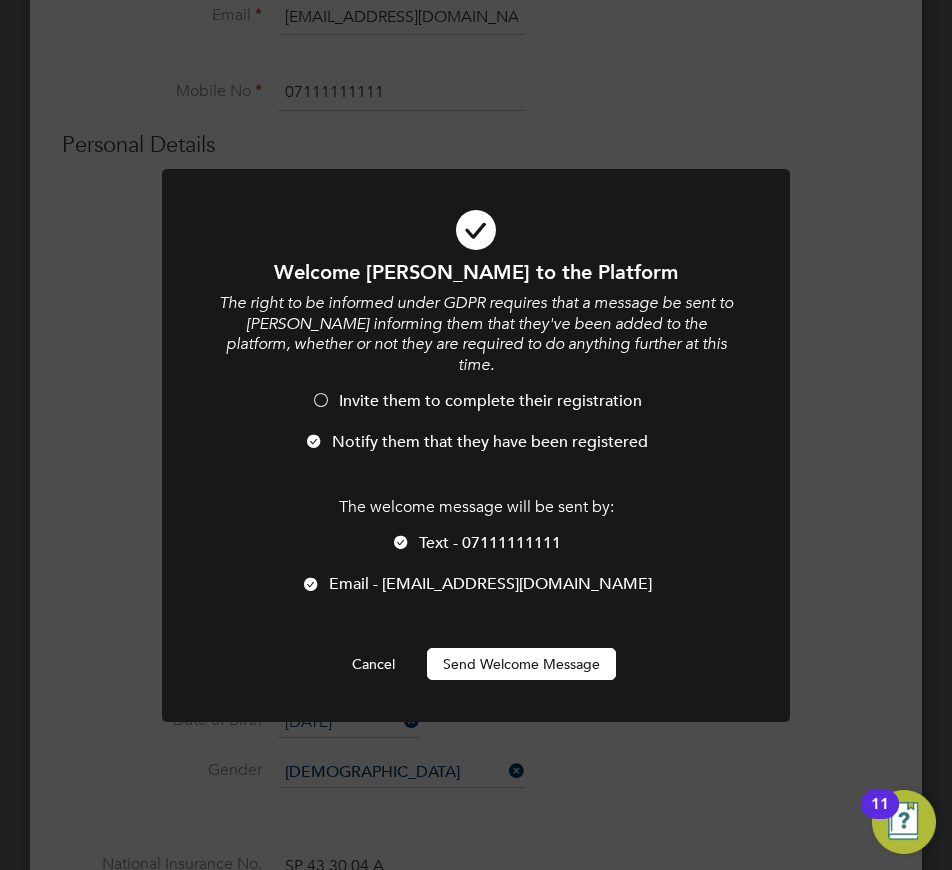 click on "Send Welcome Message" at bounding box center (521, 664) 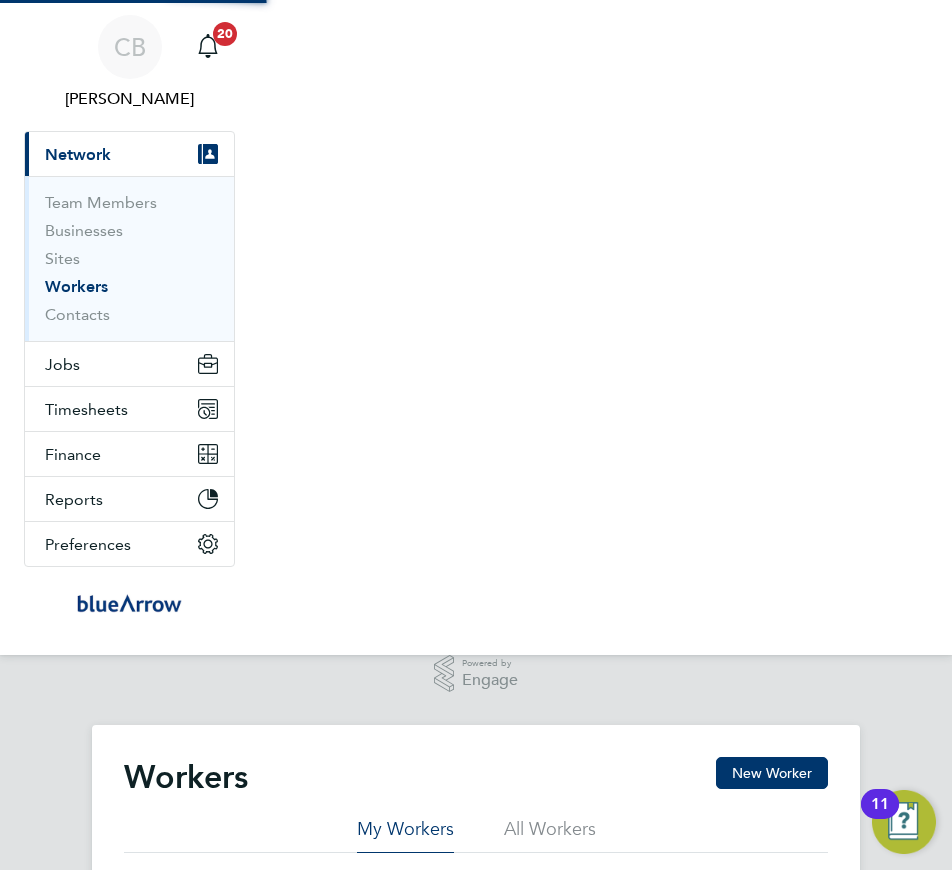 scroll, scrollTop: 0, scrollLeft: 0, axis: both 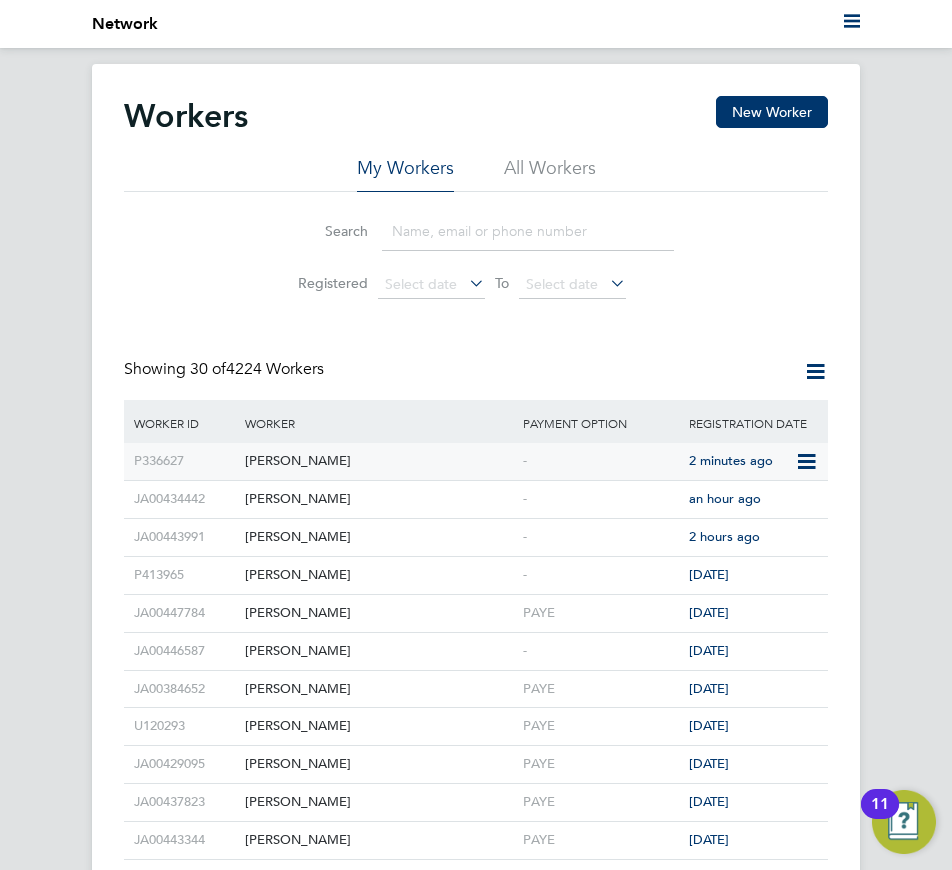 click on "[PERSON_NAME]" 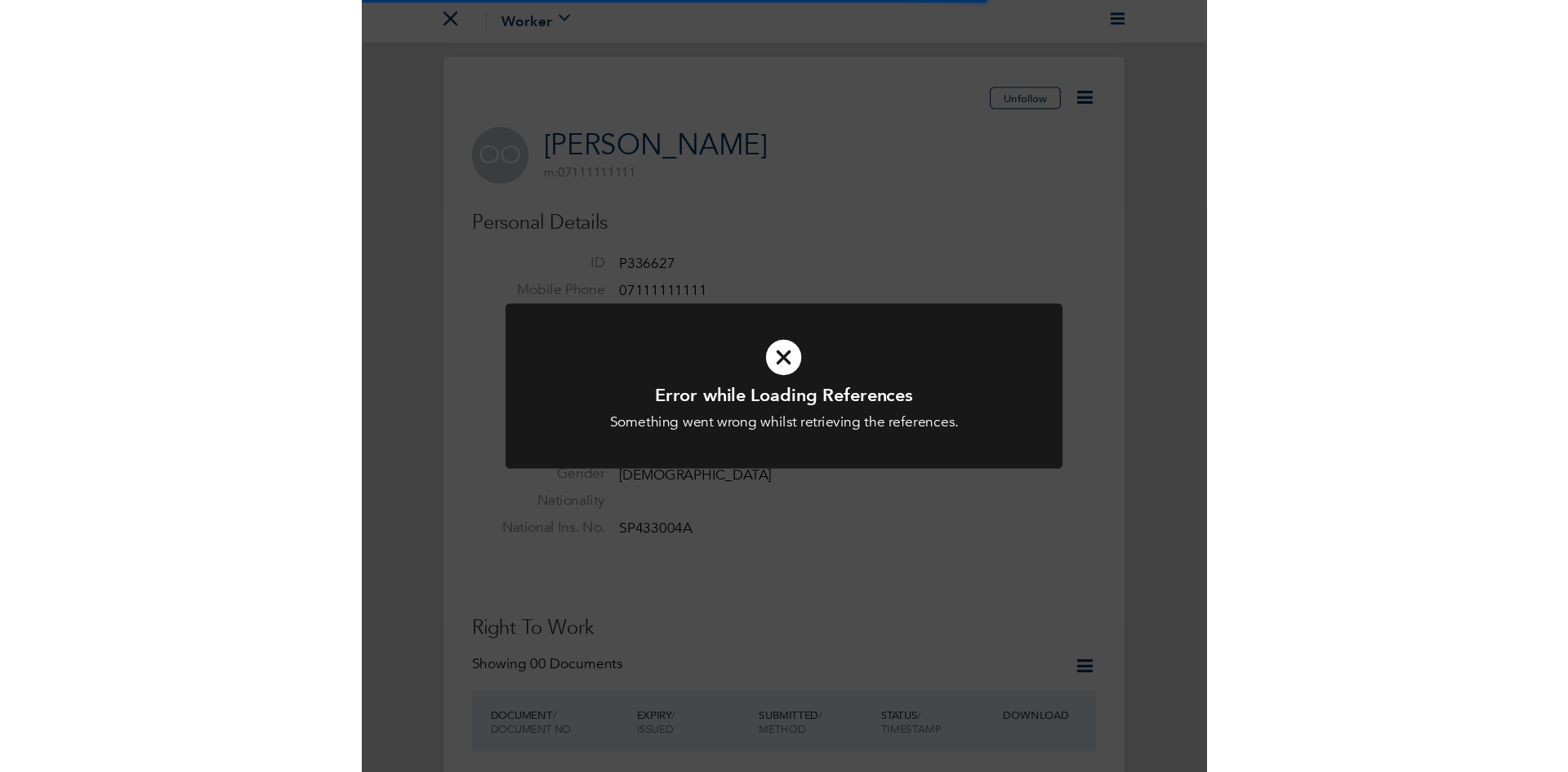 scroll, scrollTop: 0, scrollLeft: 0, axis: both 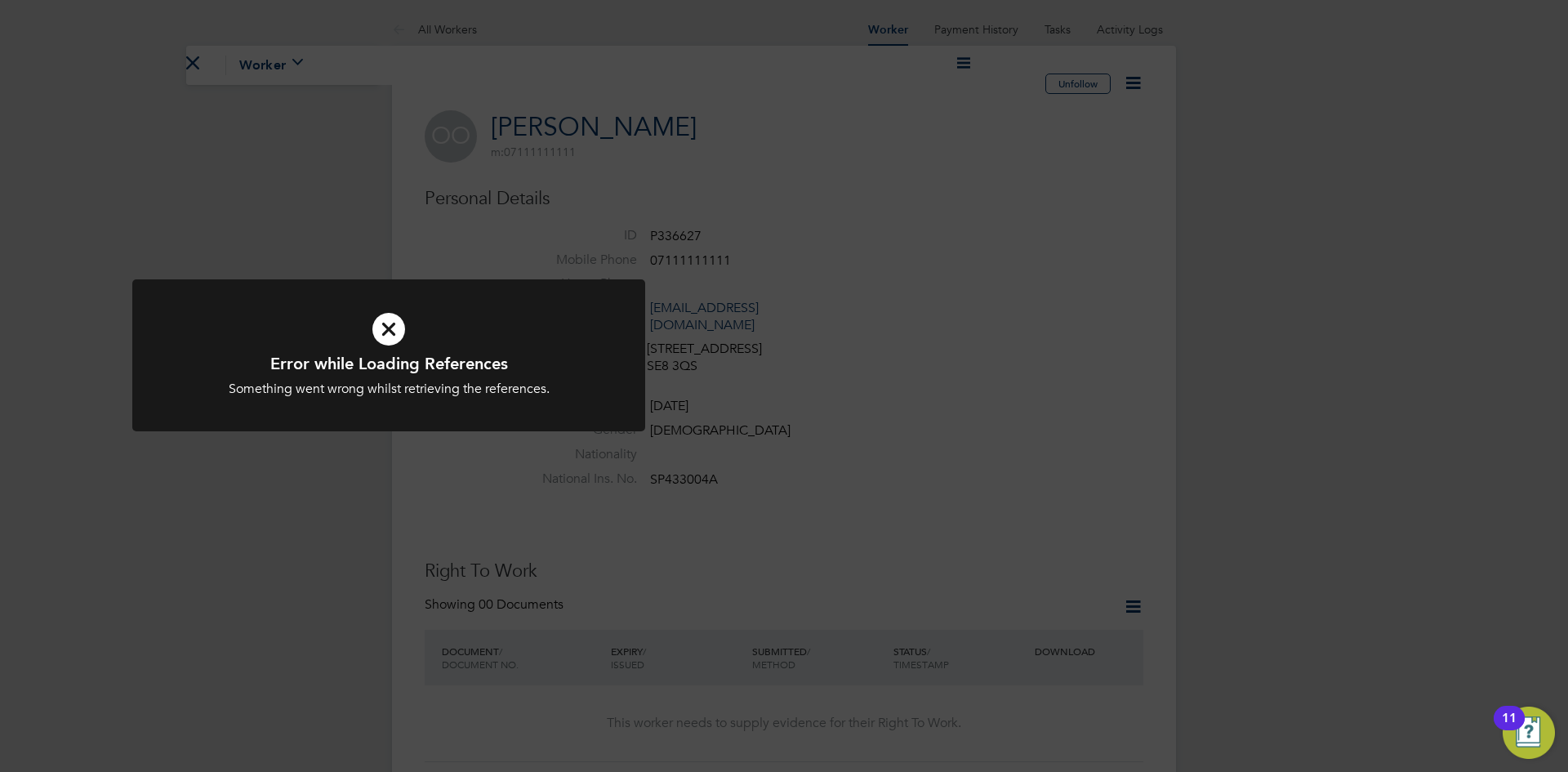click on "Error while Loading References Something went wrong whilst retrieving the references. Cancel Okay" 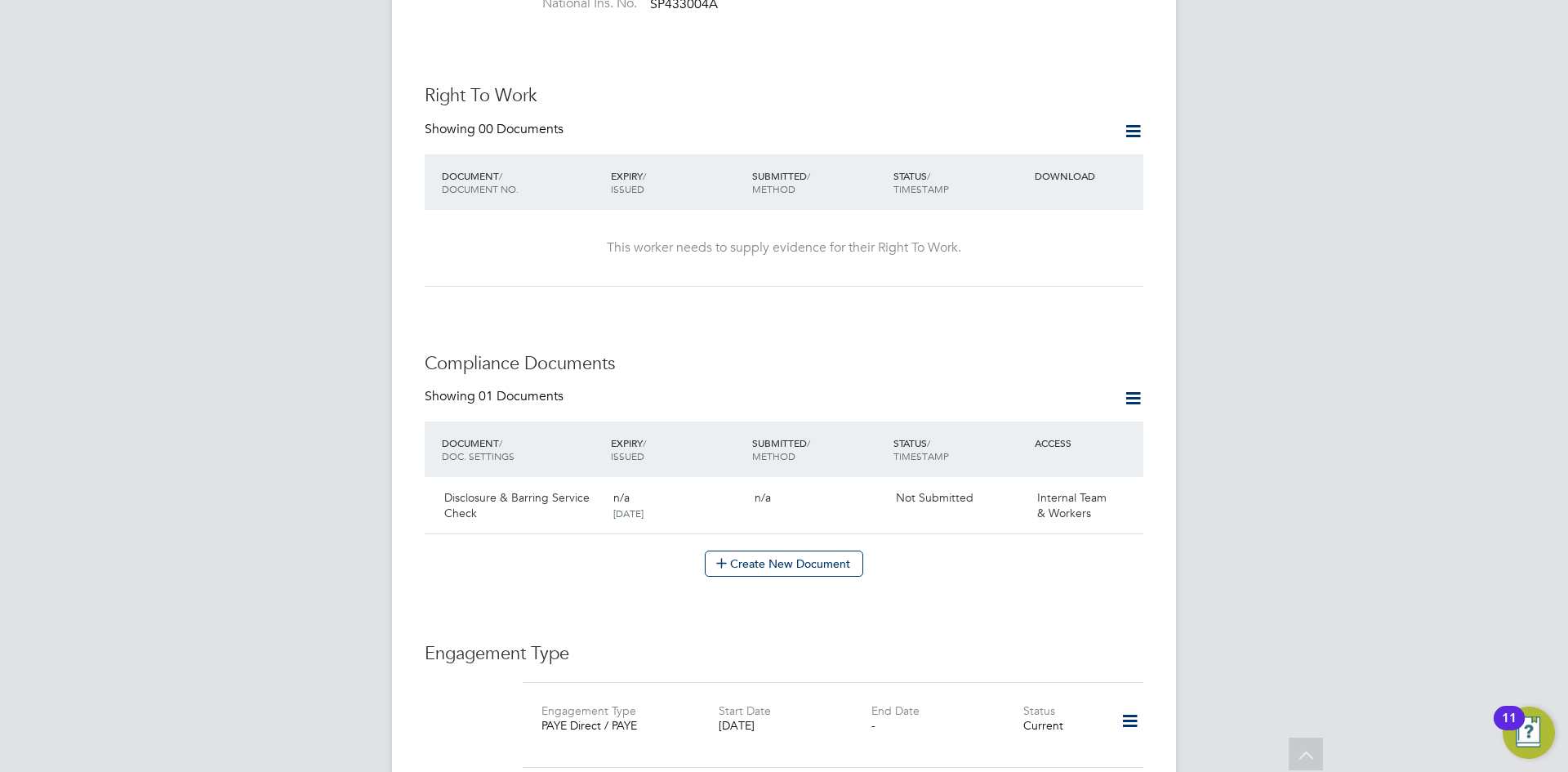 scroll, scrollTop: 490, scrollLeft: 0, axis: vertical 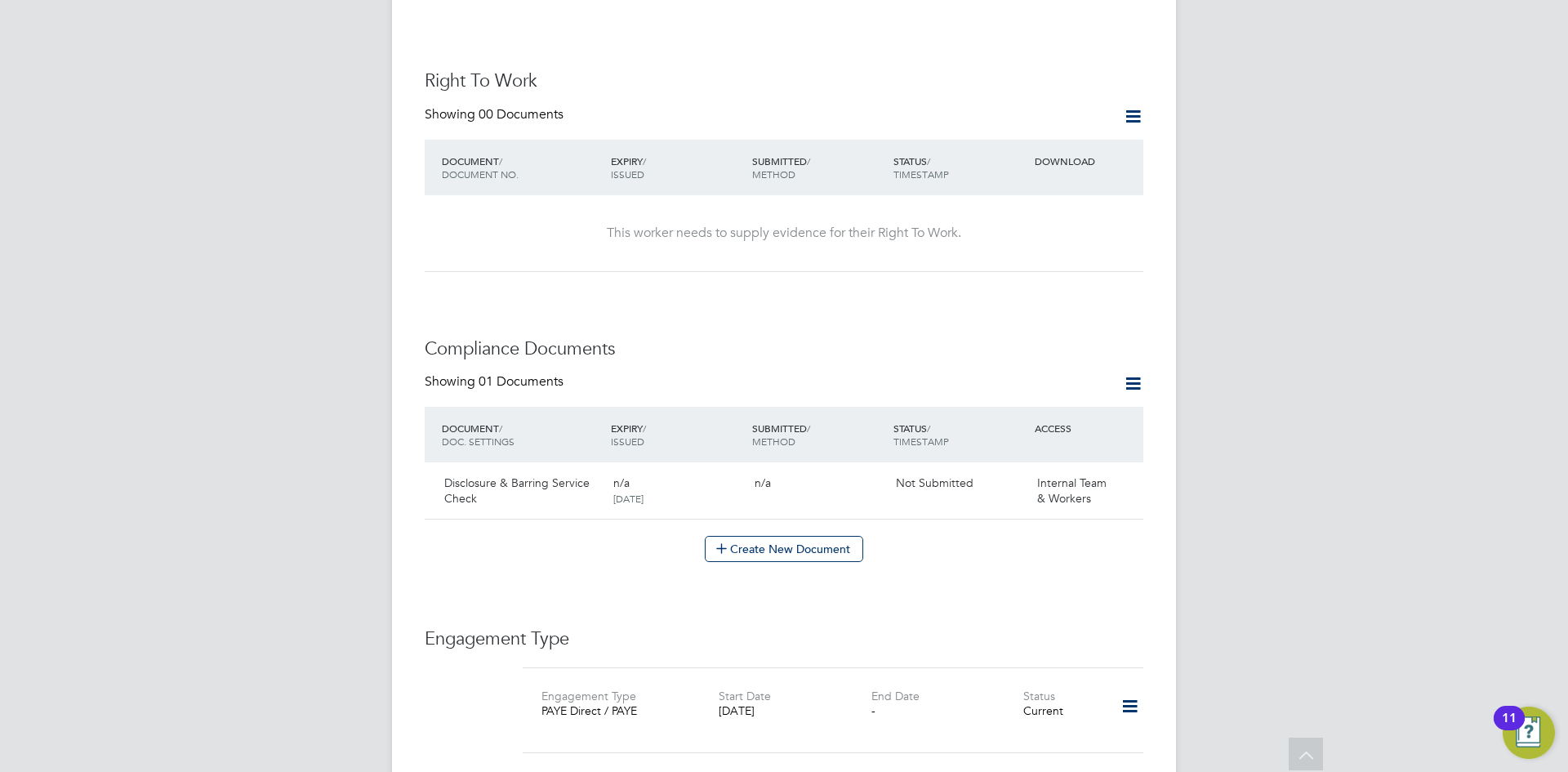 click 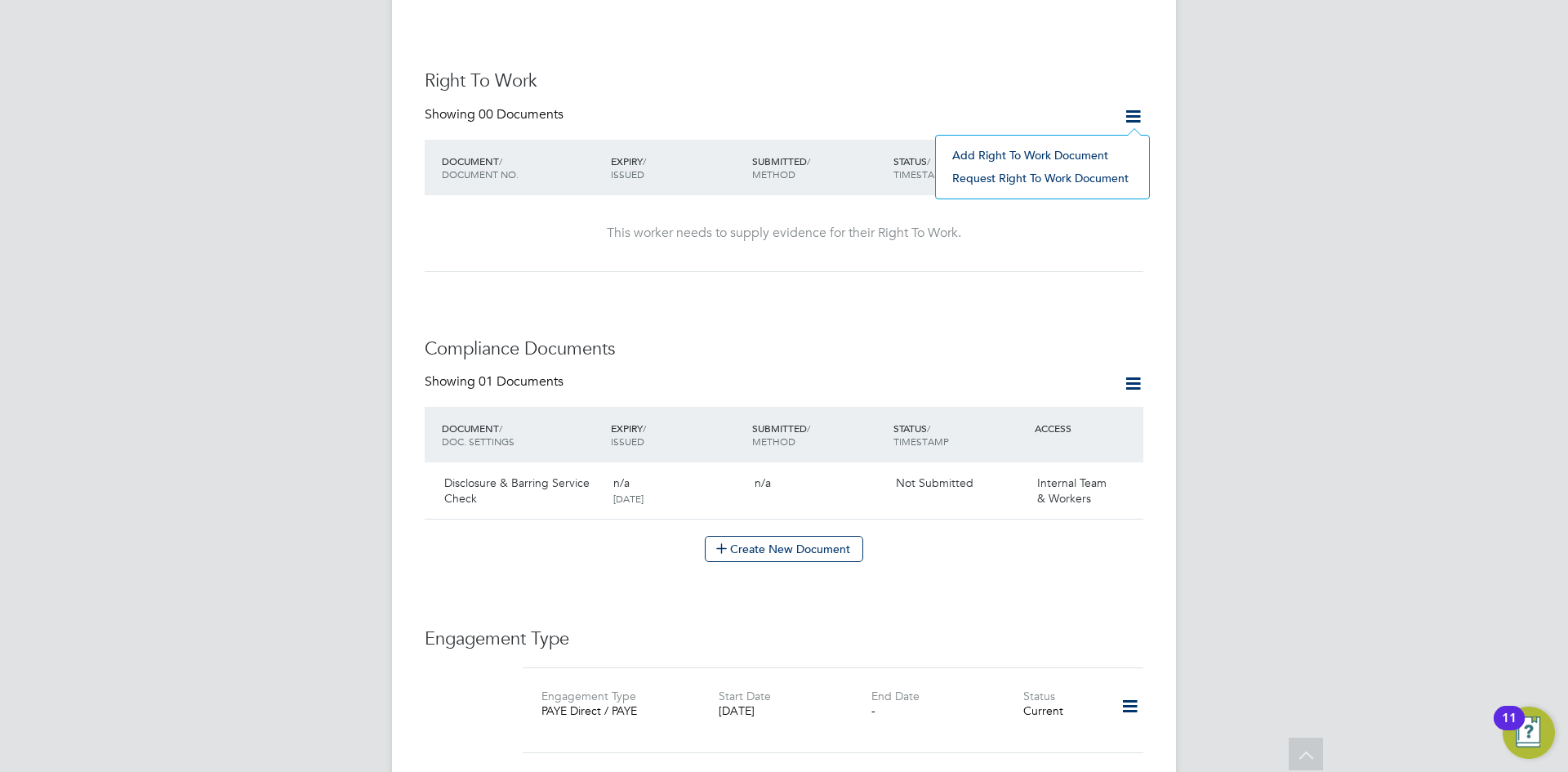 click on "Add Right To Work Document" 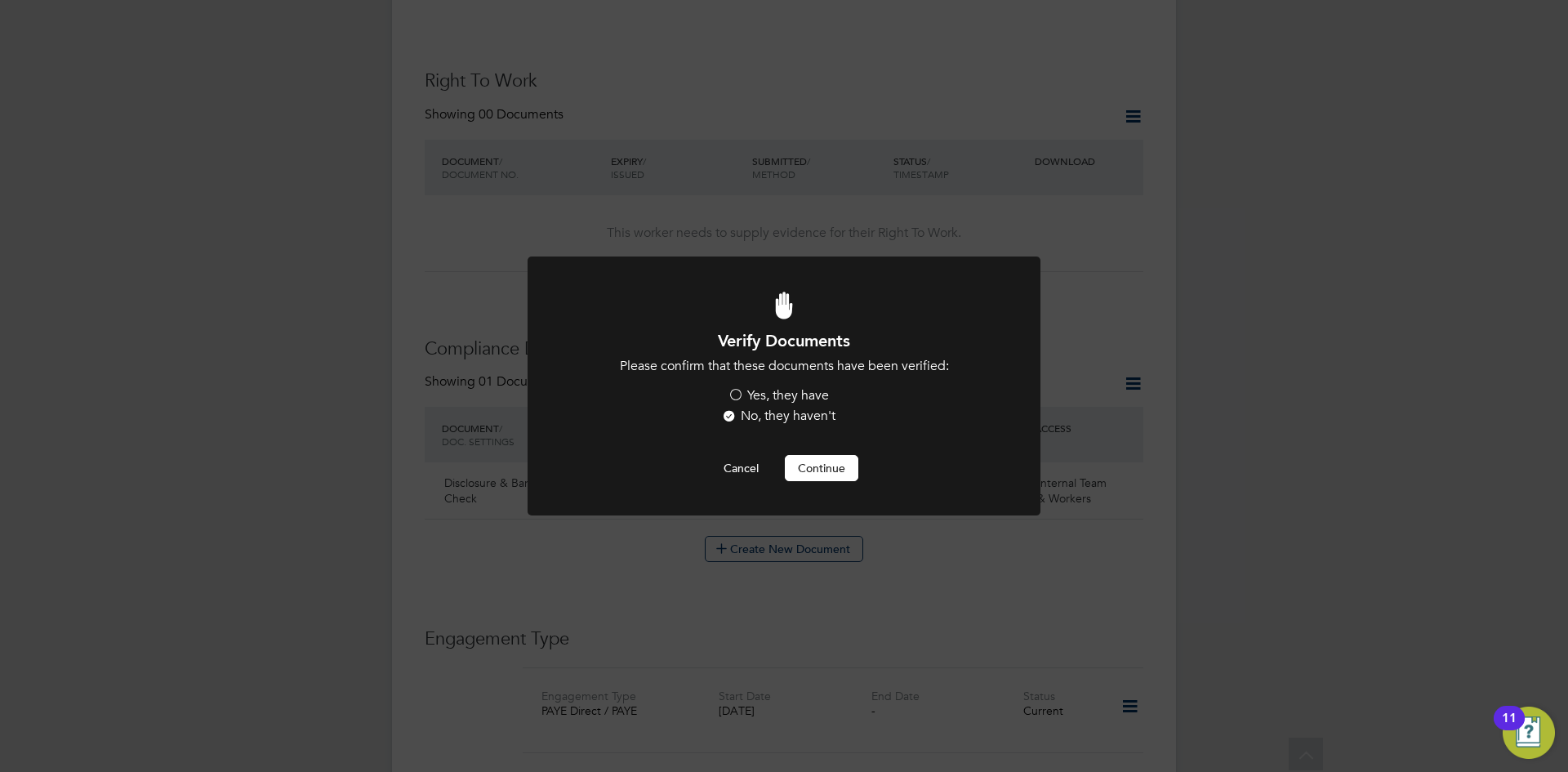 scroll, scrollTop: 0, scrollLeft: 0, axis: both 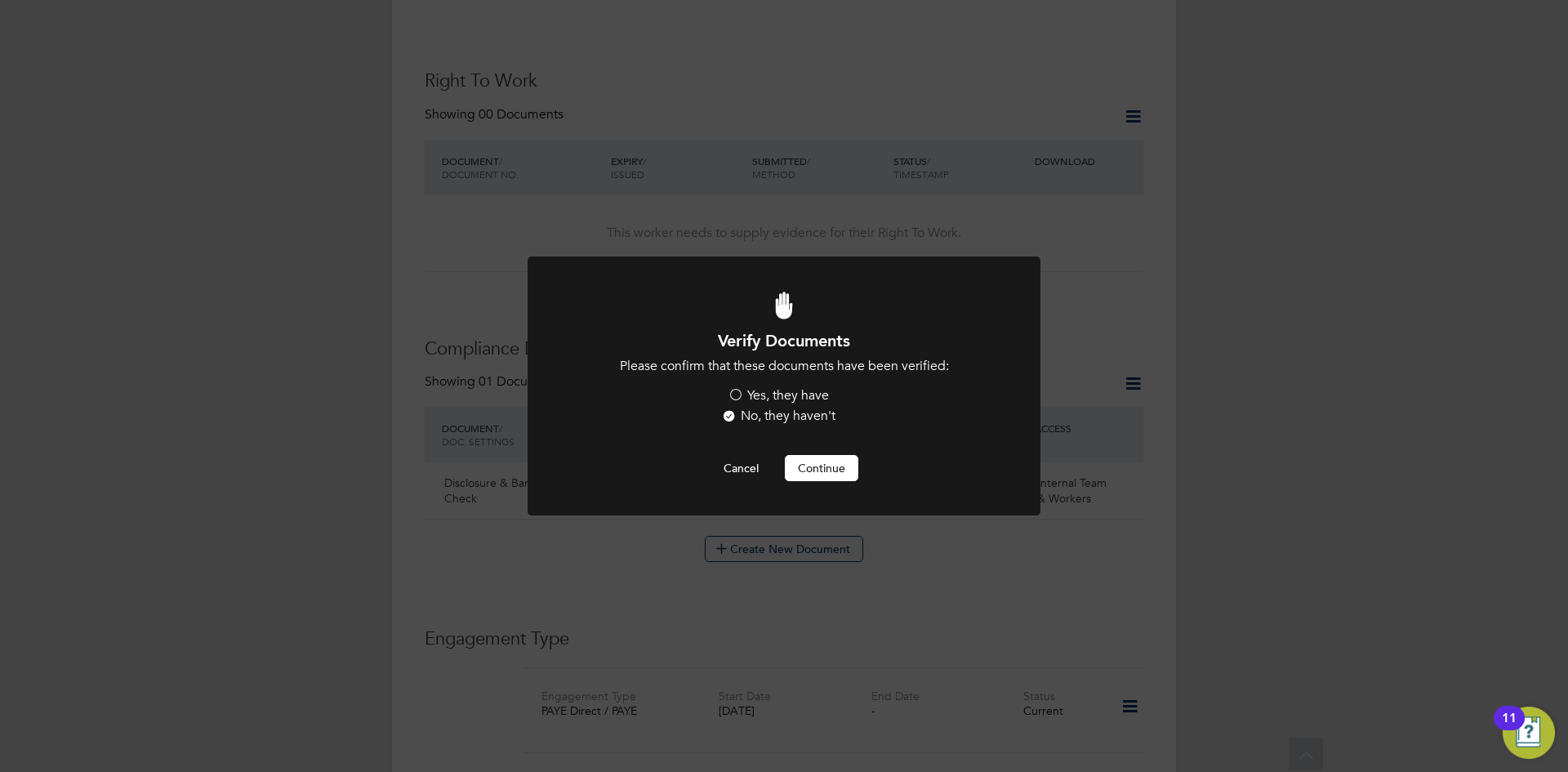 click on "Yes, they have" at bounding box center [778, 395] 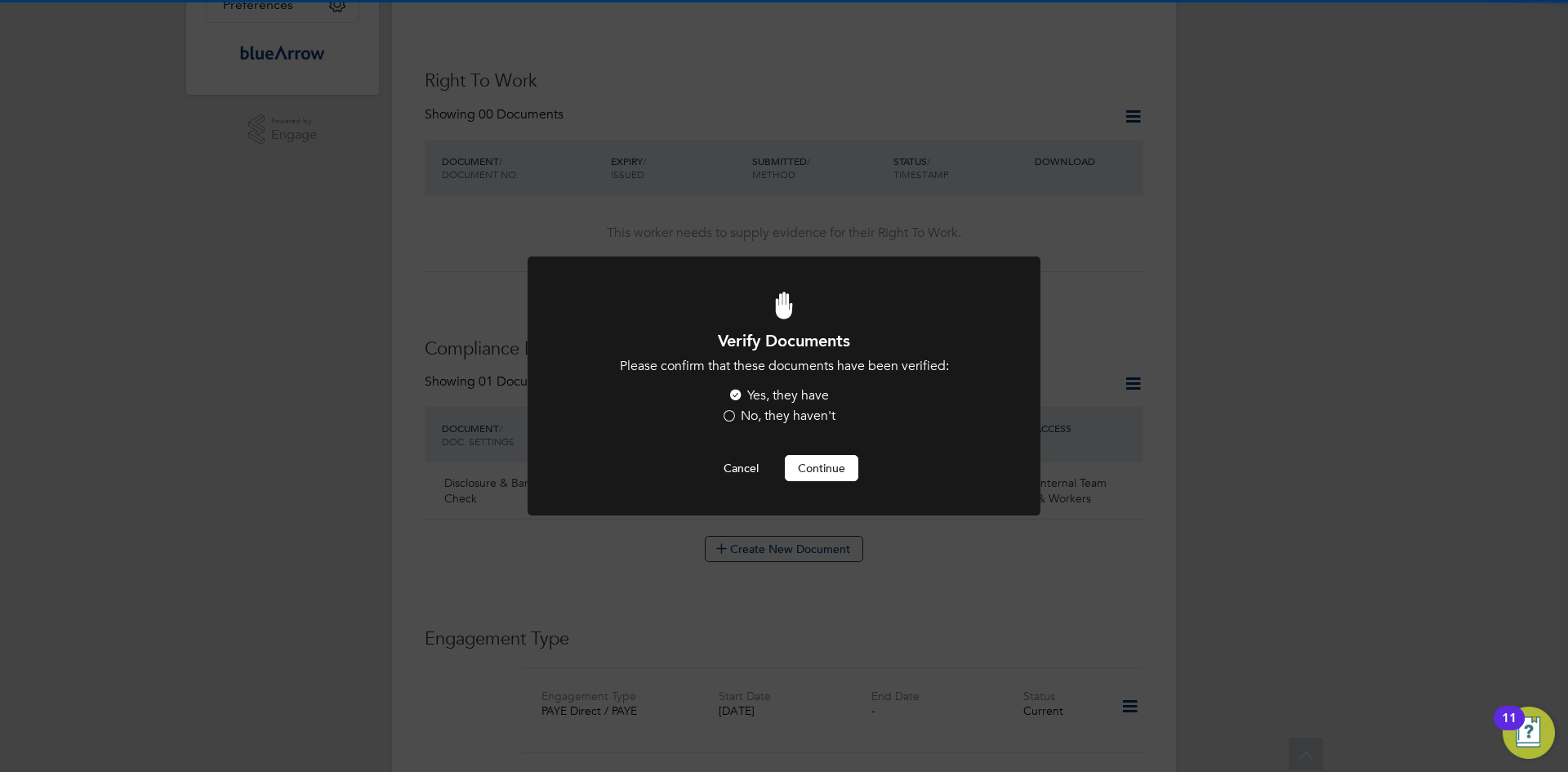 click on "Continue" at bounding box center [822, 468] 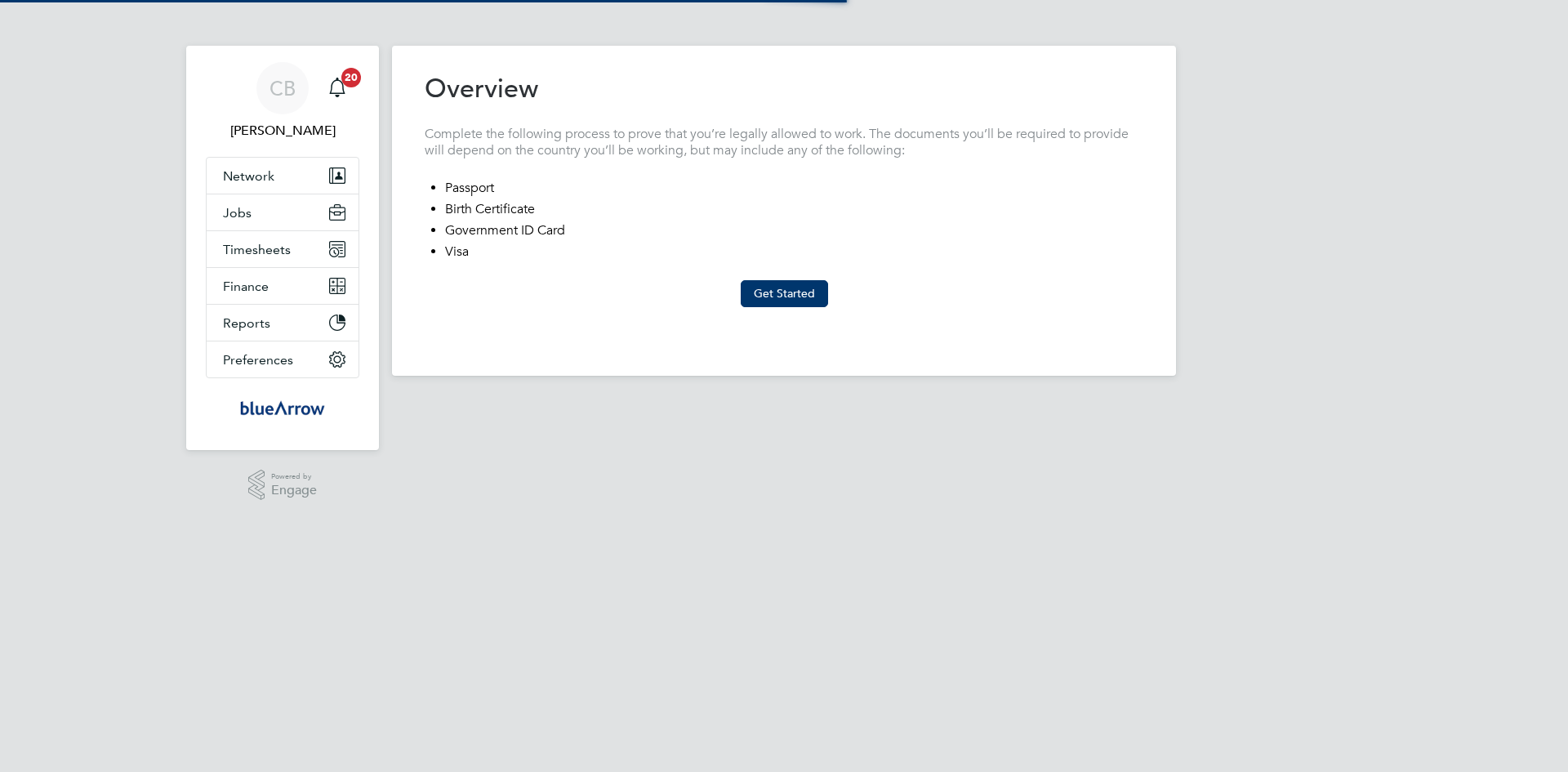 scroll, scrollTop: 0, scrollLeft: 0, axis: both 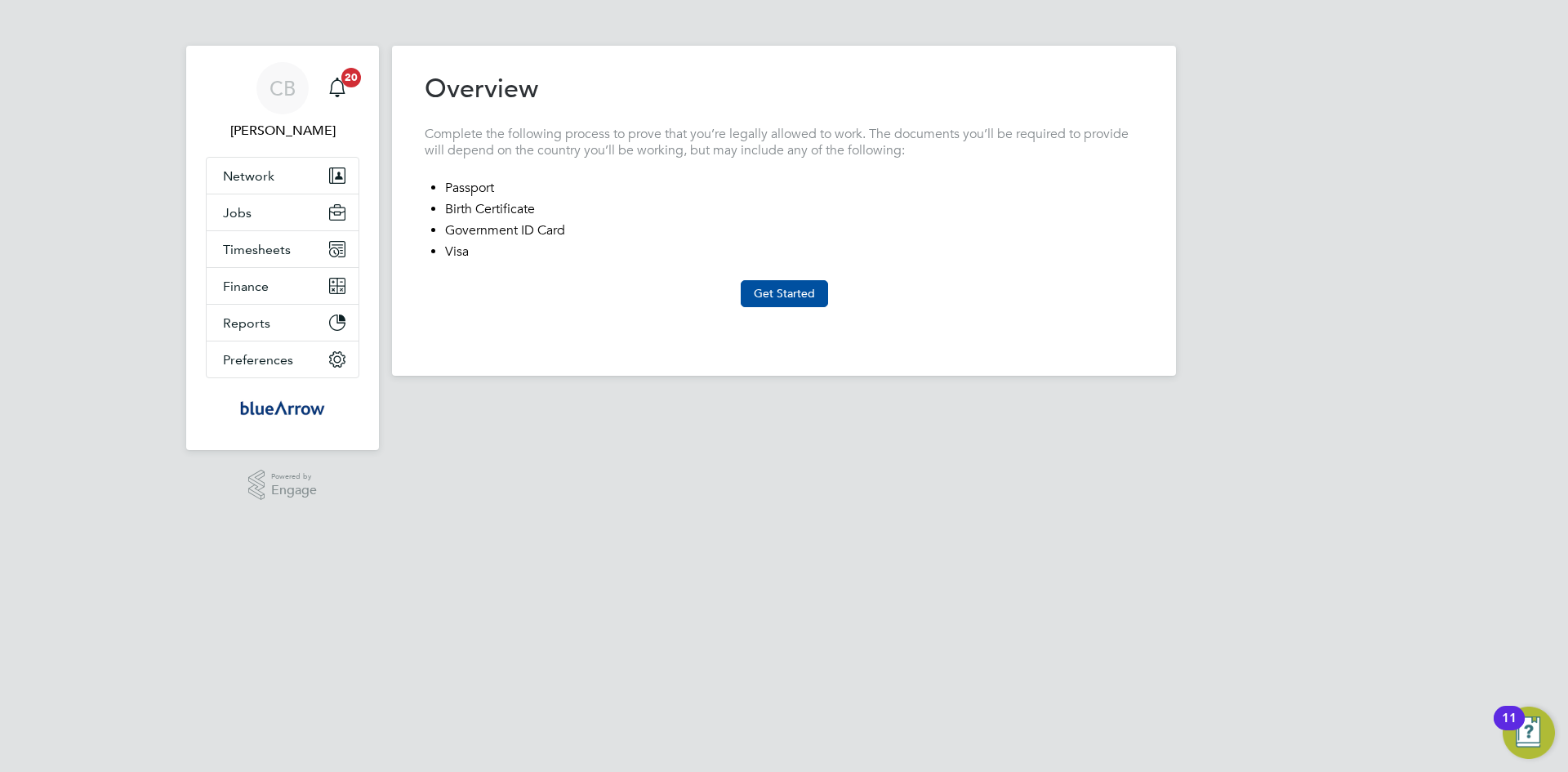 click on "Get Started" at bounding box center (784, 293) 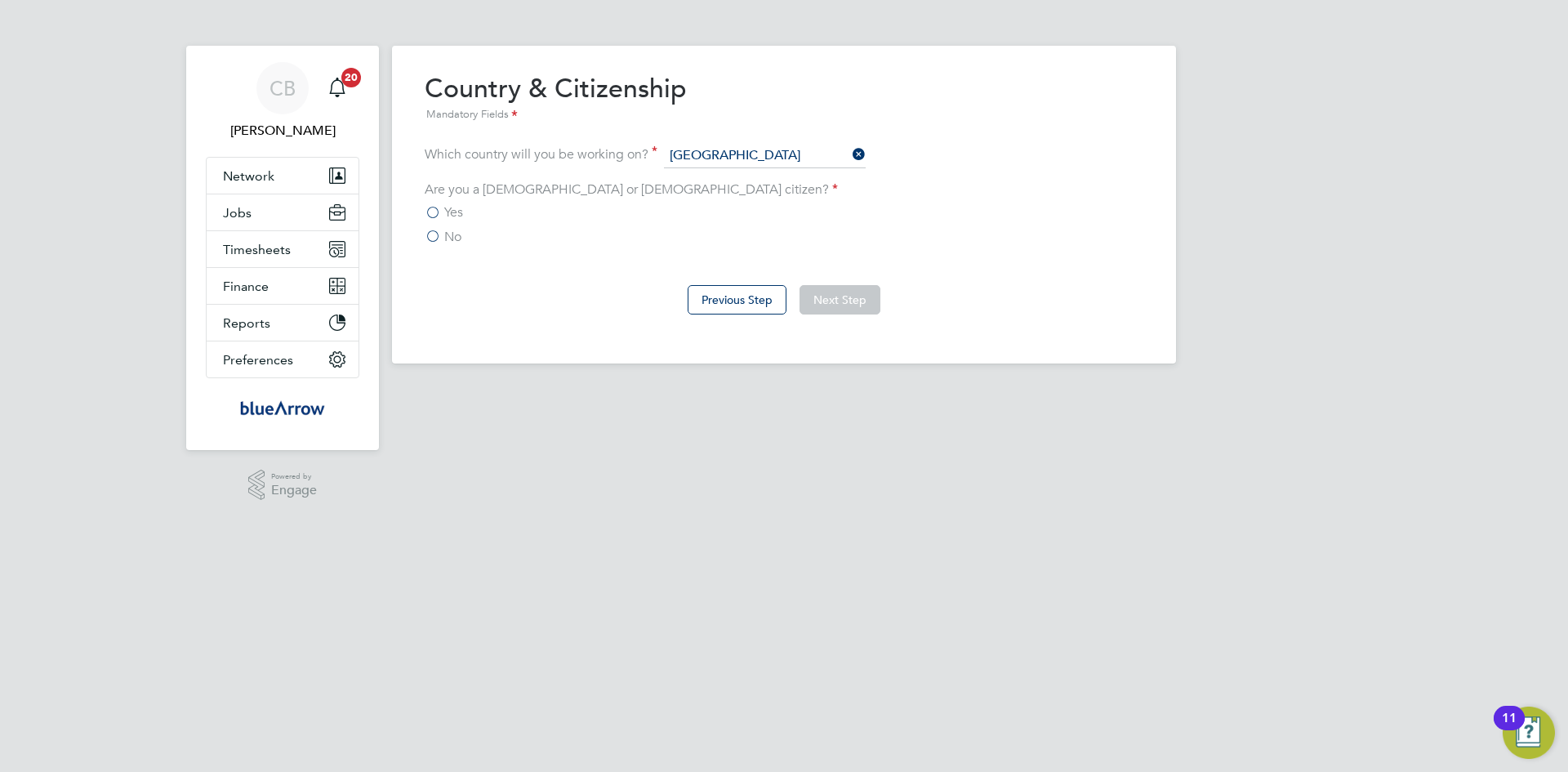 click on "No" at bounding box center (443, 237) 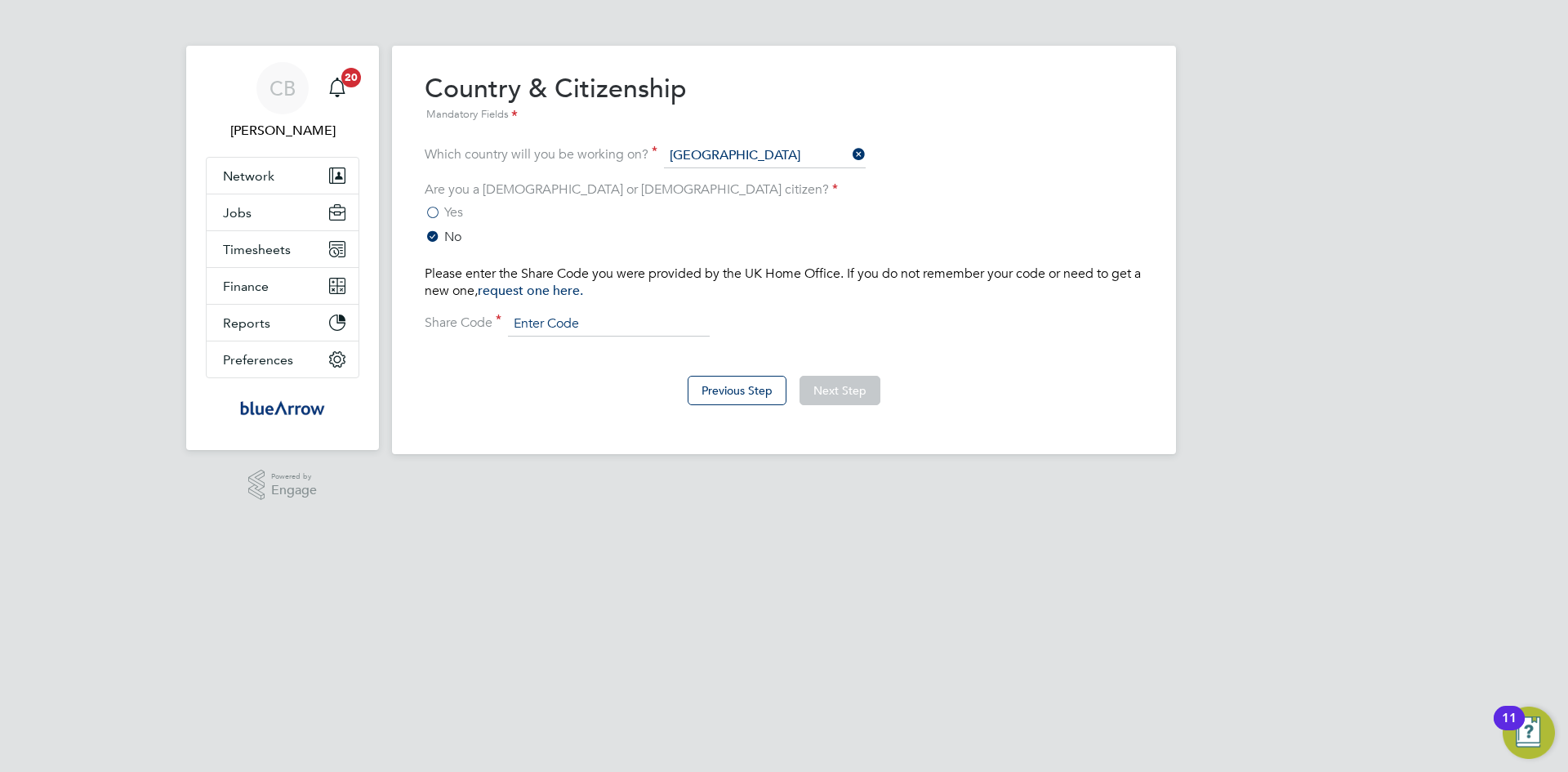 click at bounding box center [608, 324] 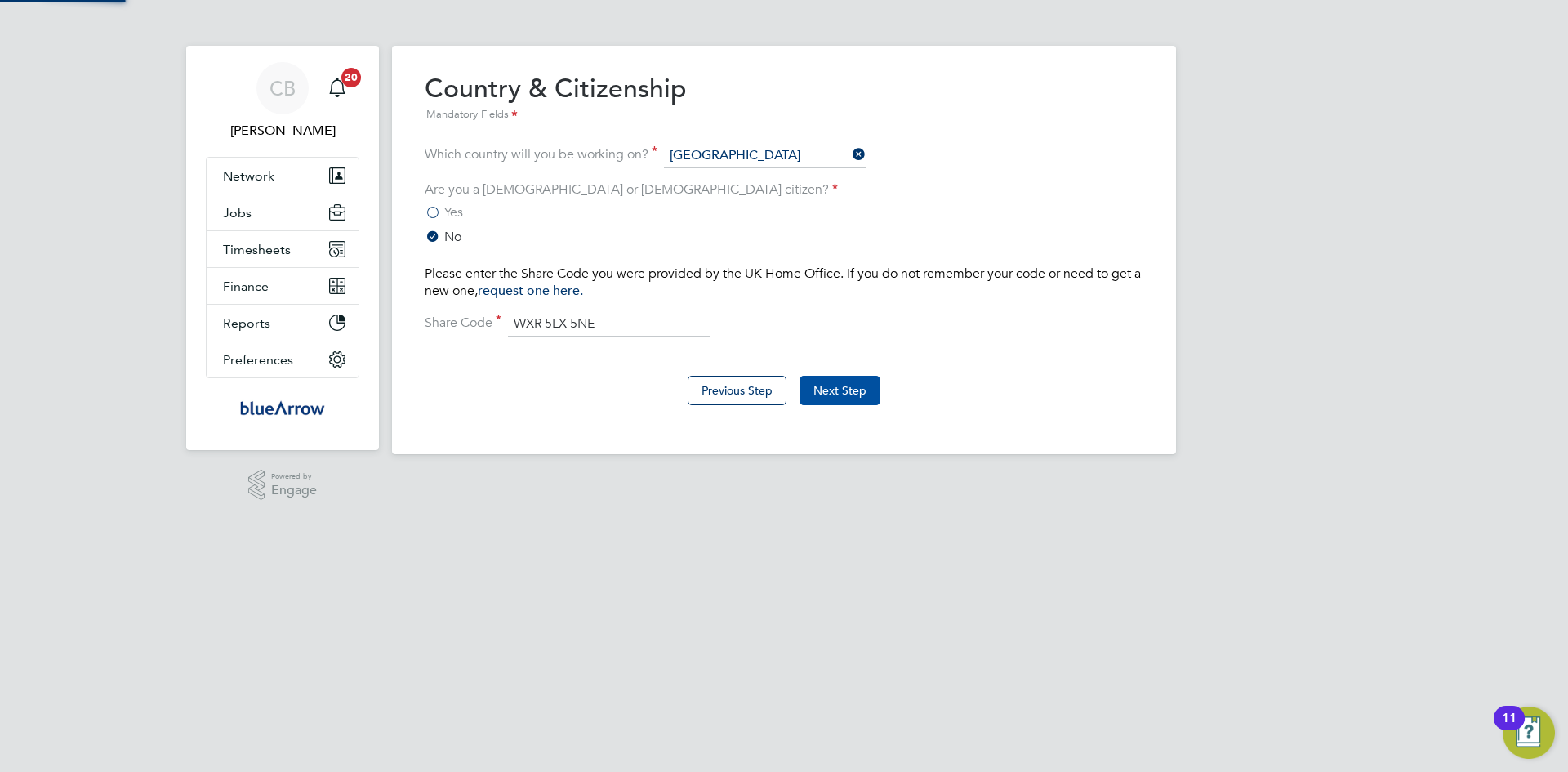 type on "WXR 5LX 5NE" 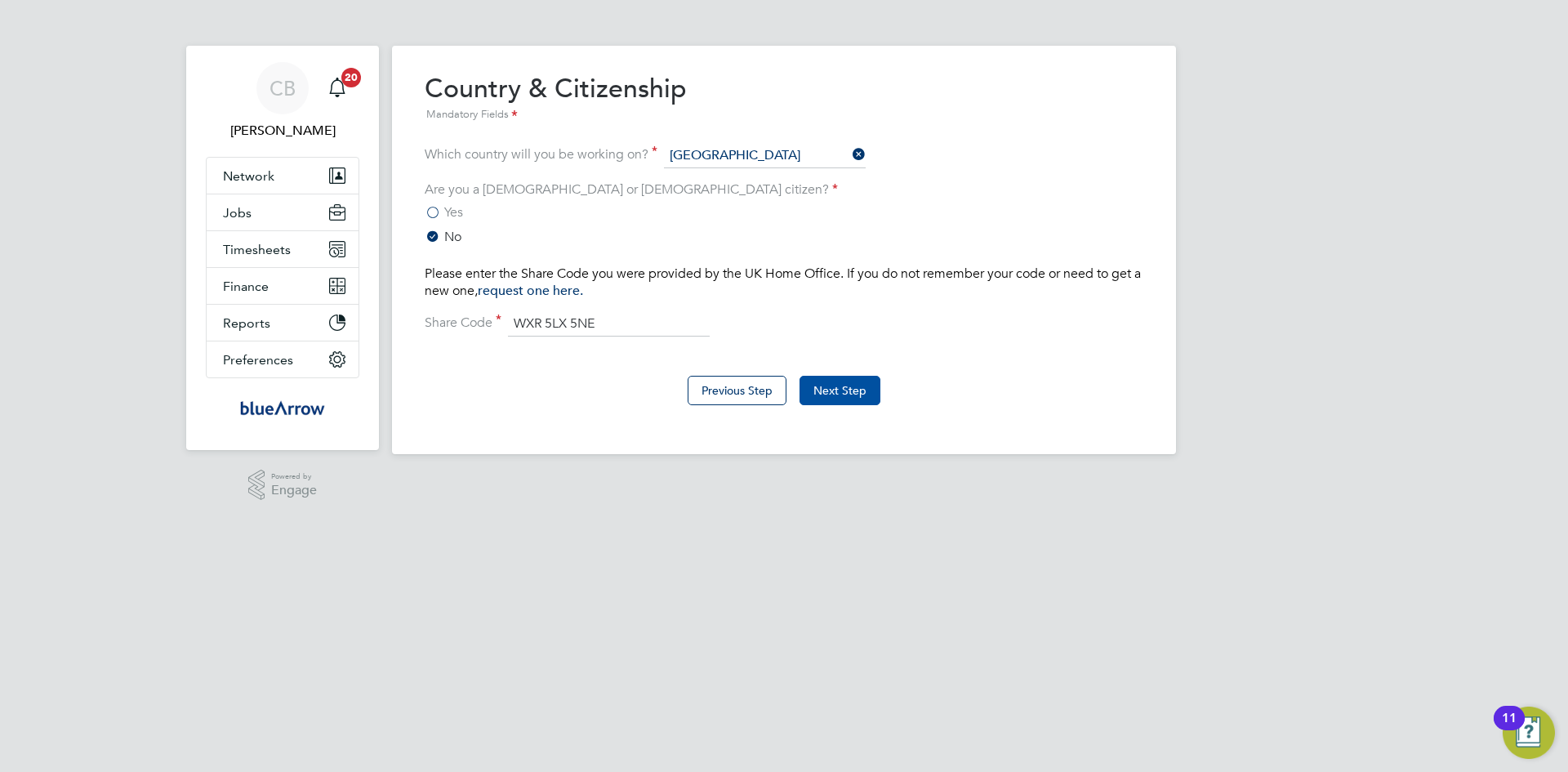 click on "Next Step" 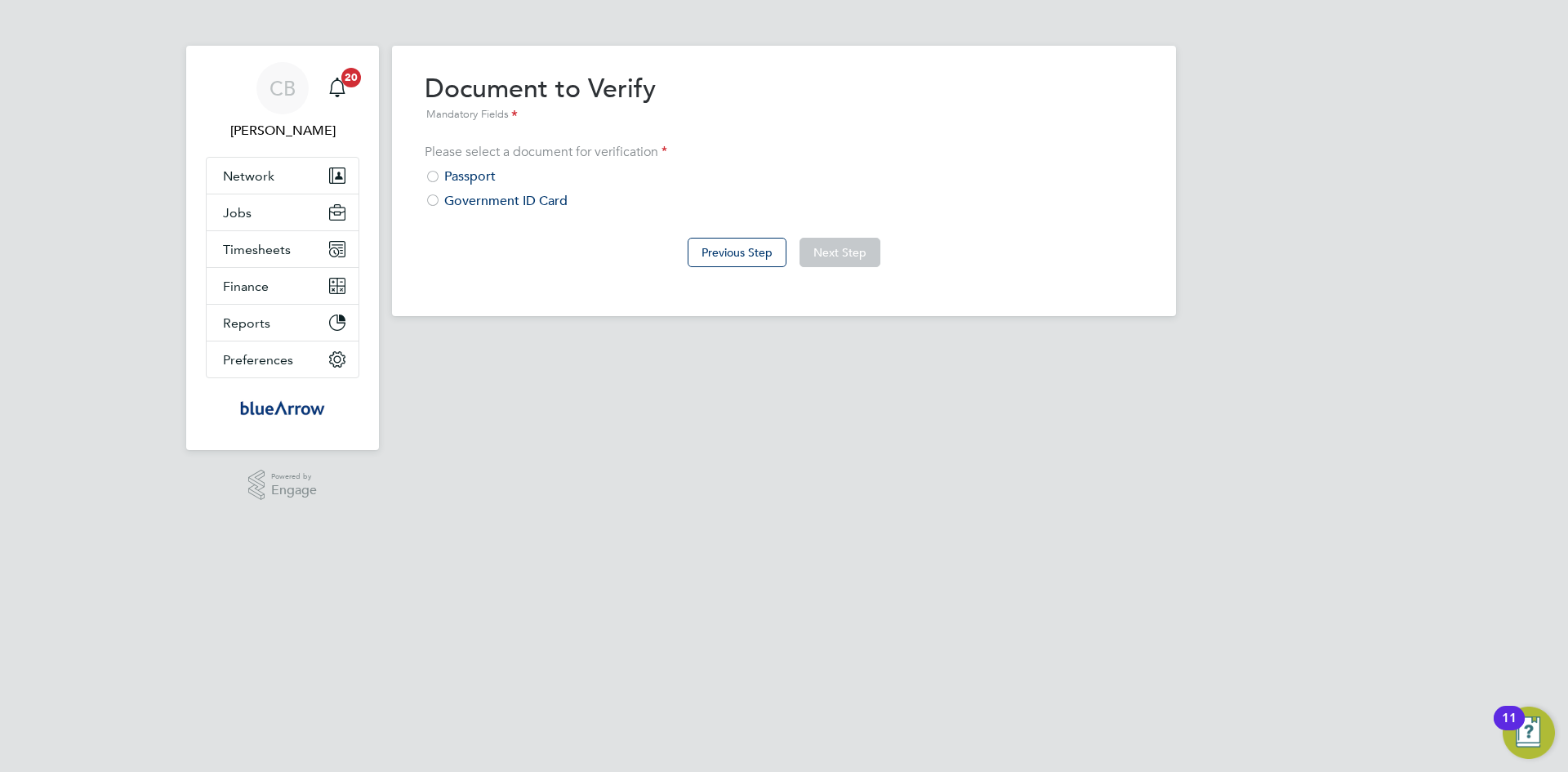 click at bounding box center (433, 202) 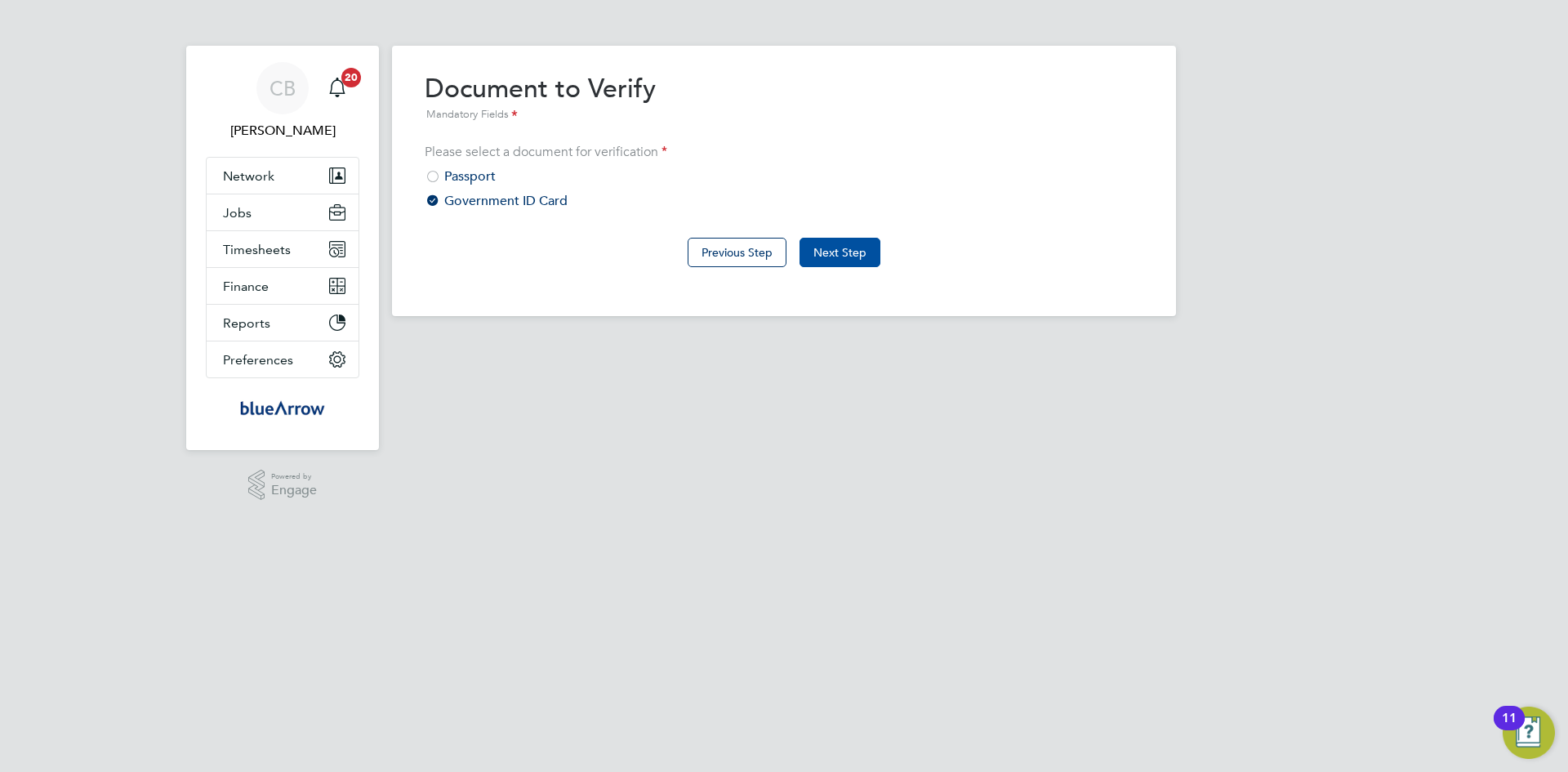 click on "Next Step" 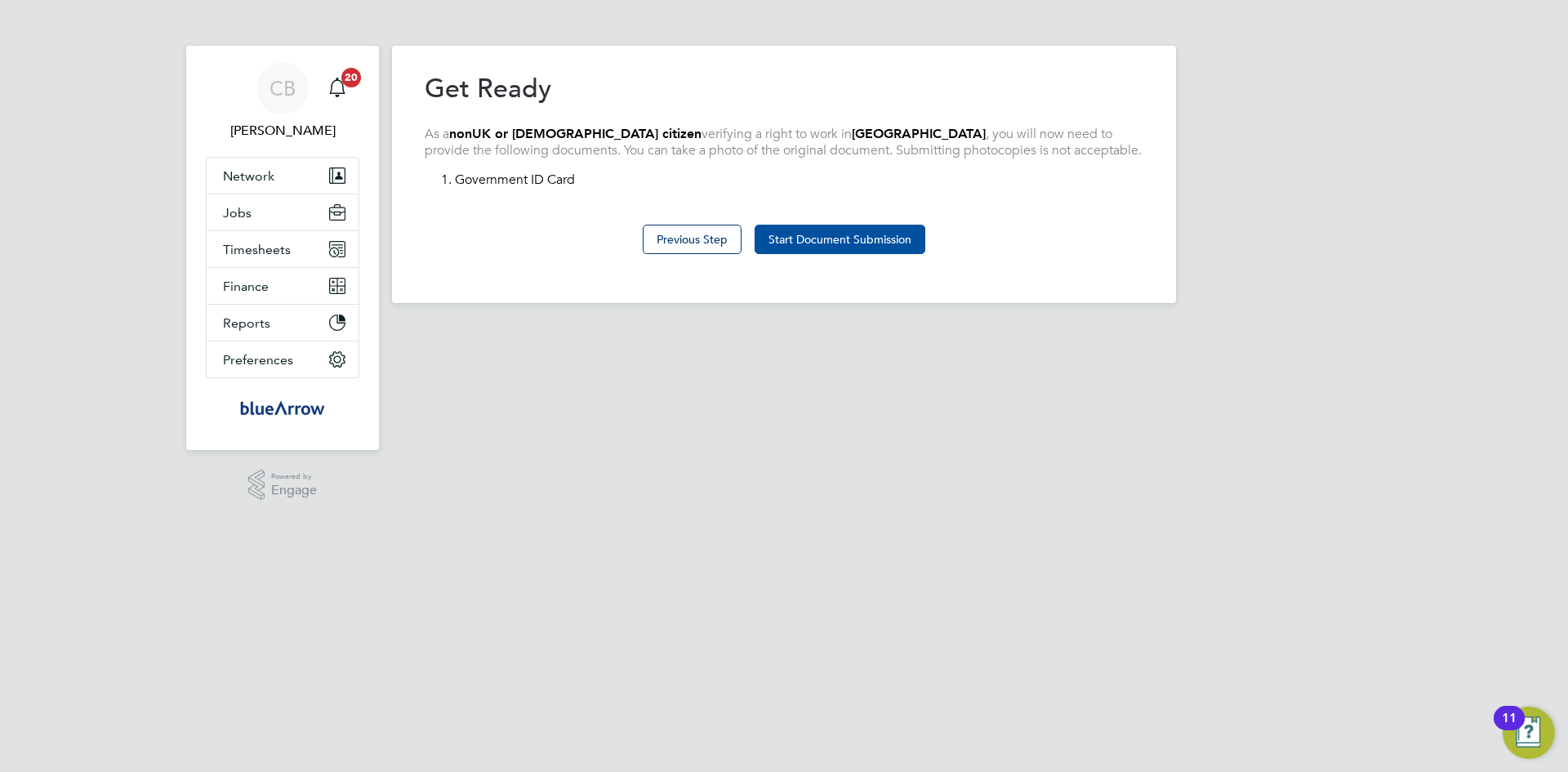 click on "Start Document Submission" 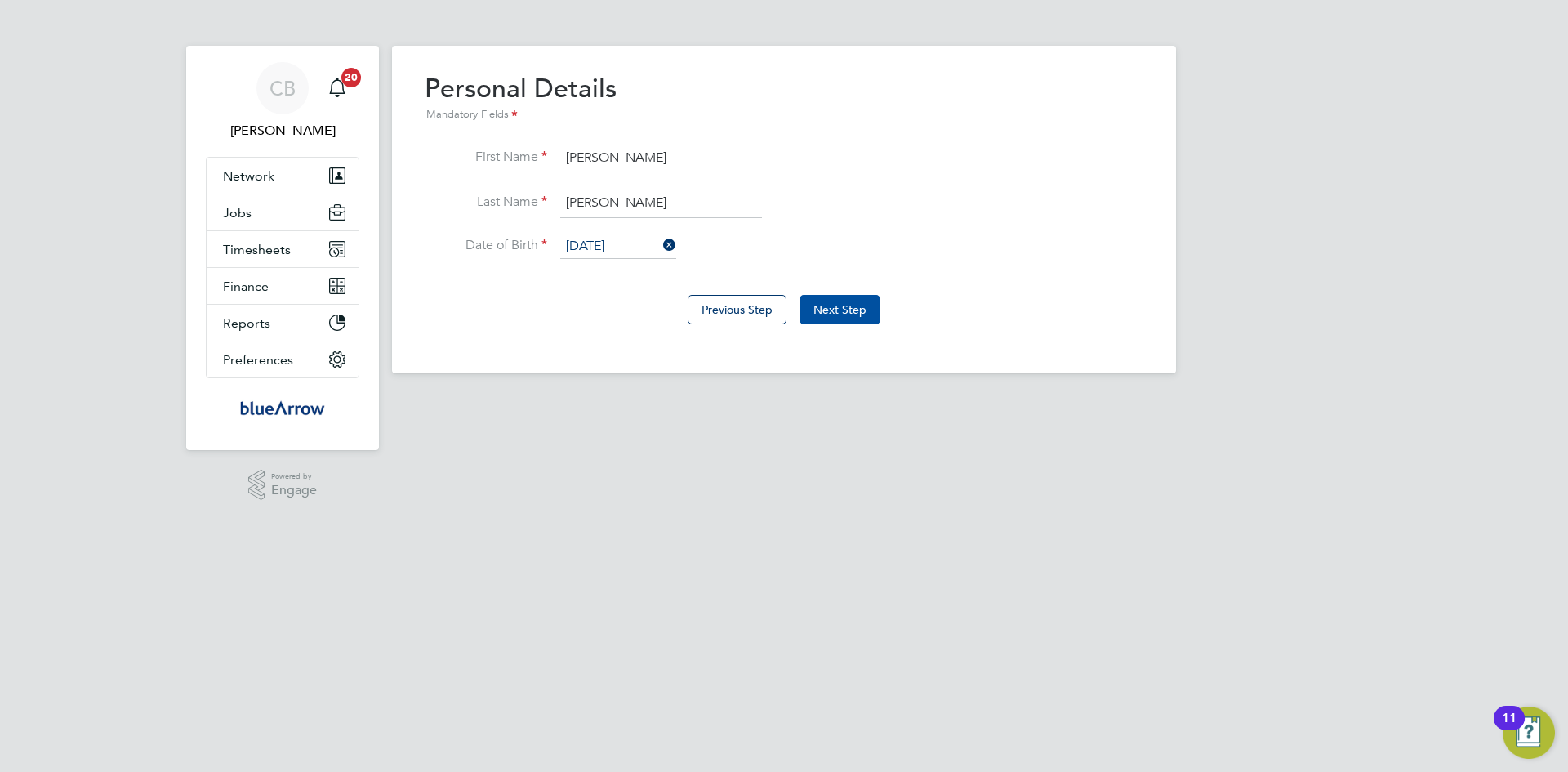 click on "Next Step" 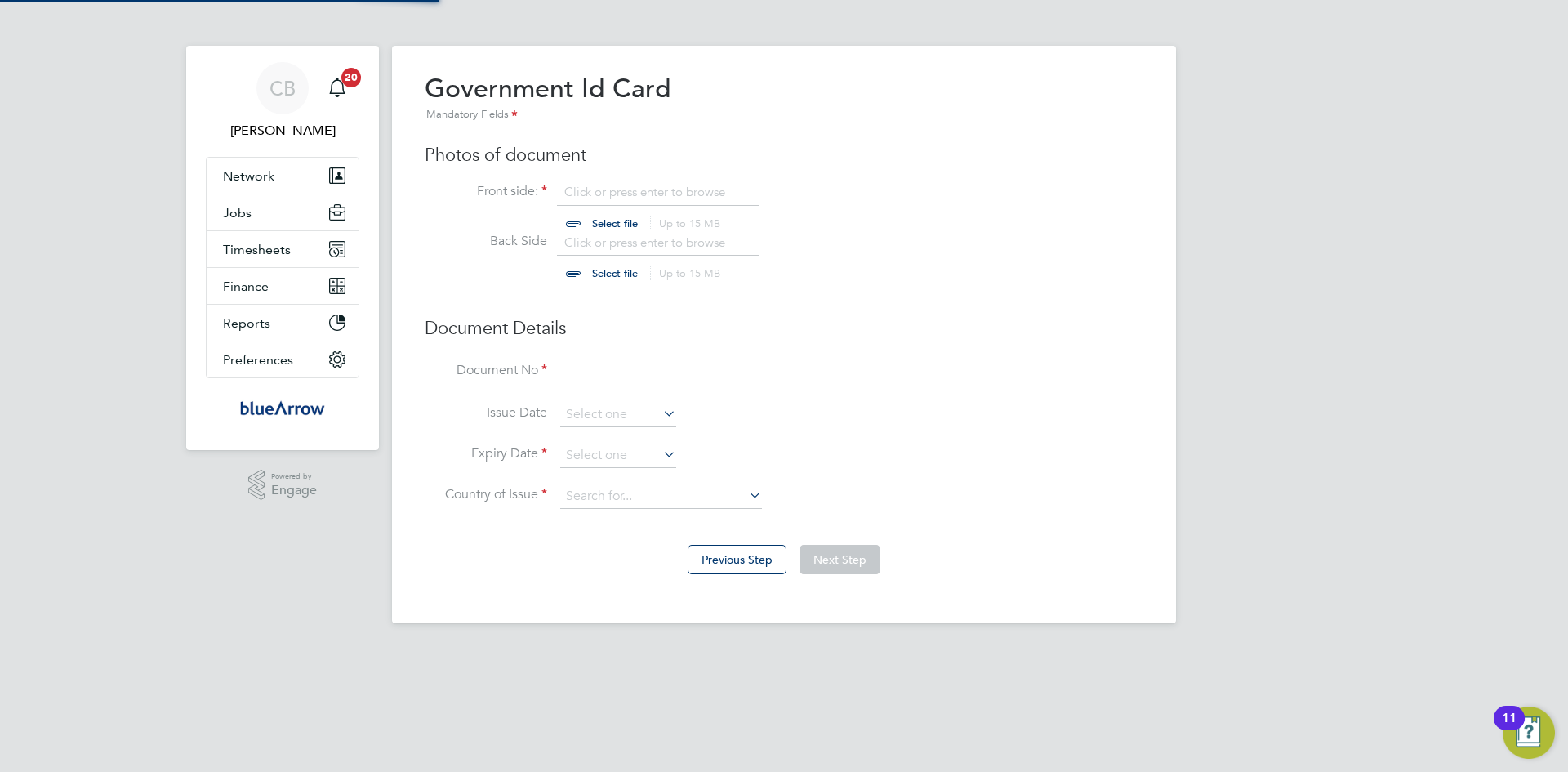 scroll, scrollTop: 8, scrollLeft: 8, axis: both 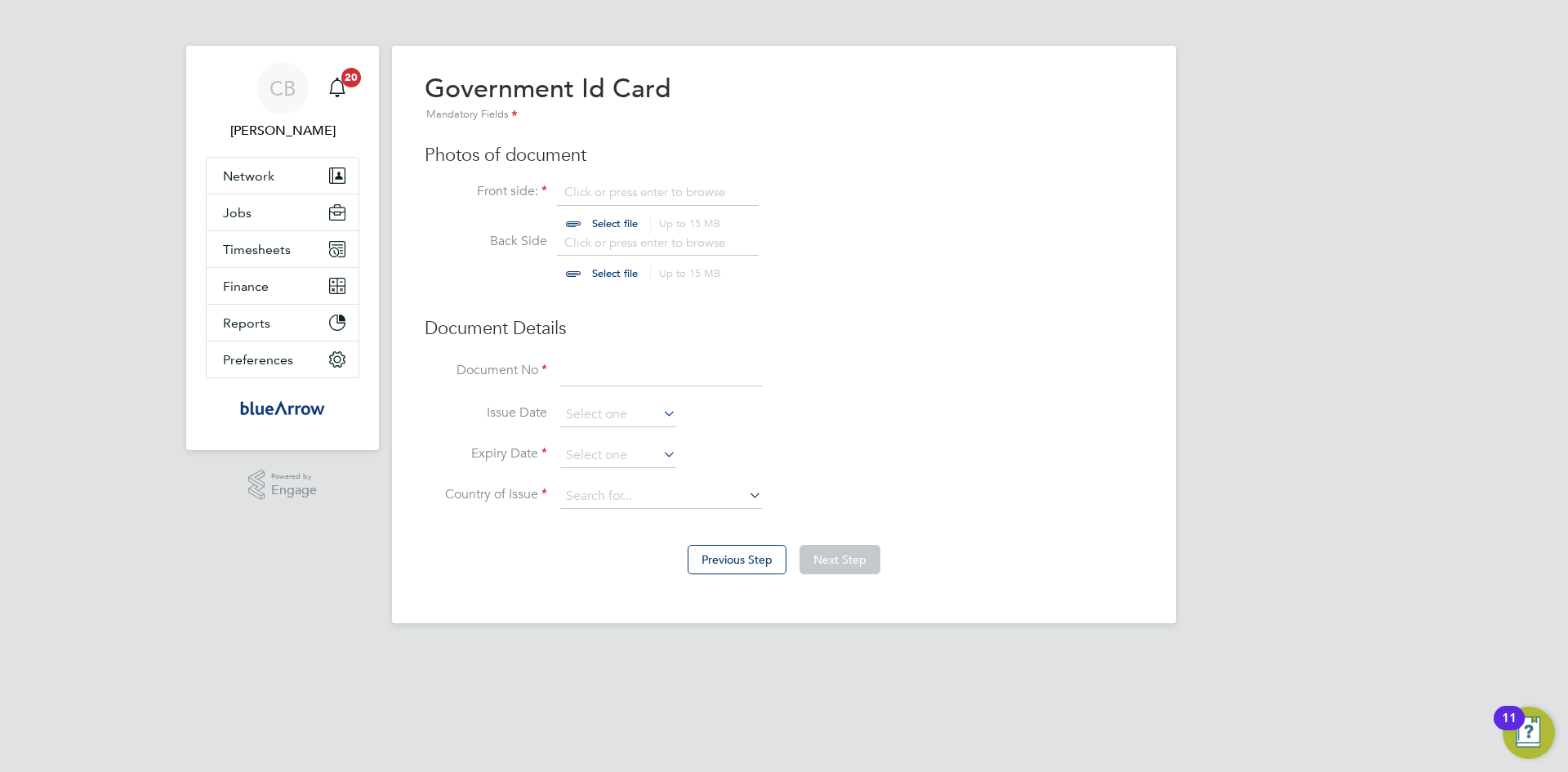 click 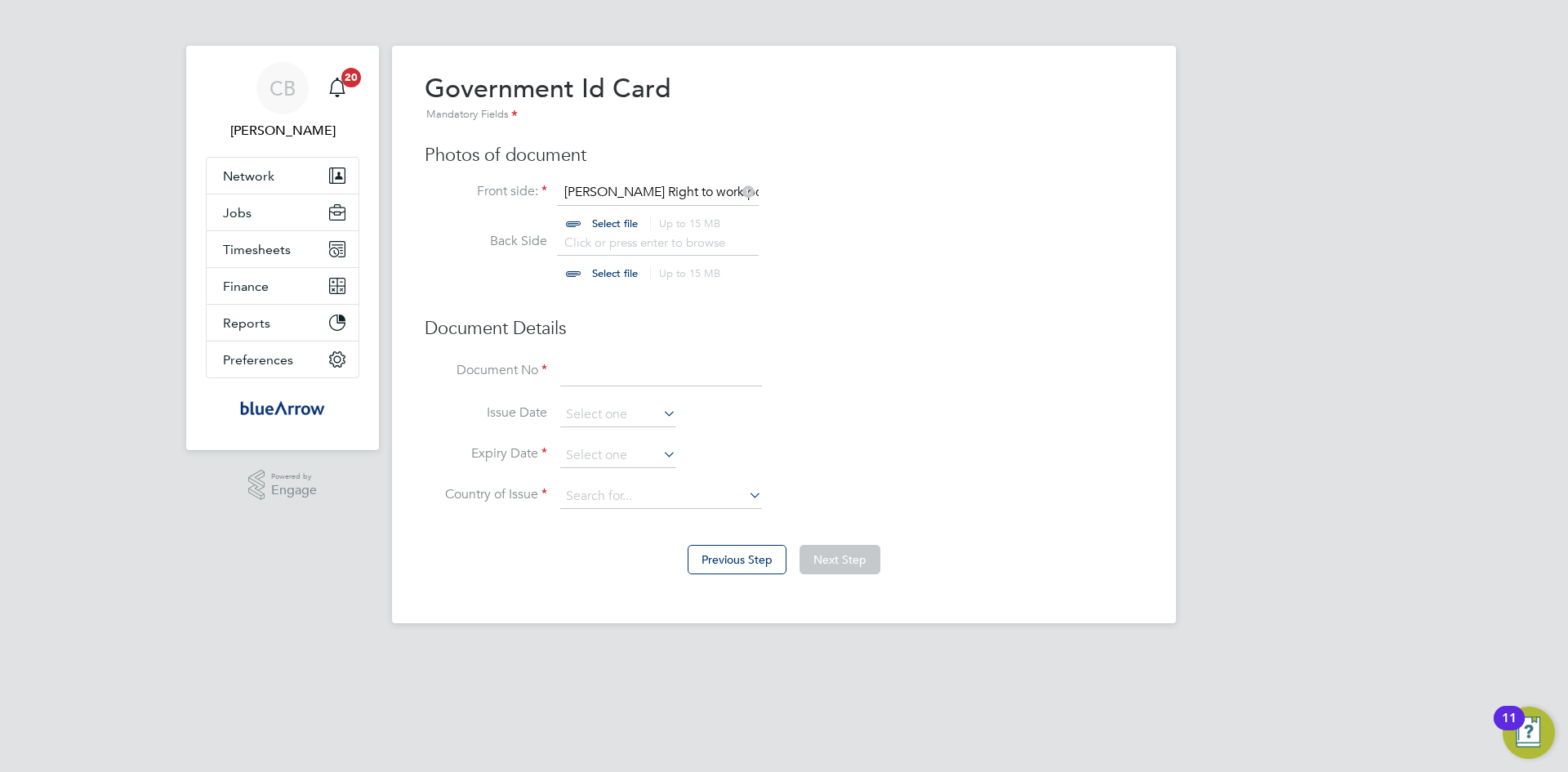 click 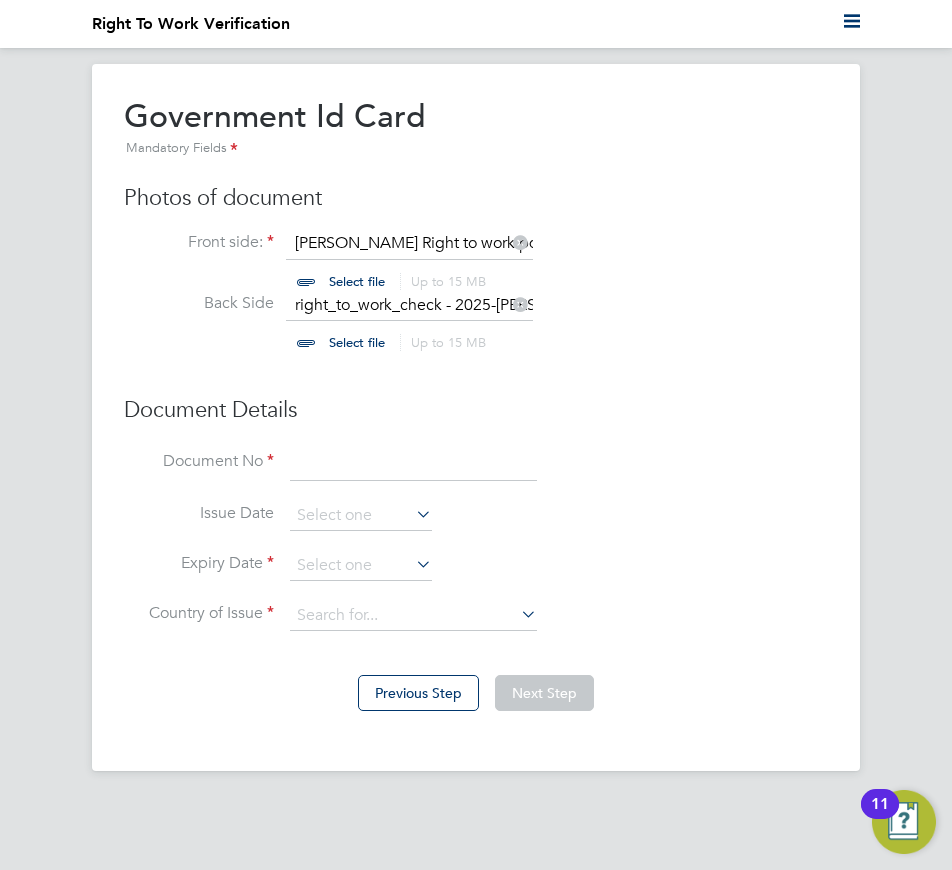 click 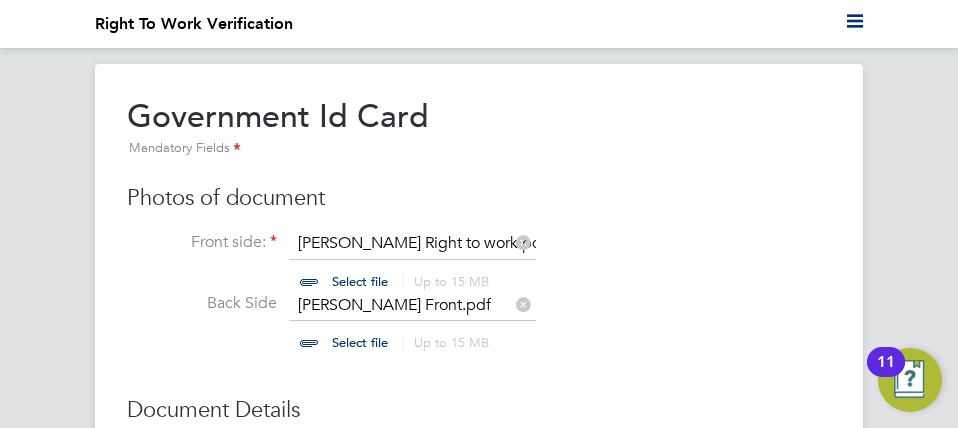 click on "Photos of document" 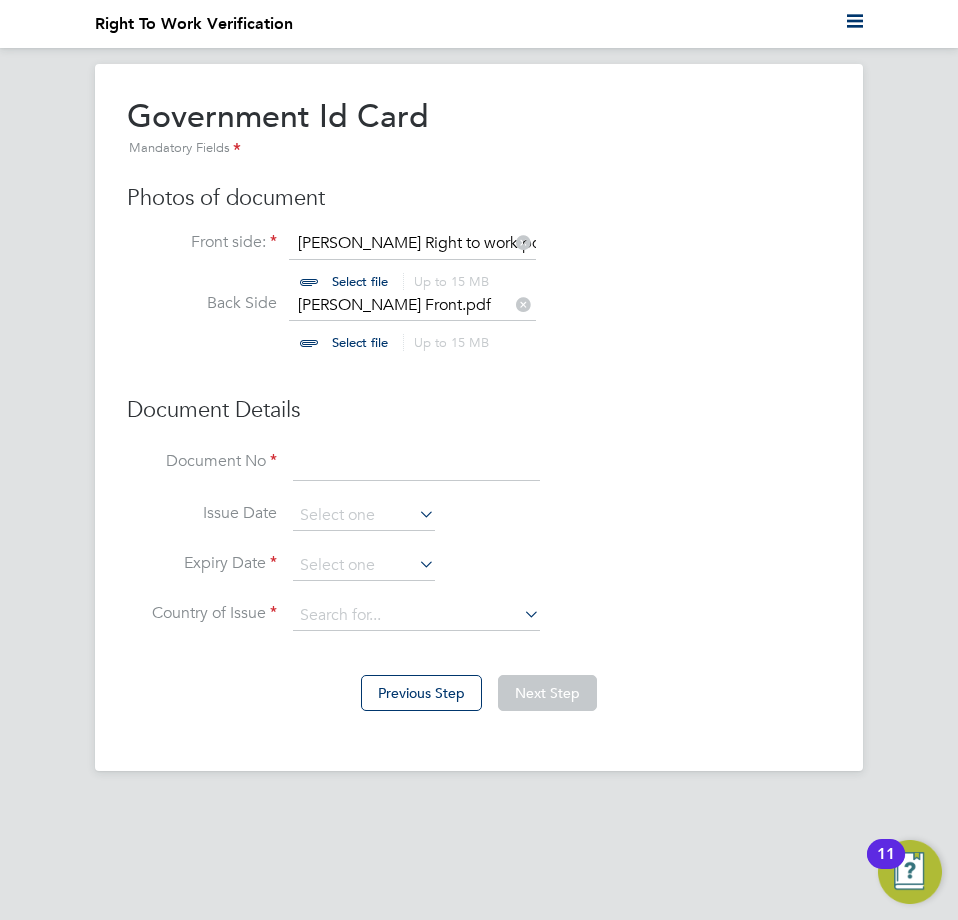 click 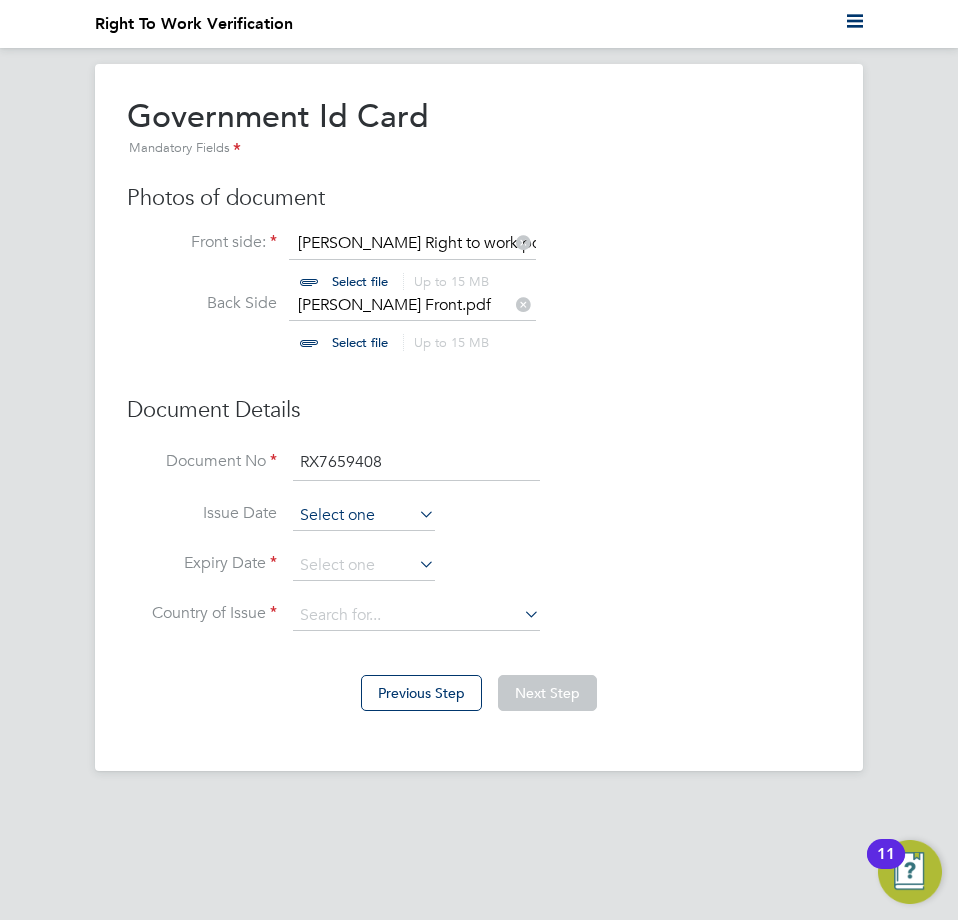 type on "RX7659408" 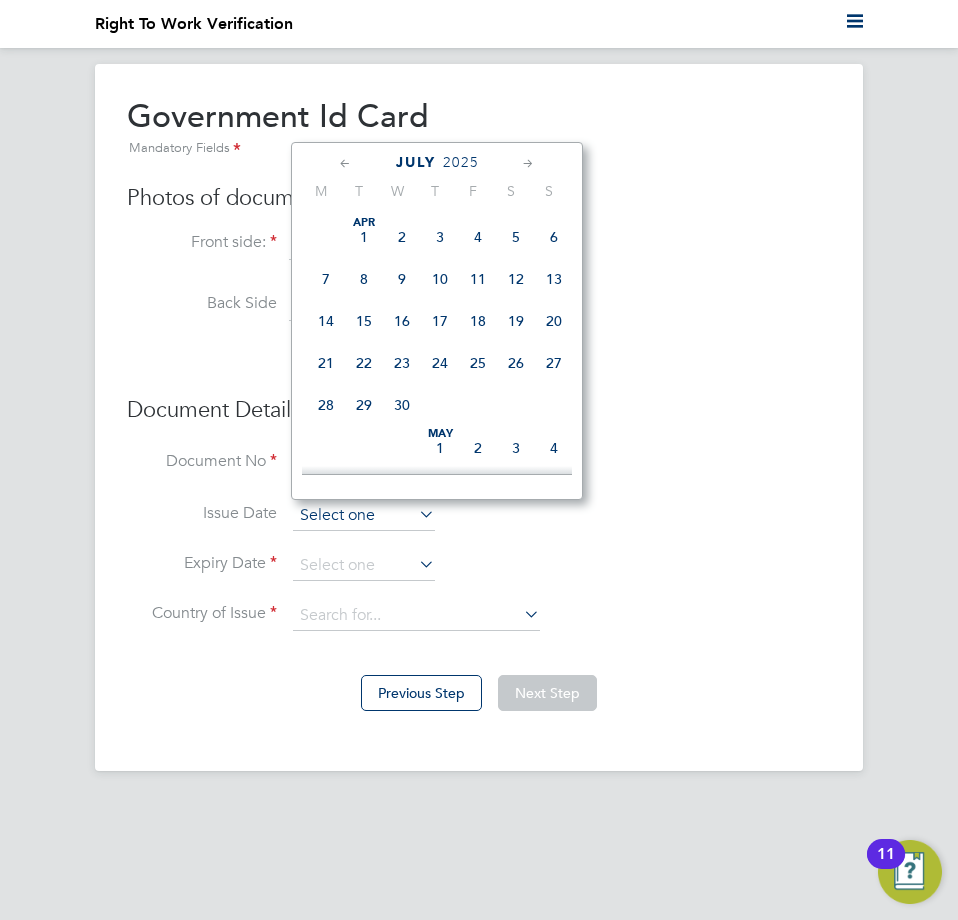 click 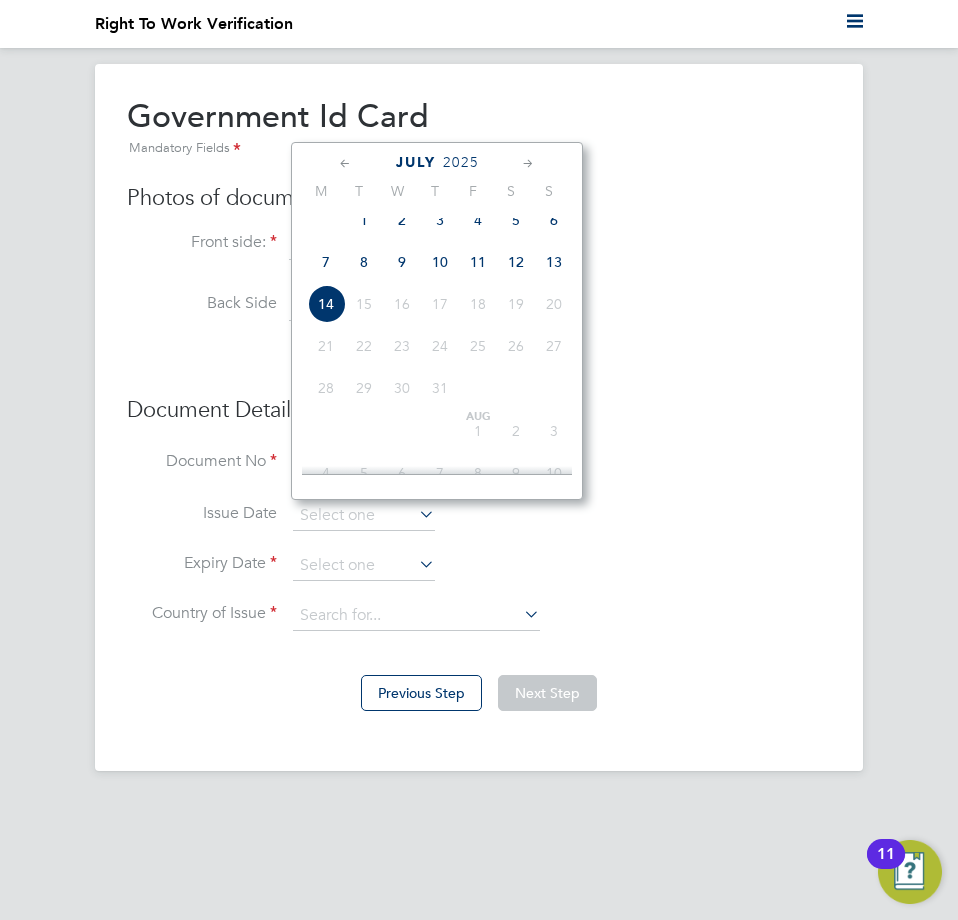 click on "2025" 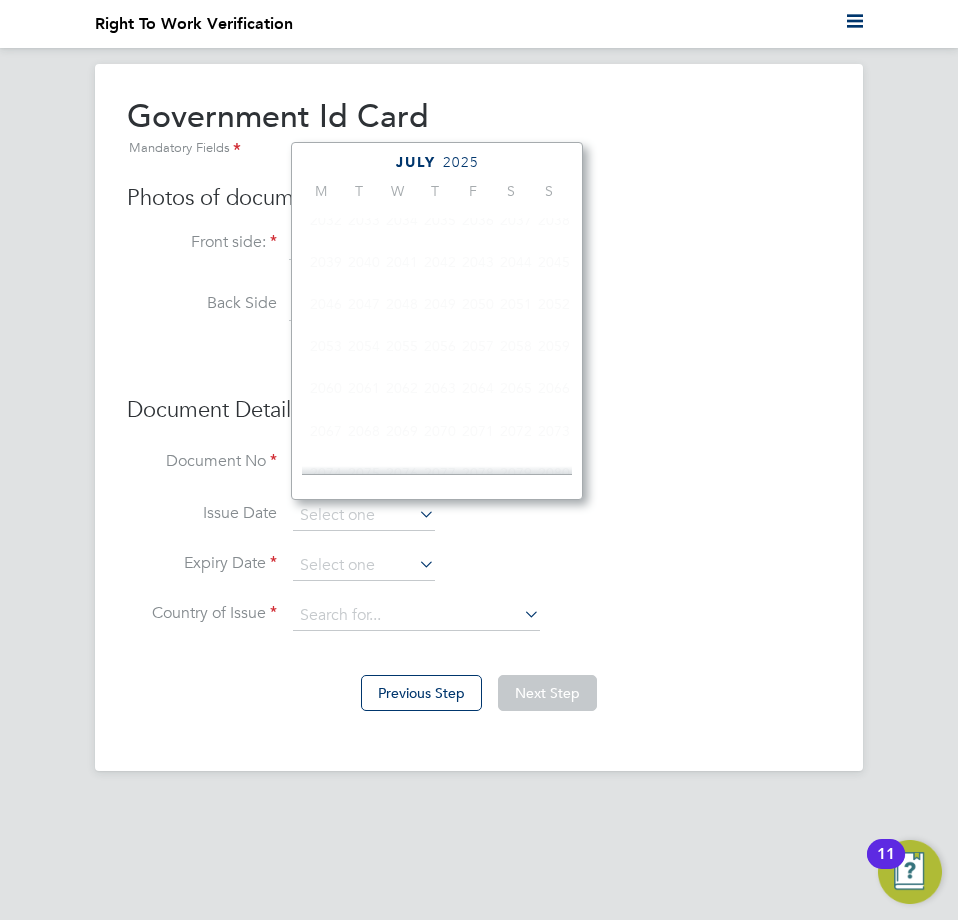 scroll, scrollTop: 530, scrollLeft: 0, axis: vertical 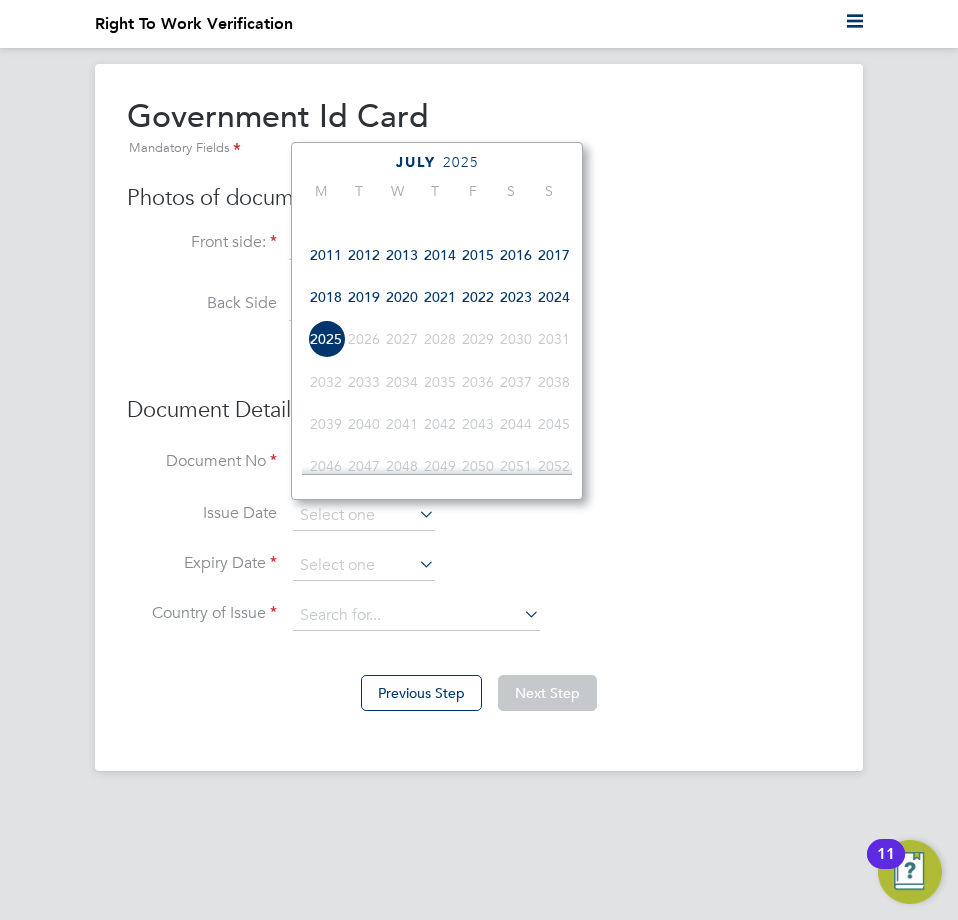 click on "2022" 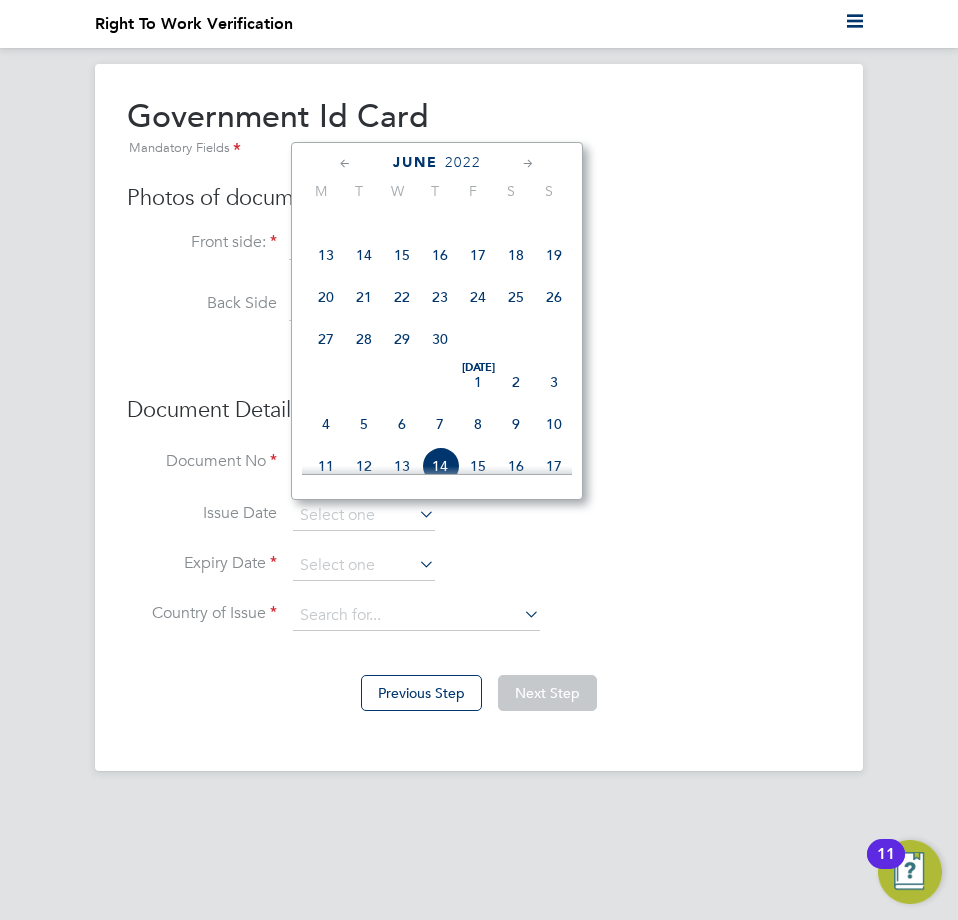 click 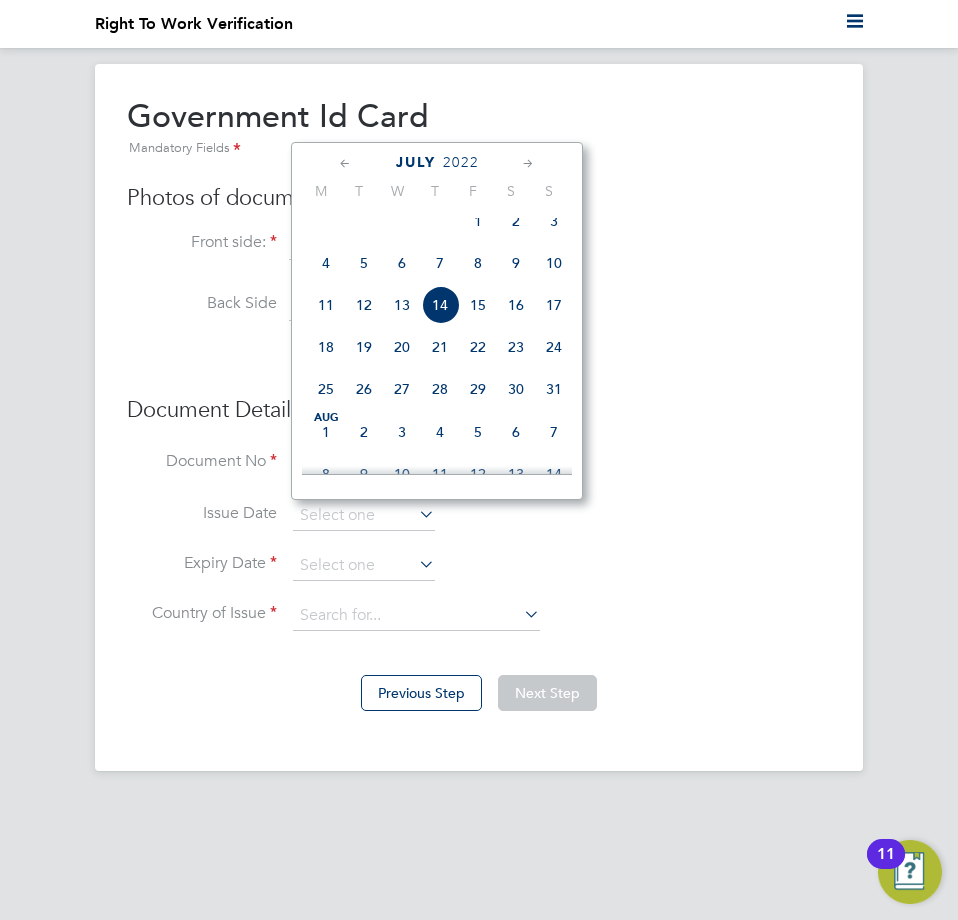 click 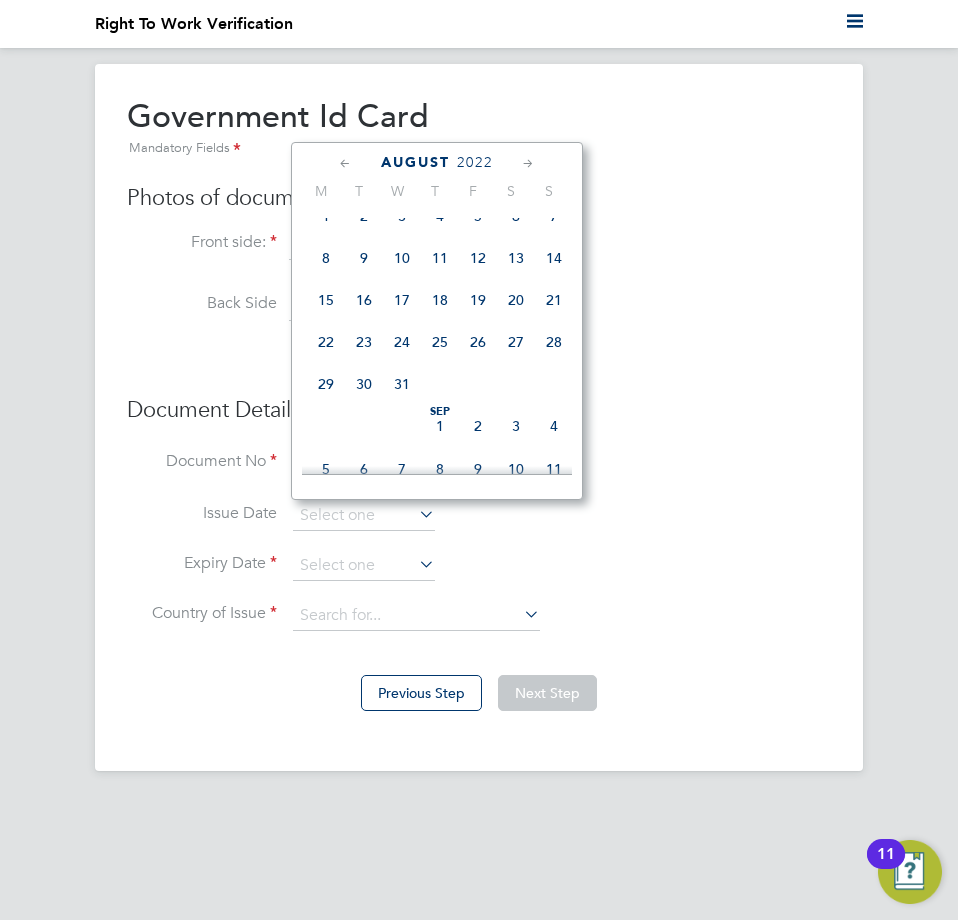 click on "22" 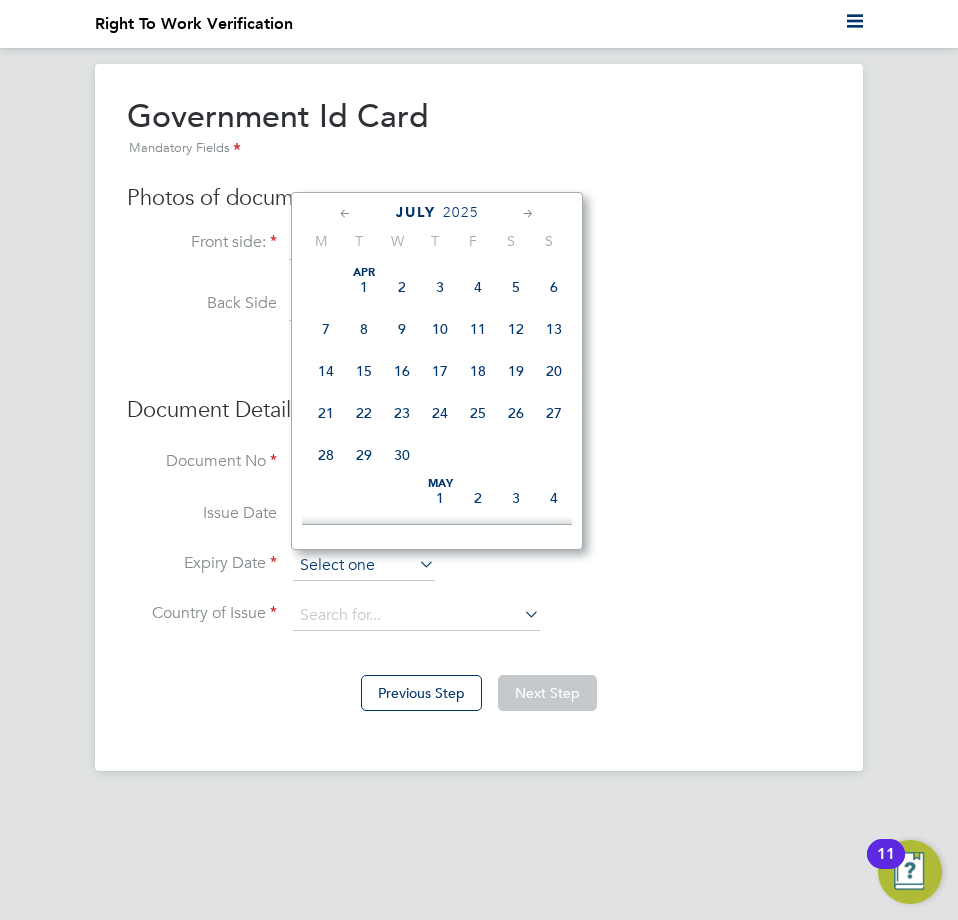 scroll, scrollTop: 692, scrollLeft: 0, axis: vertical 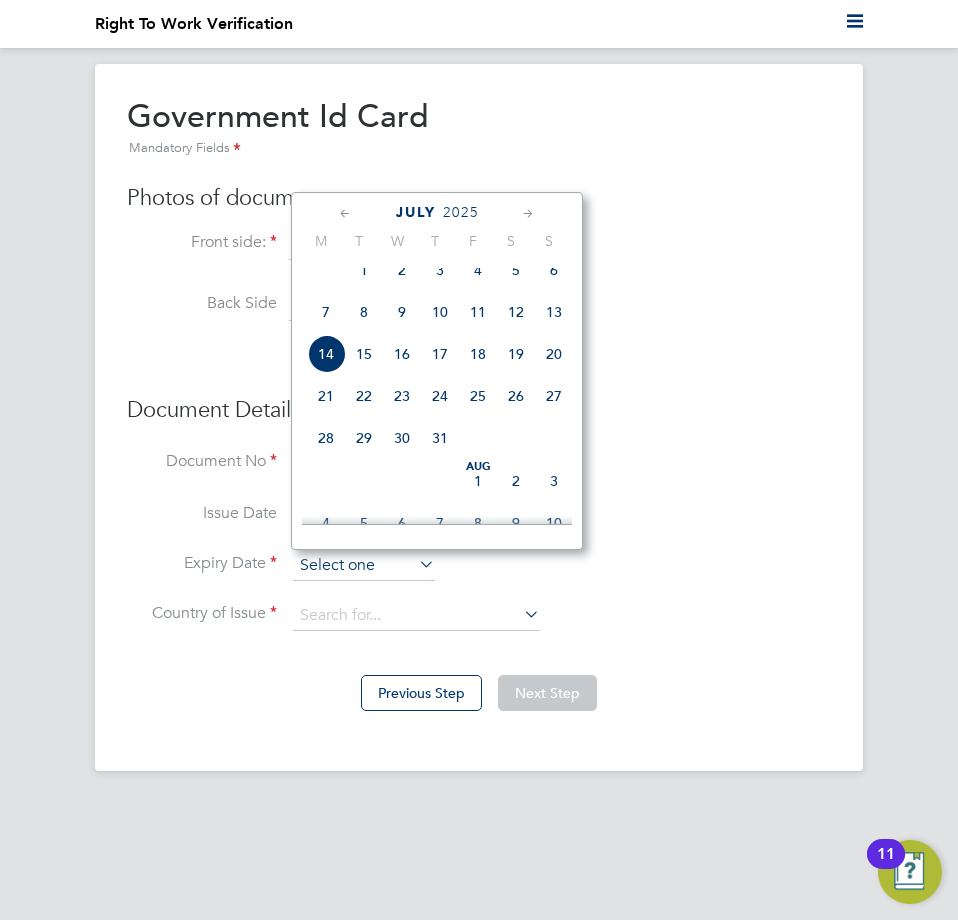 click 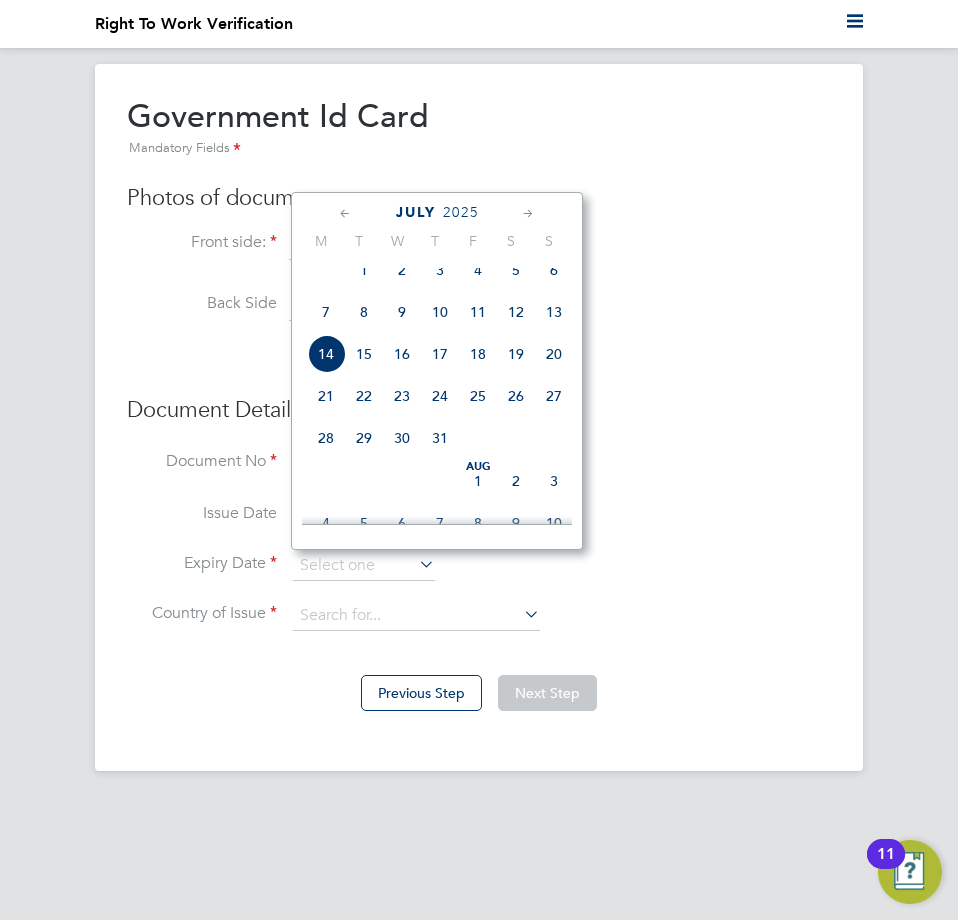 click 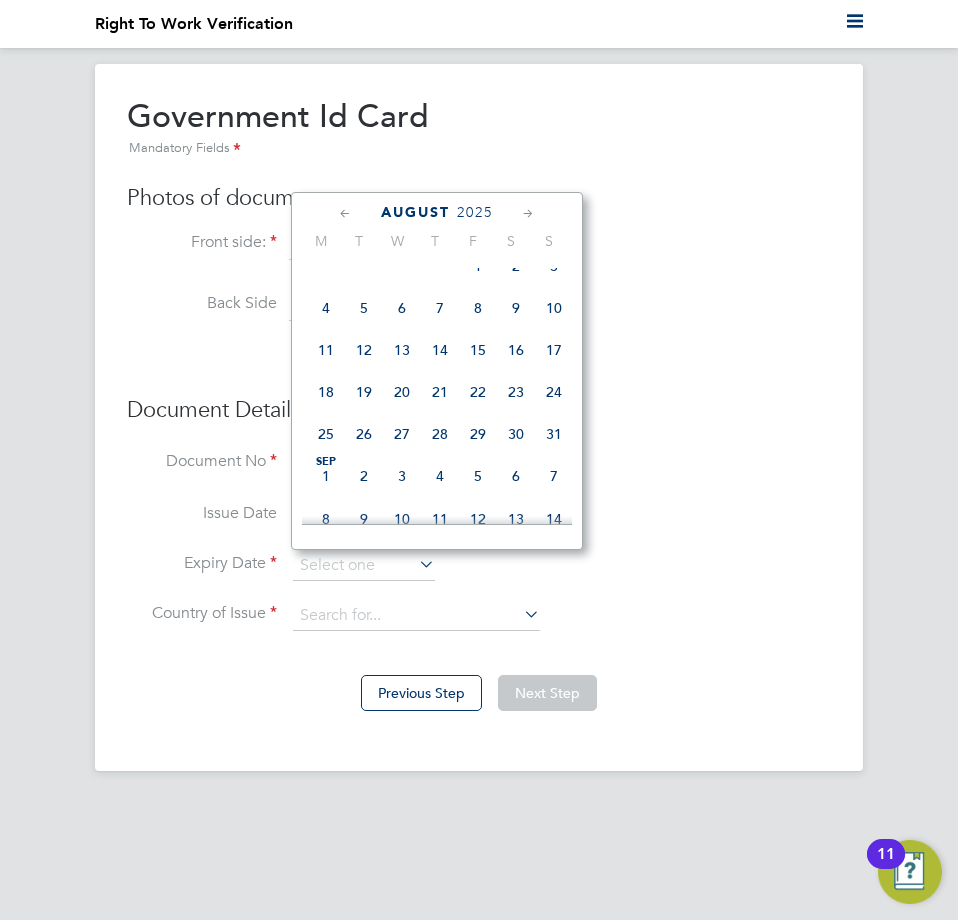 click on "[DATE]" 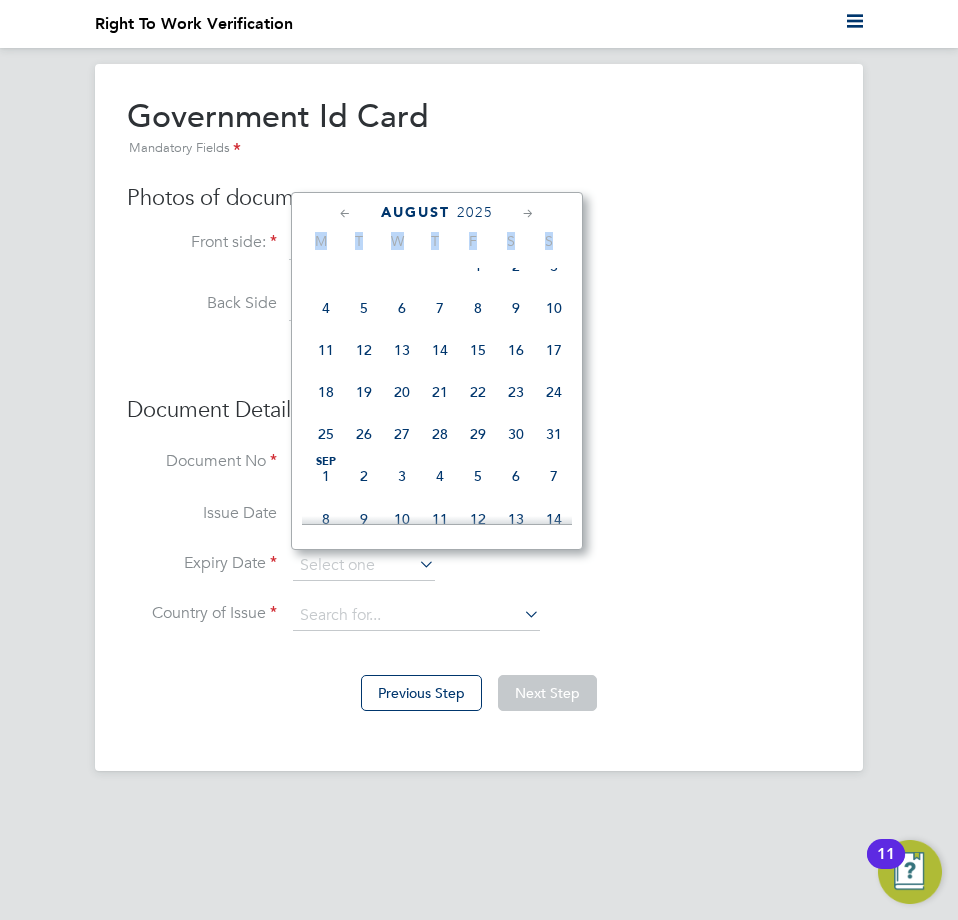 click on "[DATE]" 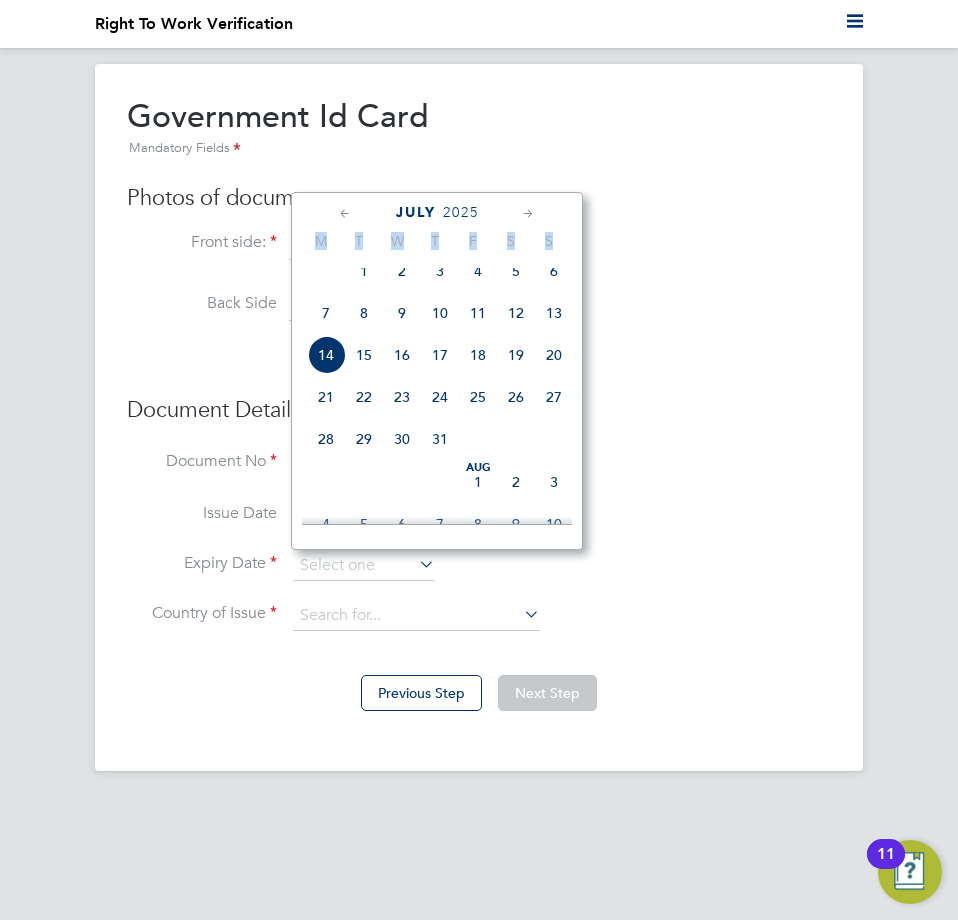 click 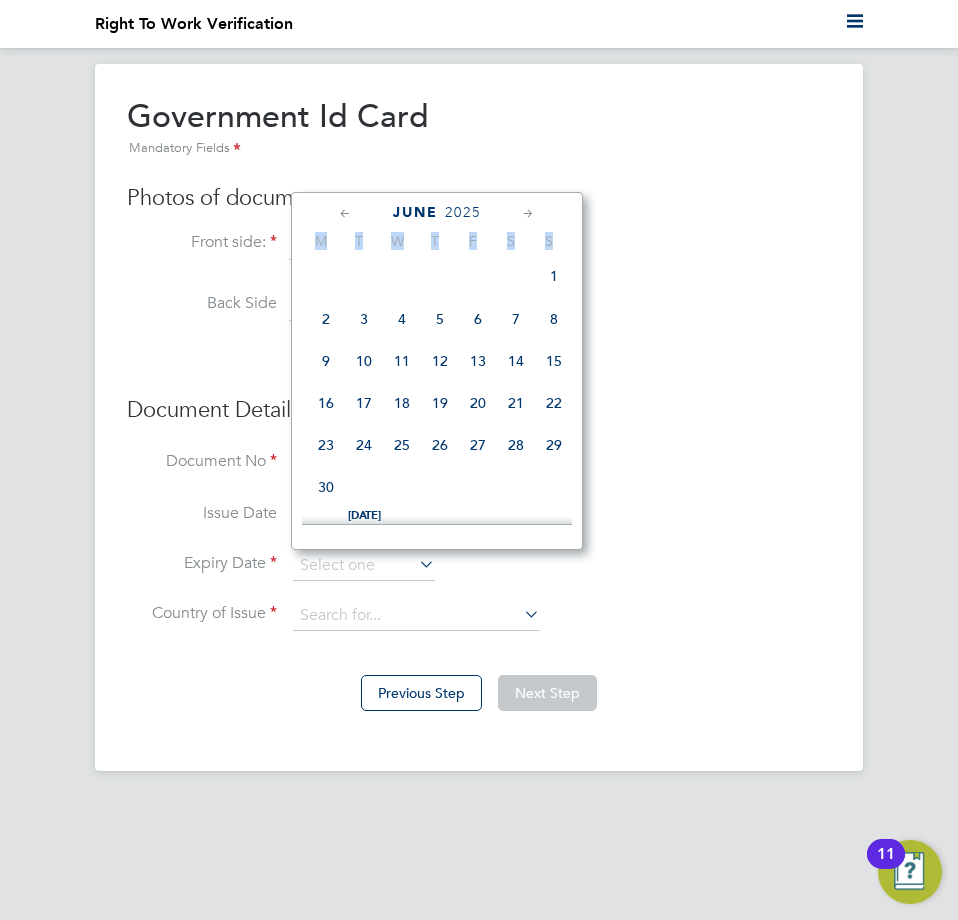click 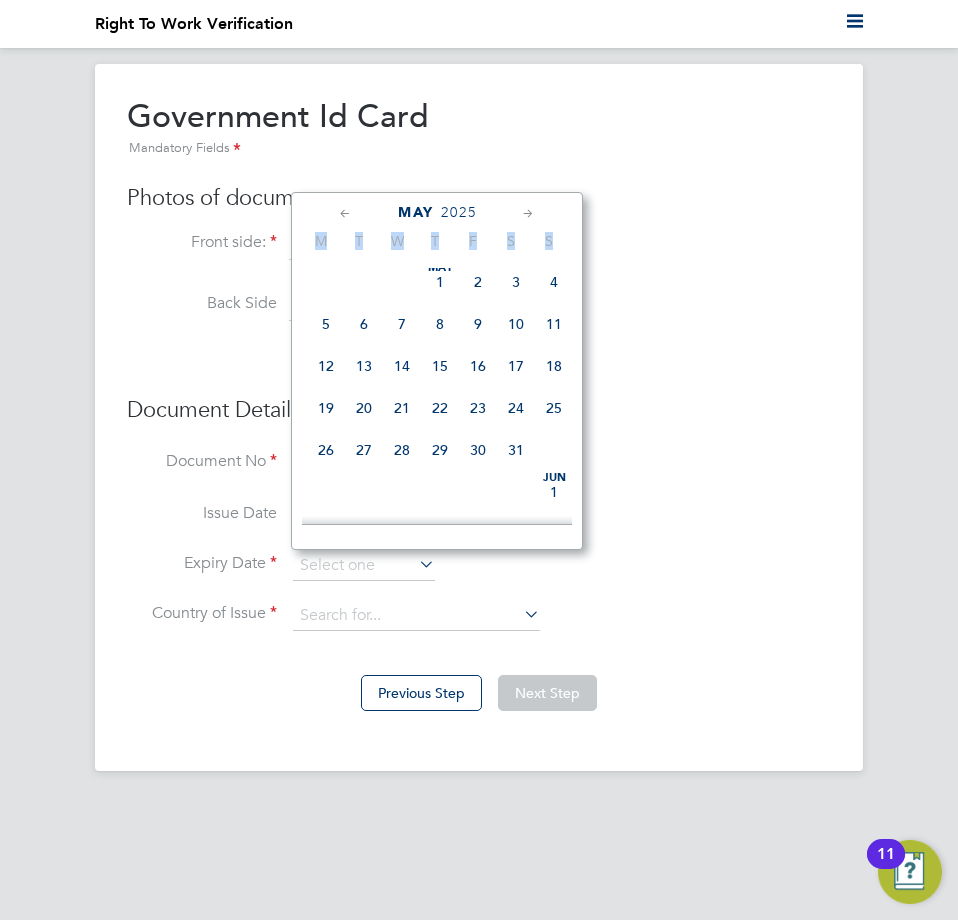 click 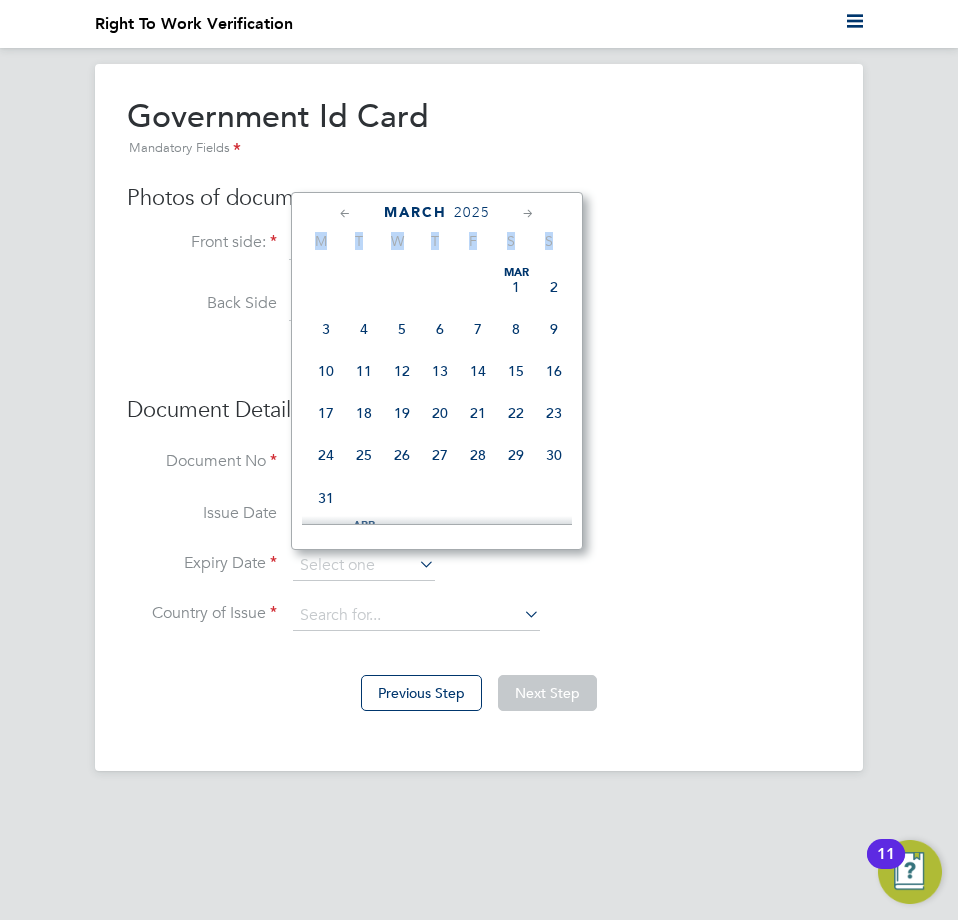 click 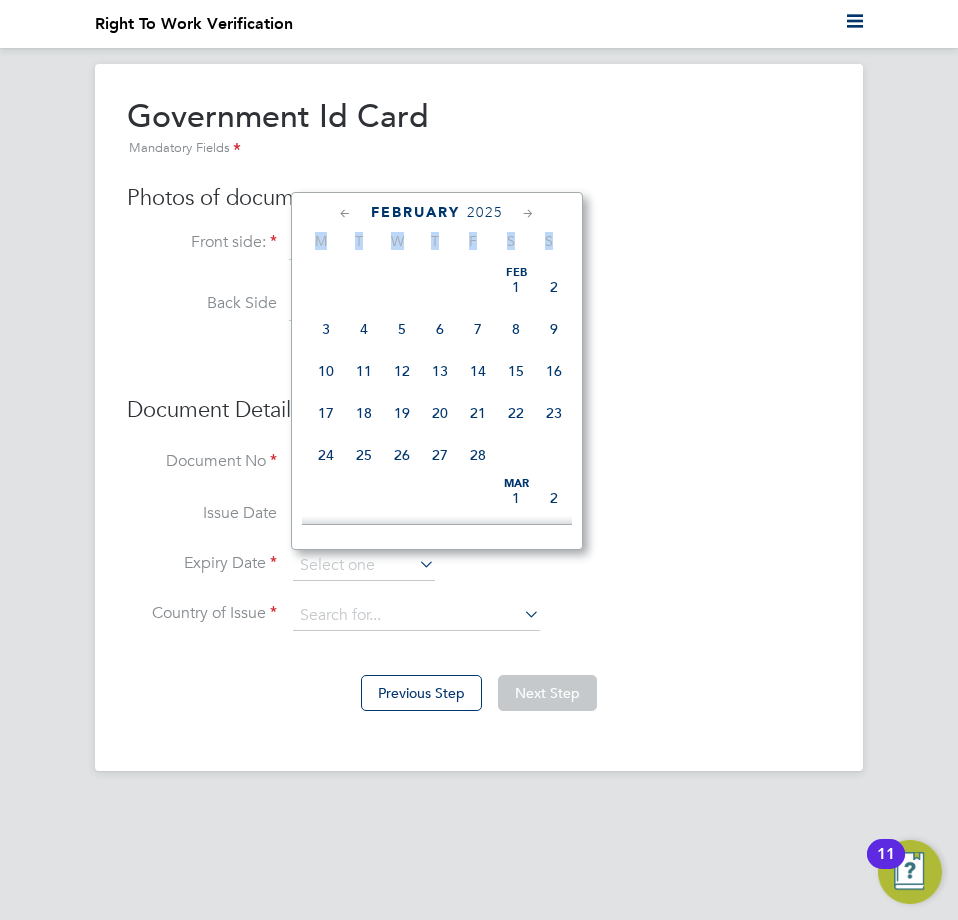 click 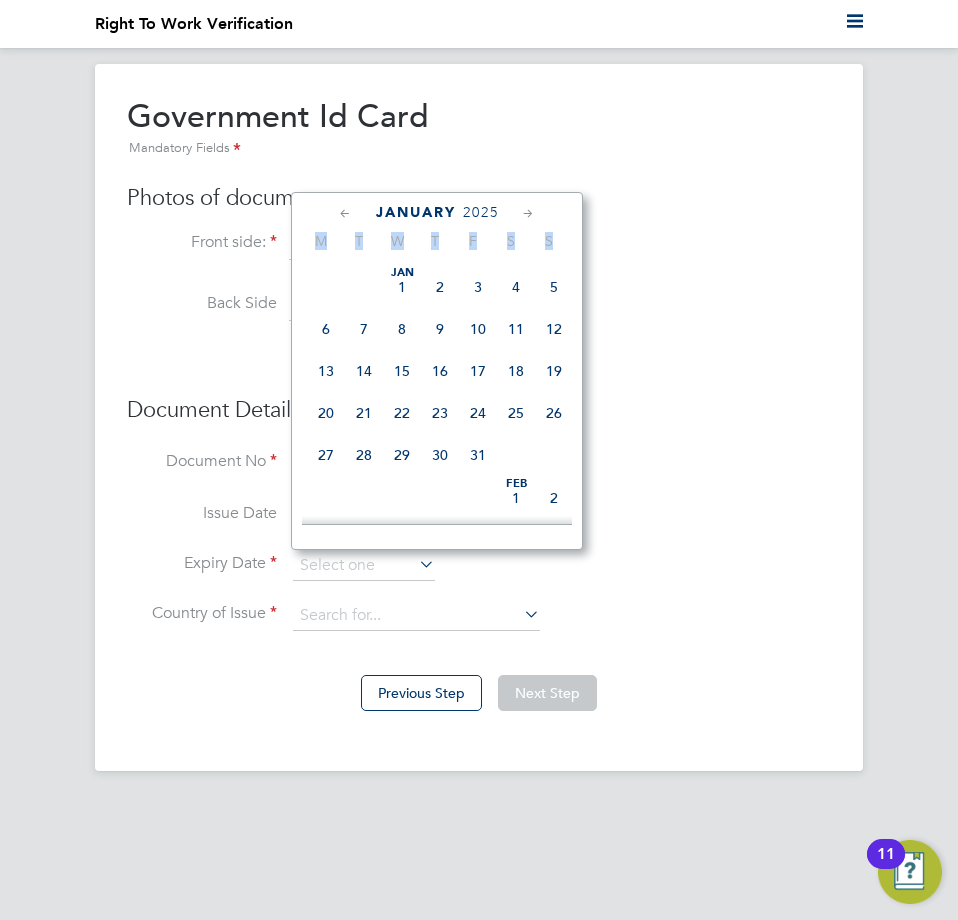 click 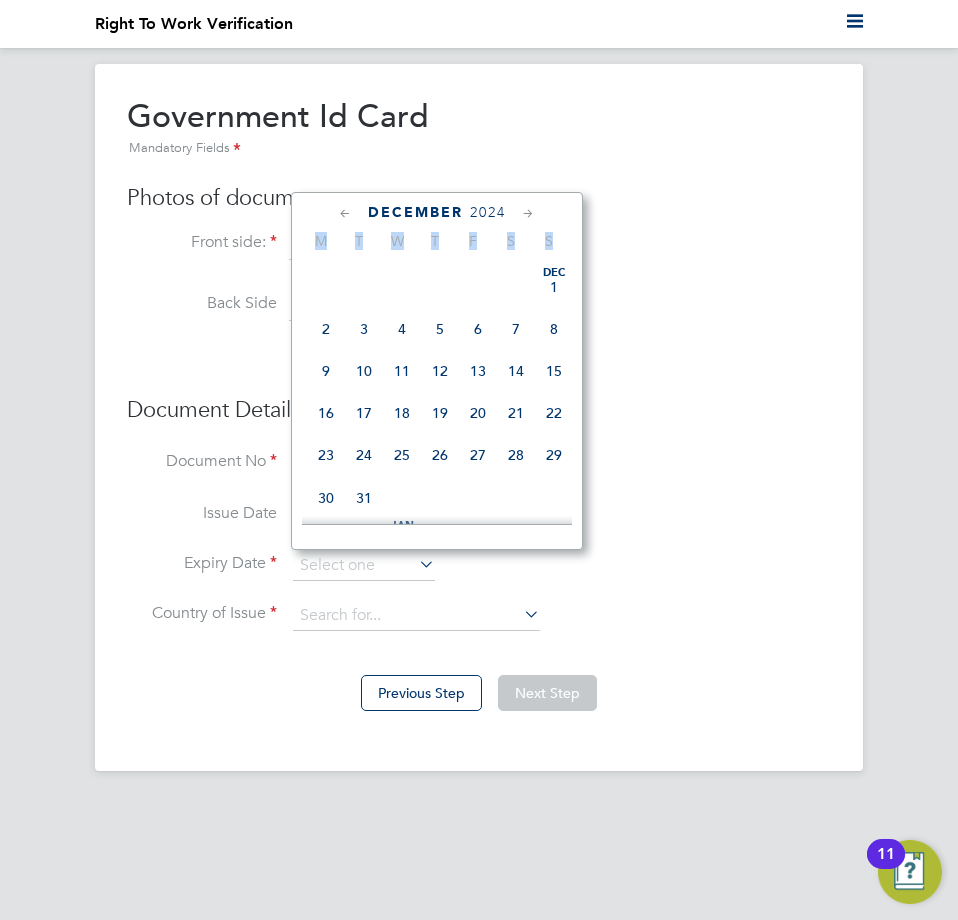 click on "31" 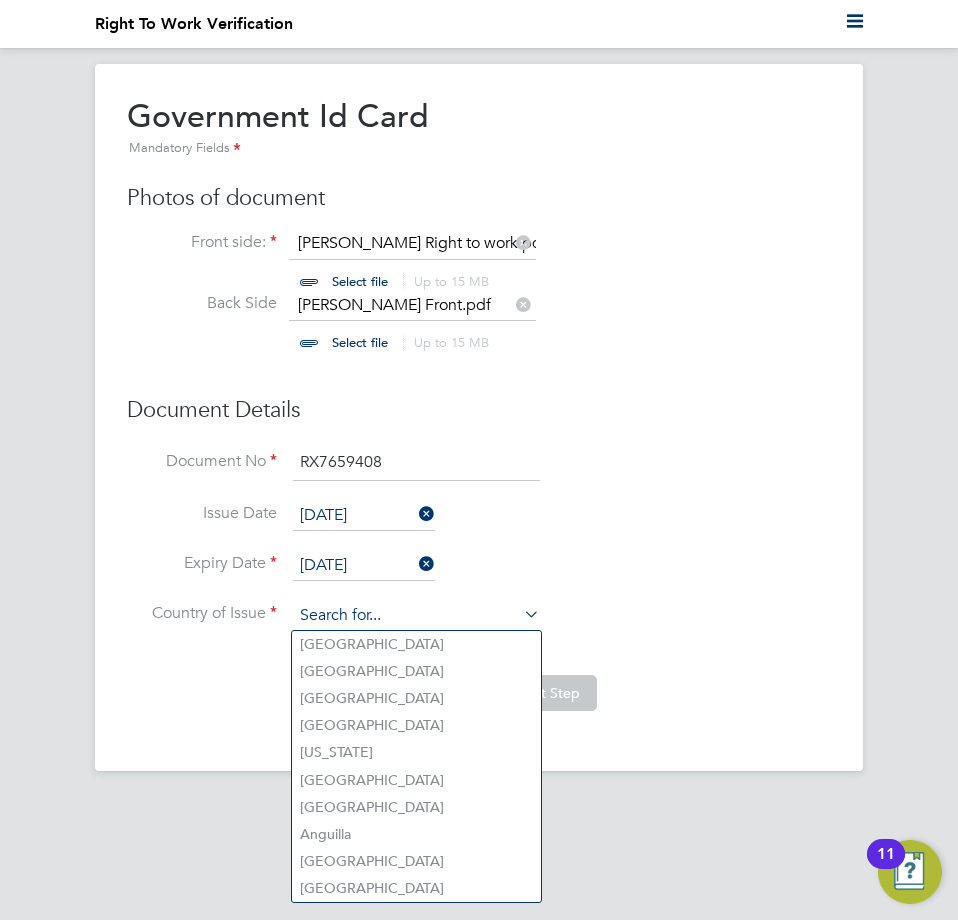 click 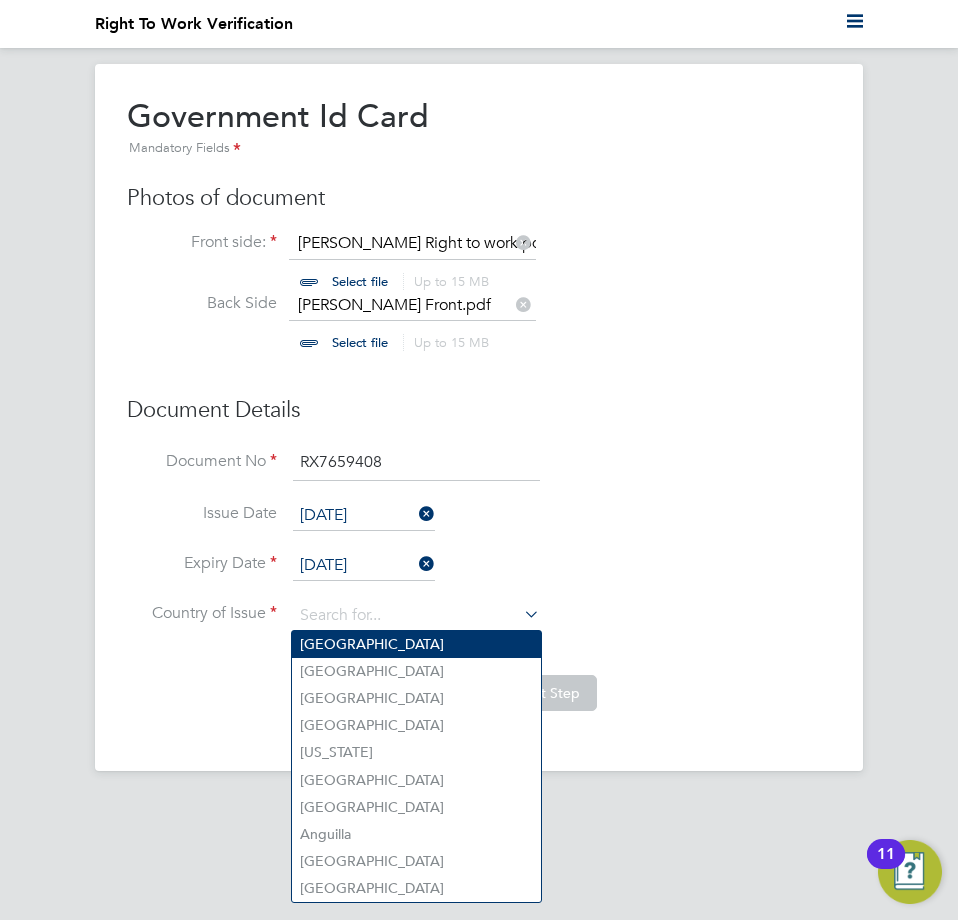 type on "[GEOGRAPHIC_DATA]" 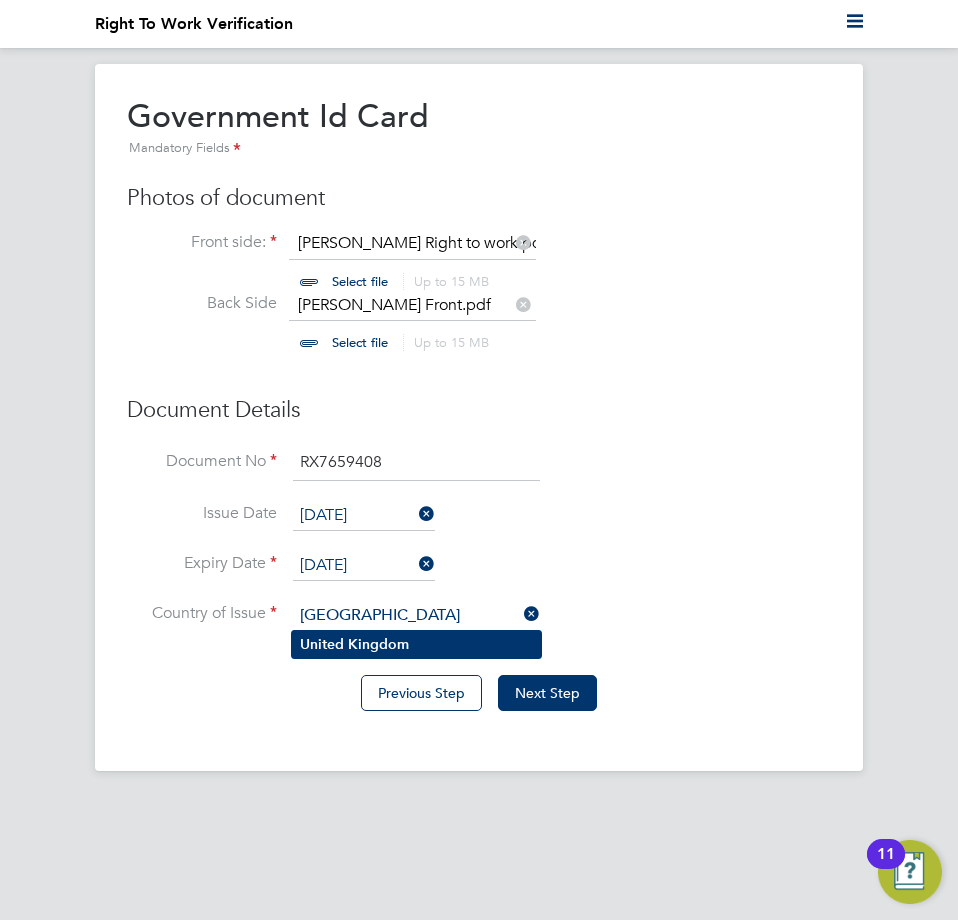 click on "United" 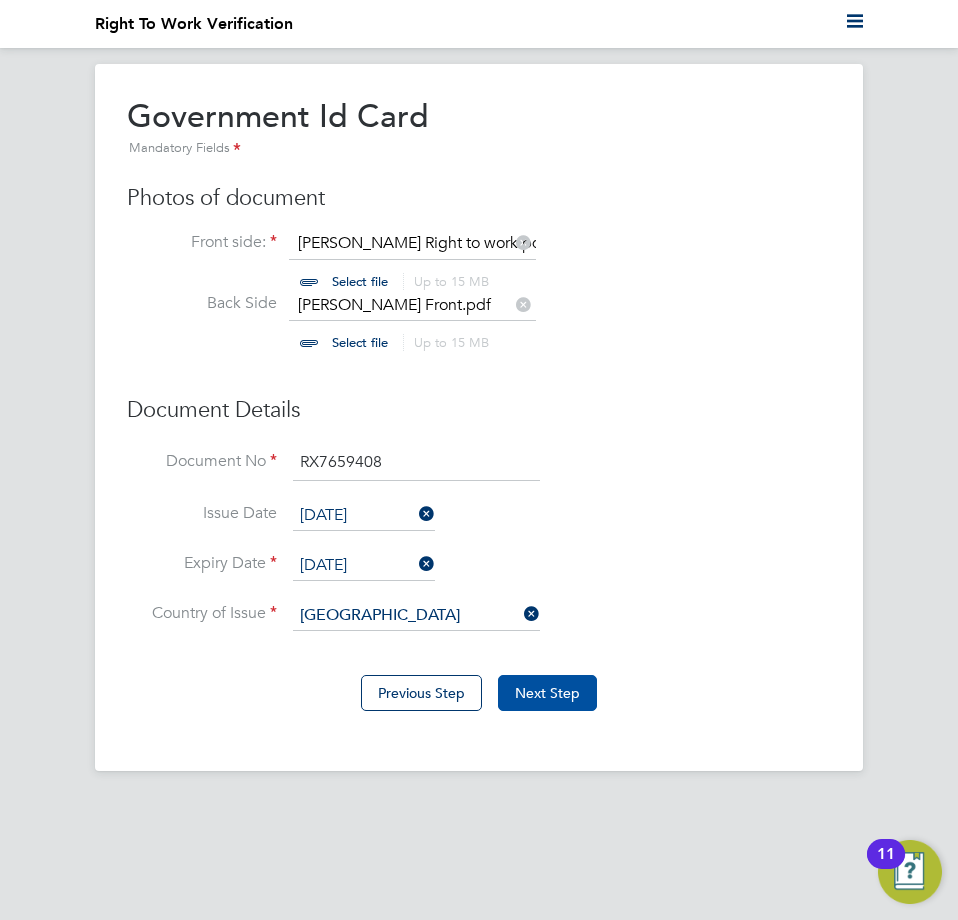 click on "Next Step" 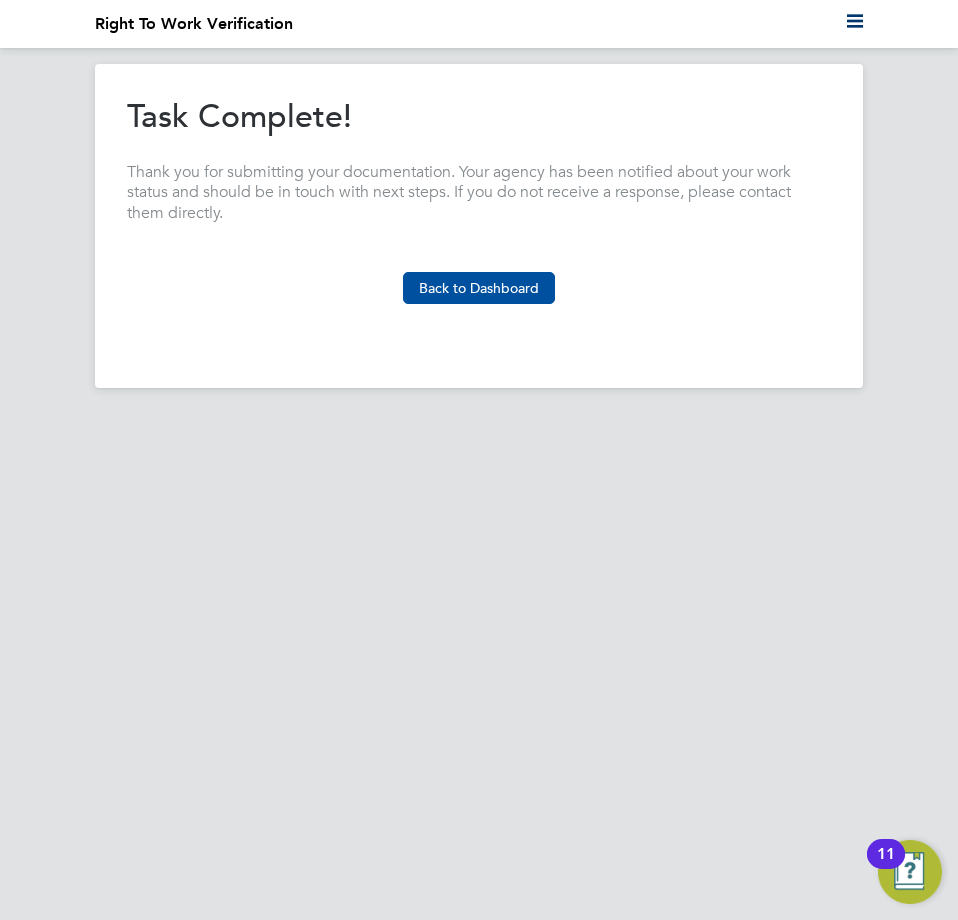 click on "Back to Dashboard" at bounding box center [479, 288] 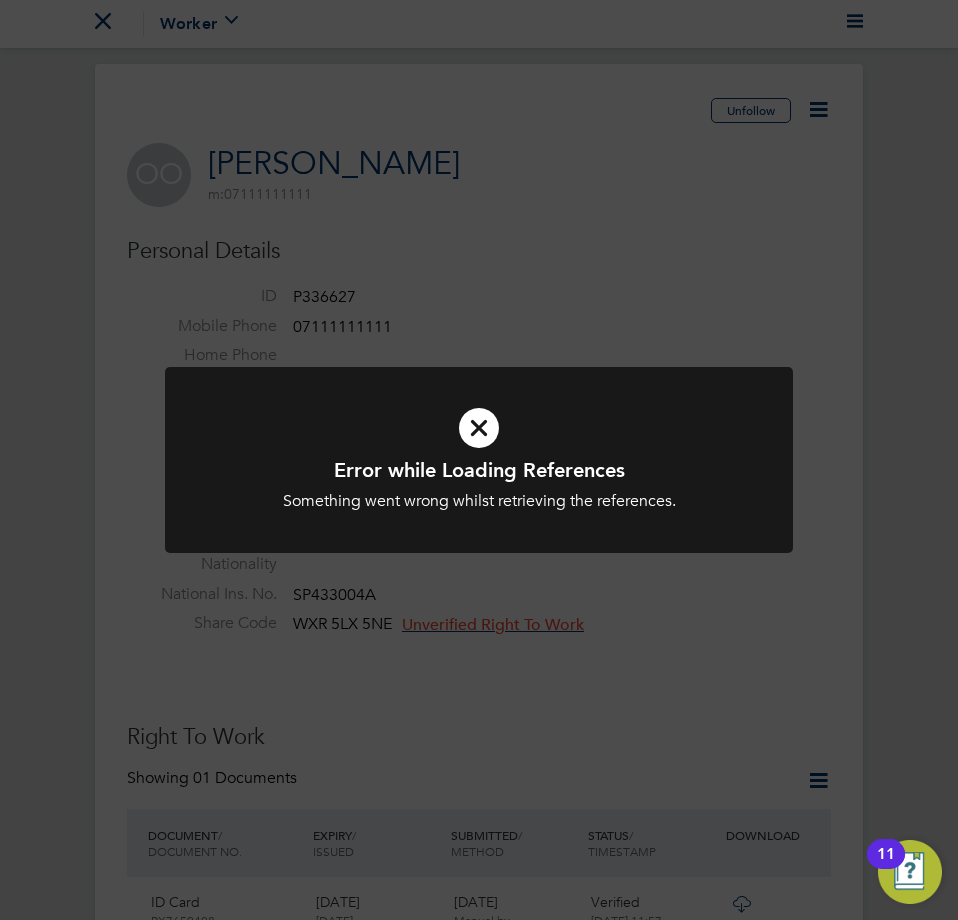 click on "Error while Loading References Something went wrong whilst retrieving the references. Cancel Okay" 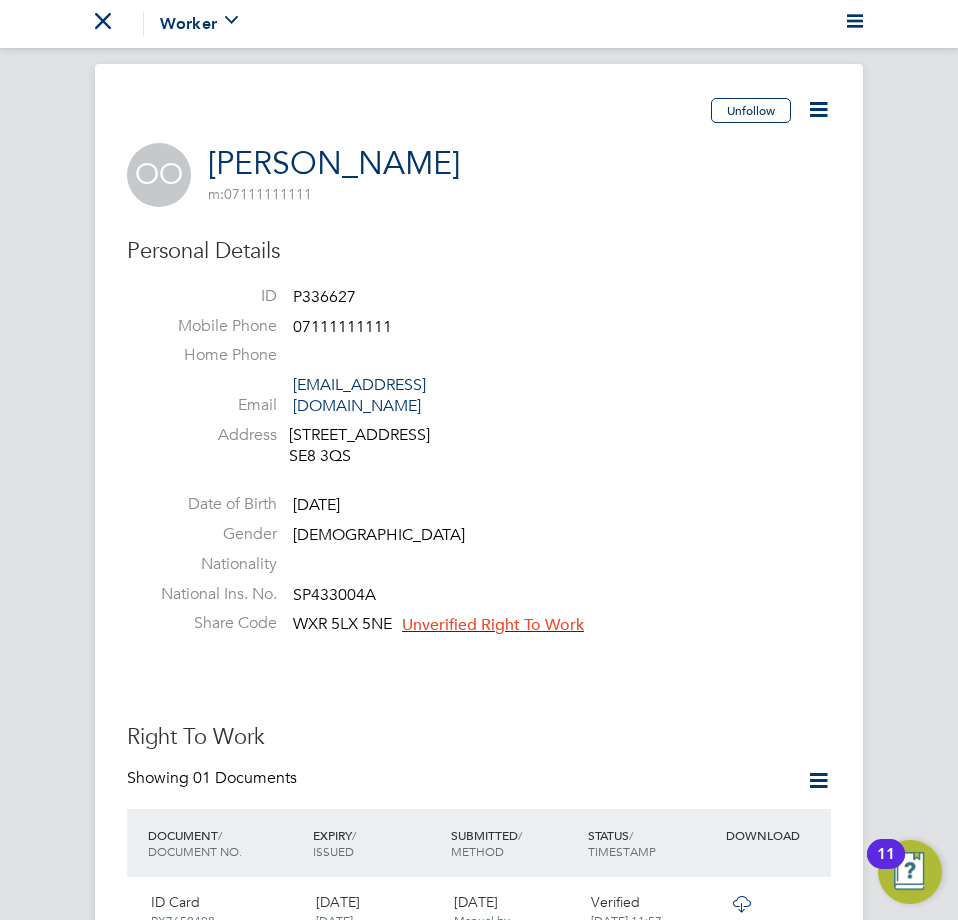 click on "Unverified Right To Work" 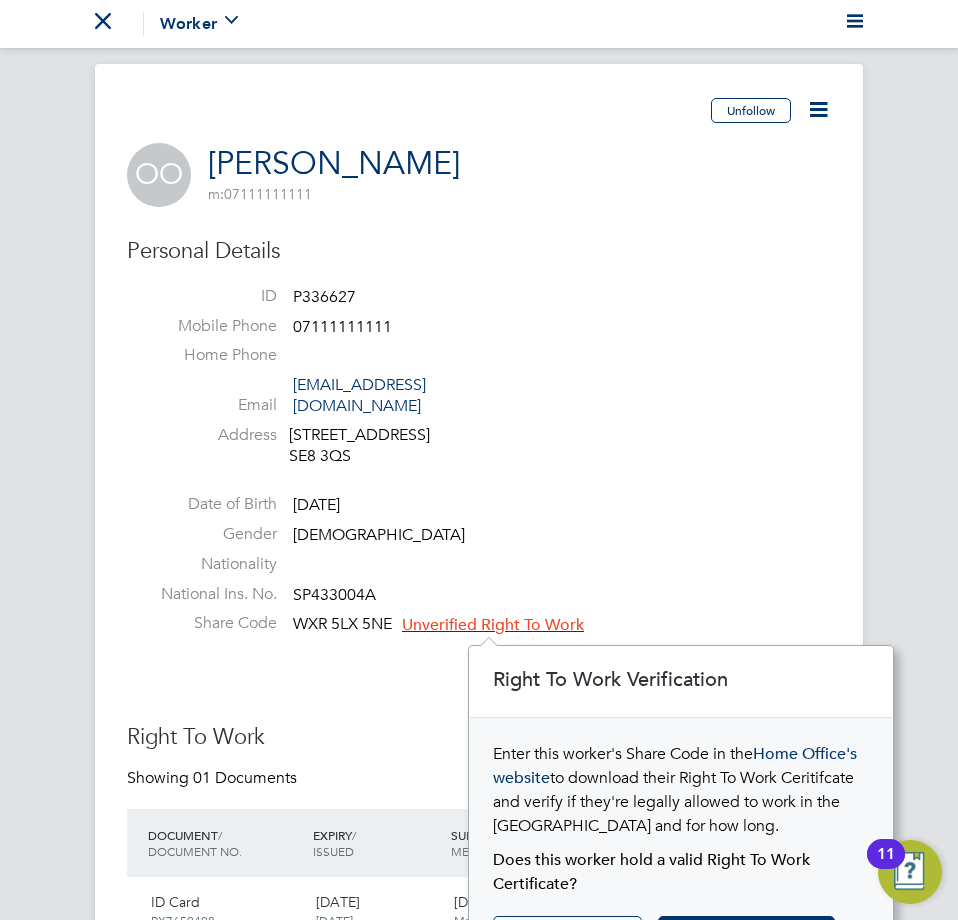 scroll, scrollTop: 12, scrollLeft: 12, axis: both 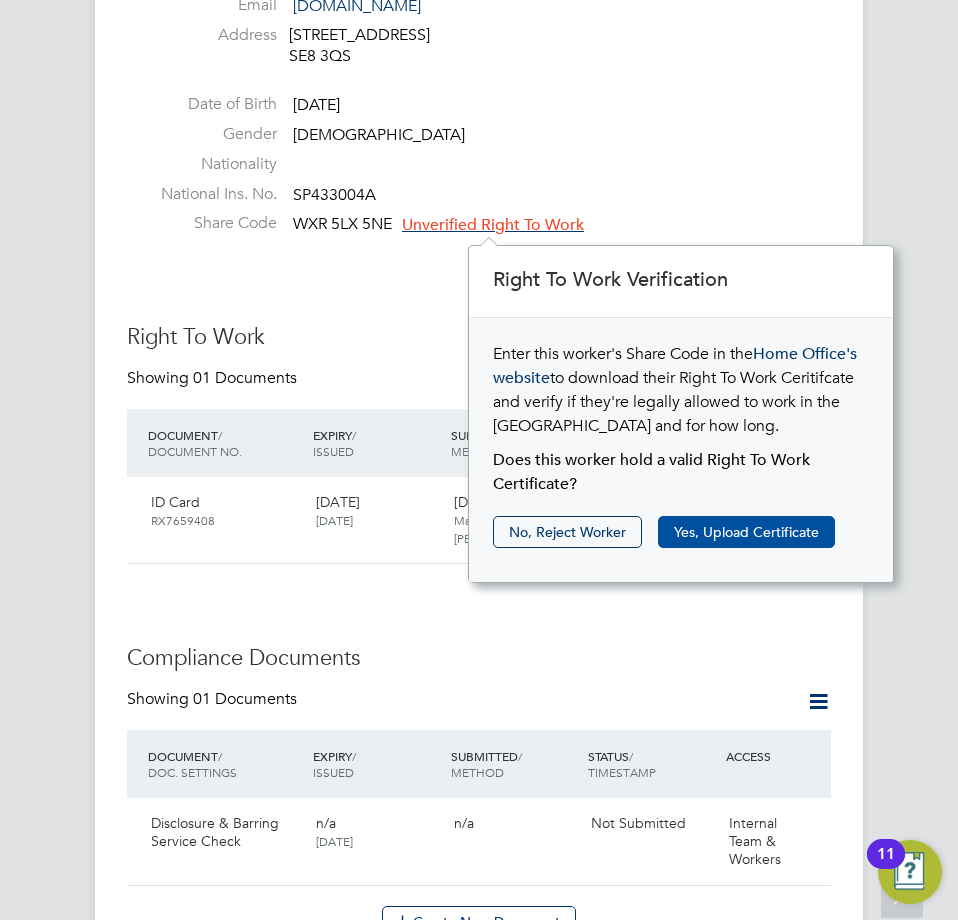 click on "Yes, Upload Certificate" 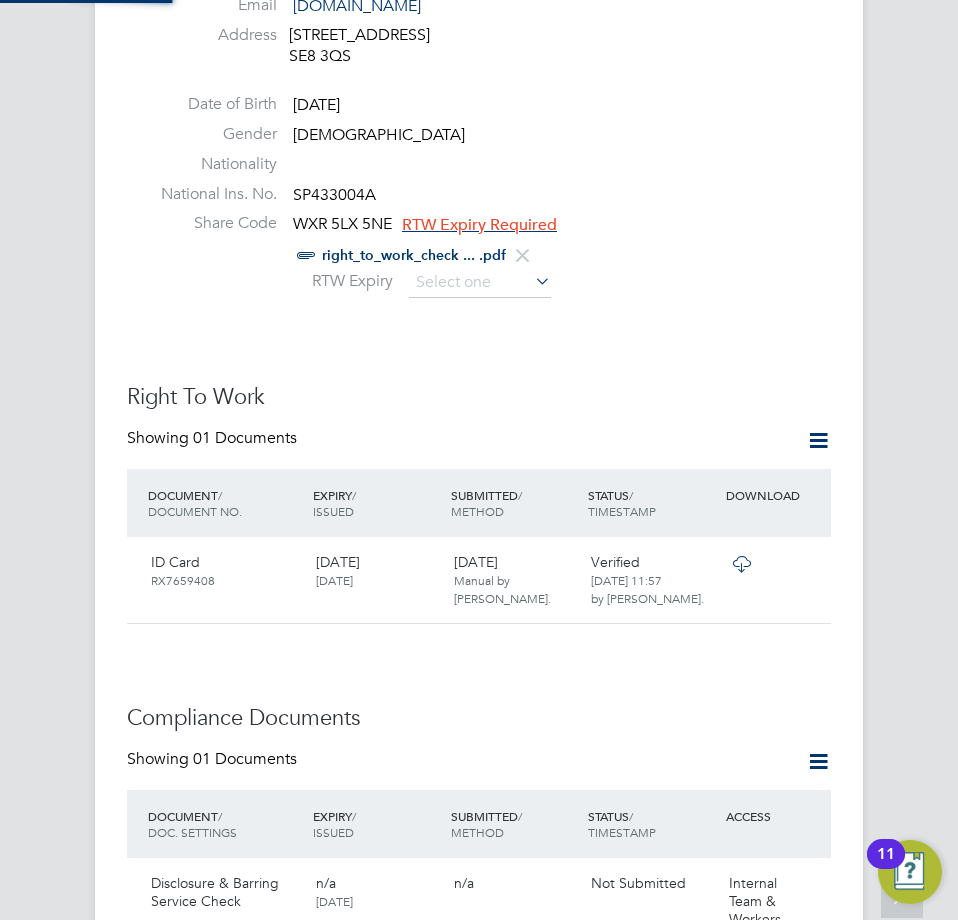 scroll, scrollTop: 10, scrollLeft: 10, axis: both 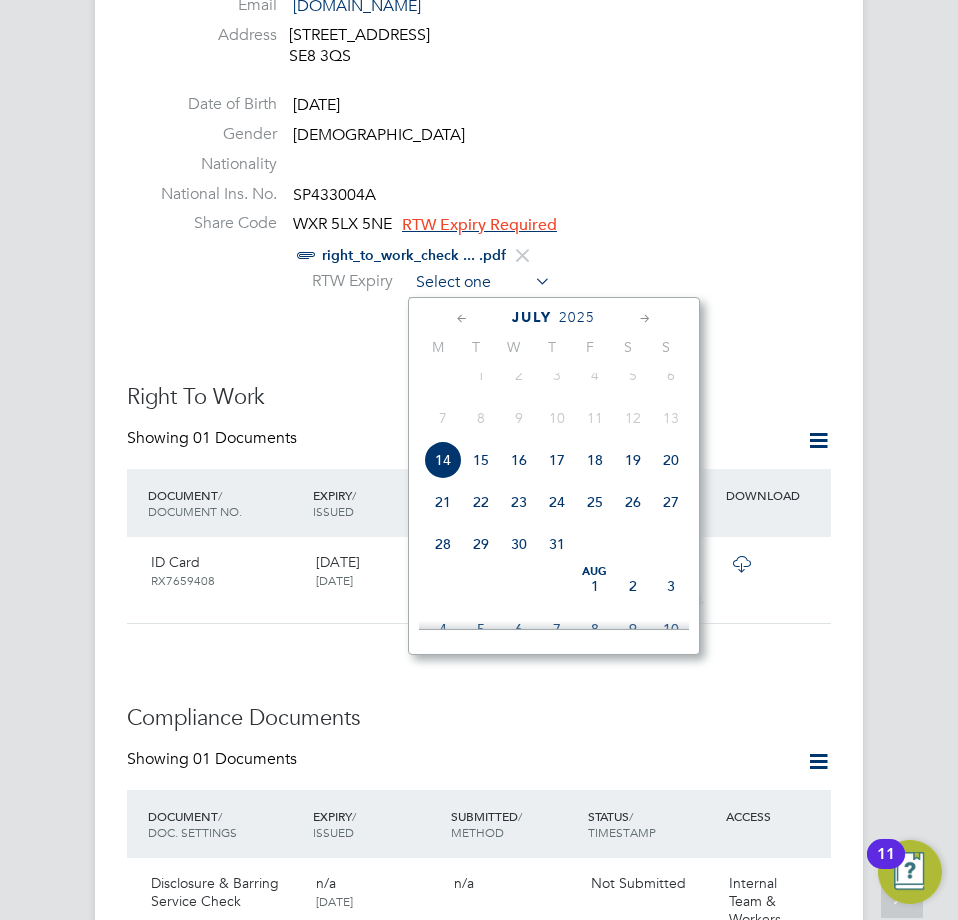 click 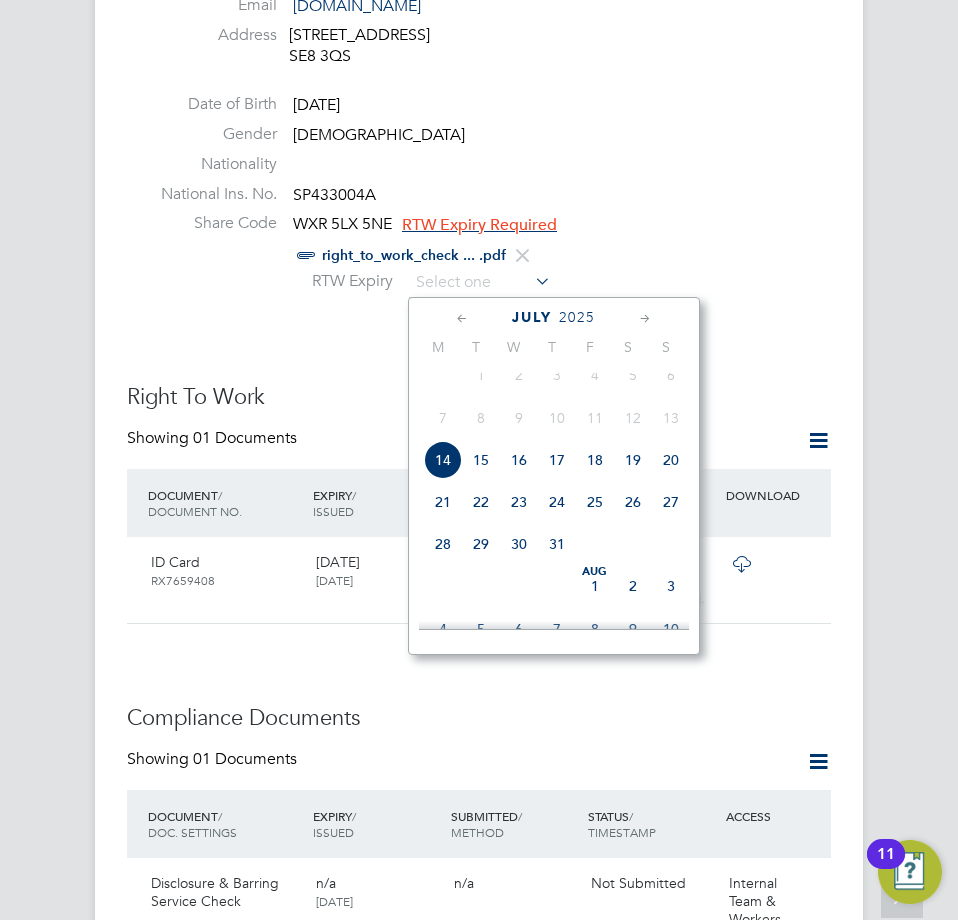 click on "2025" 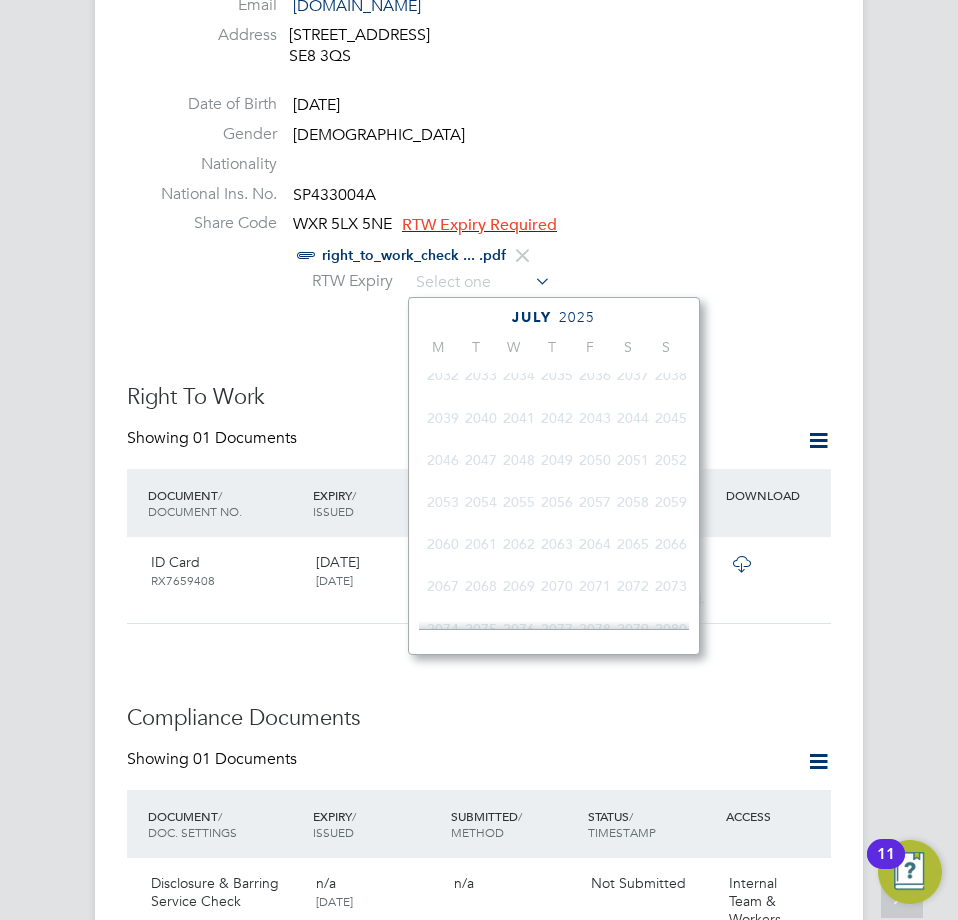 scroll, scrollTop: 530, scrollLeft: 0, axis: vertical 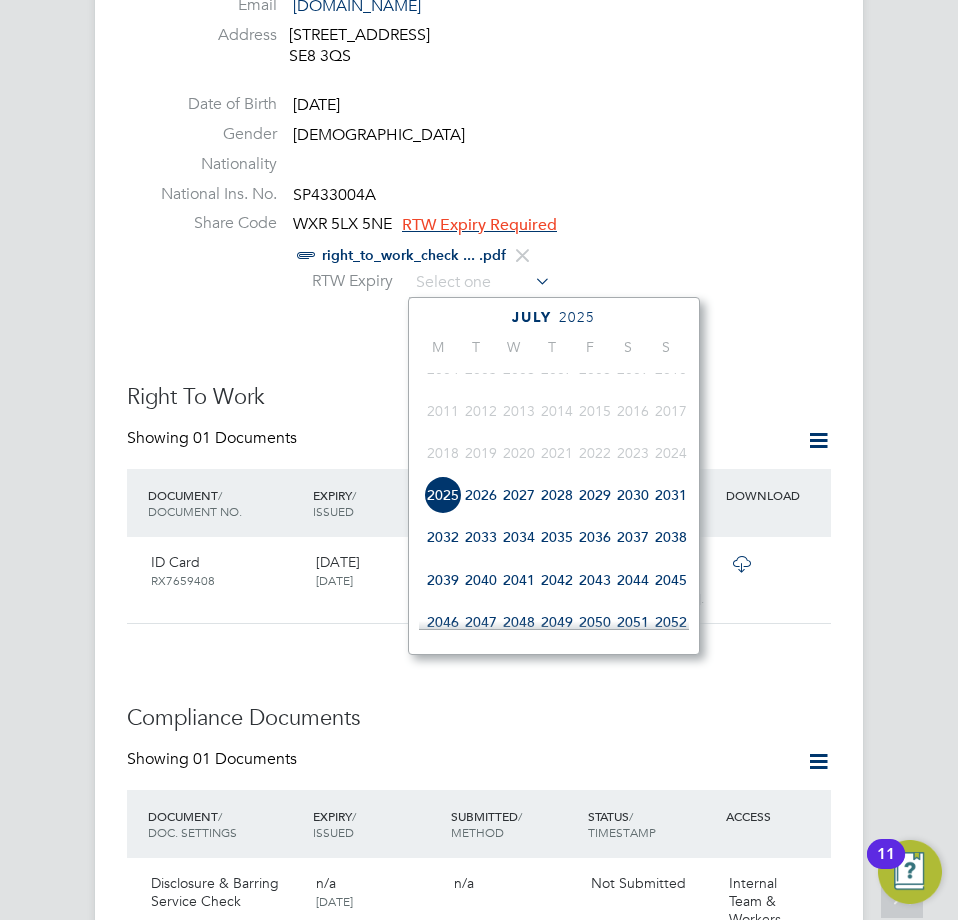 click on "2036" 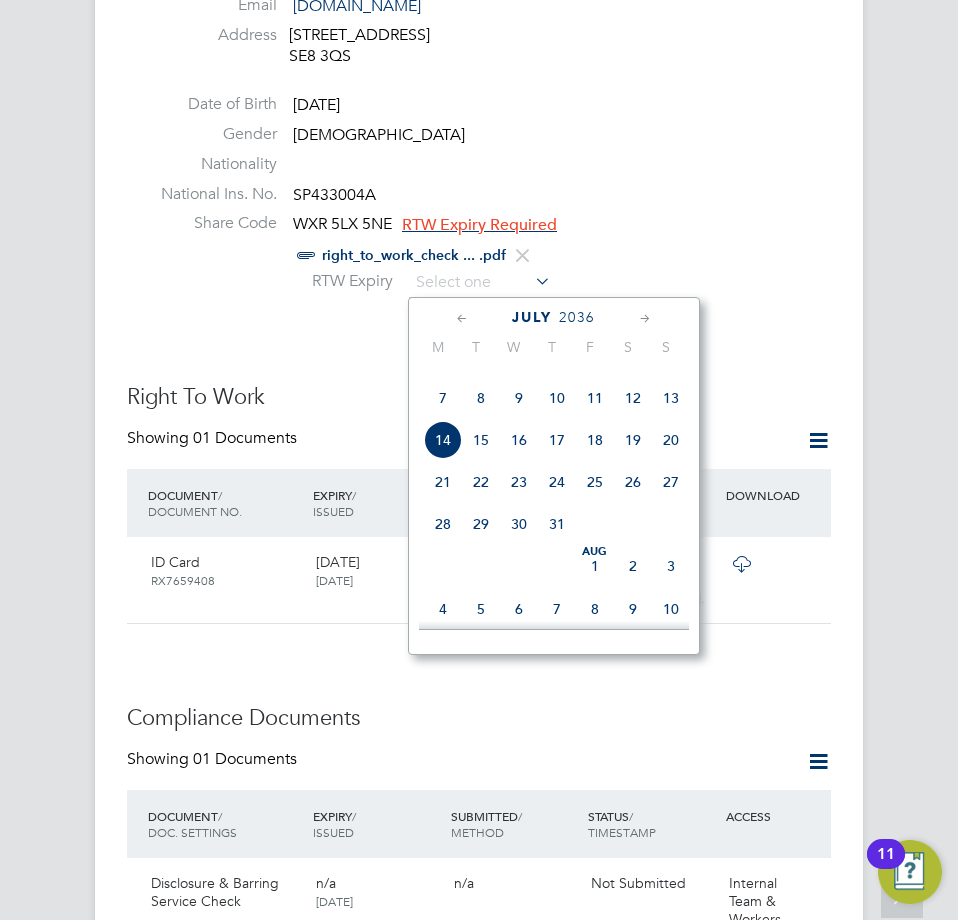 scroll, scrollTop: 730, scrollLeft: 0, axis: vertical 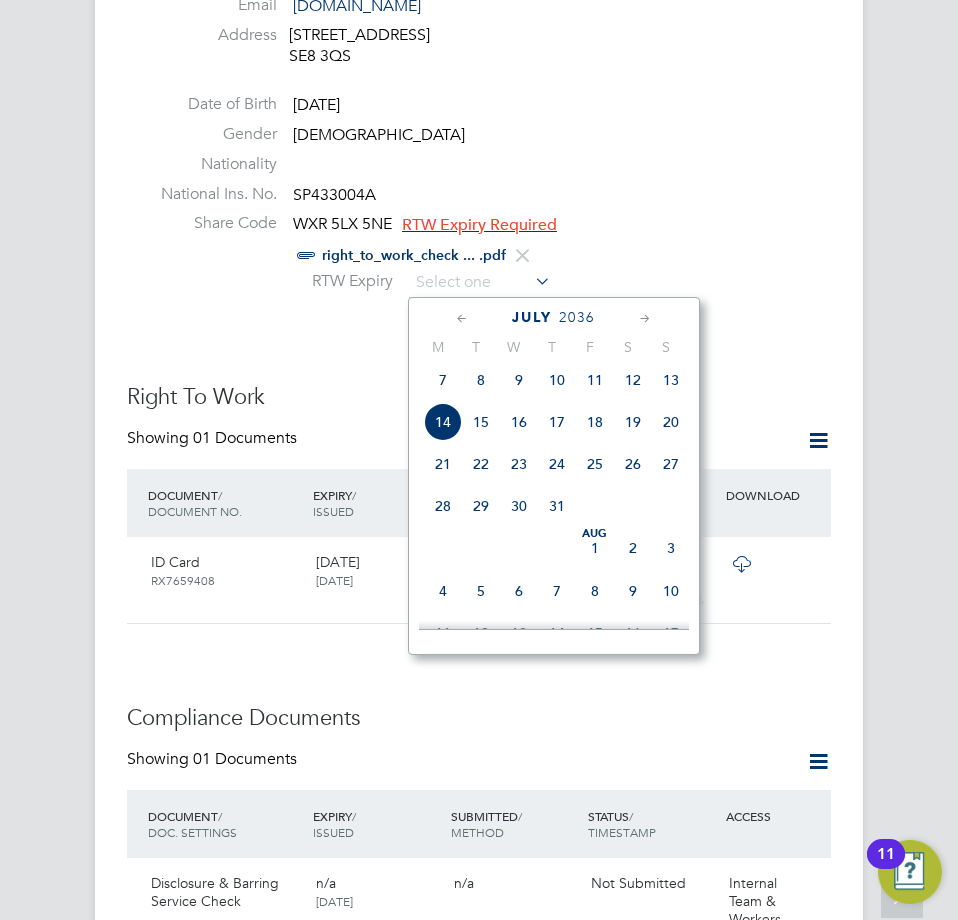 click on "14" 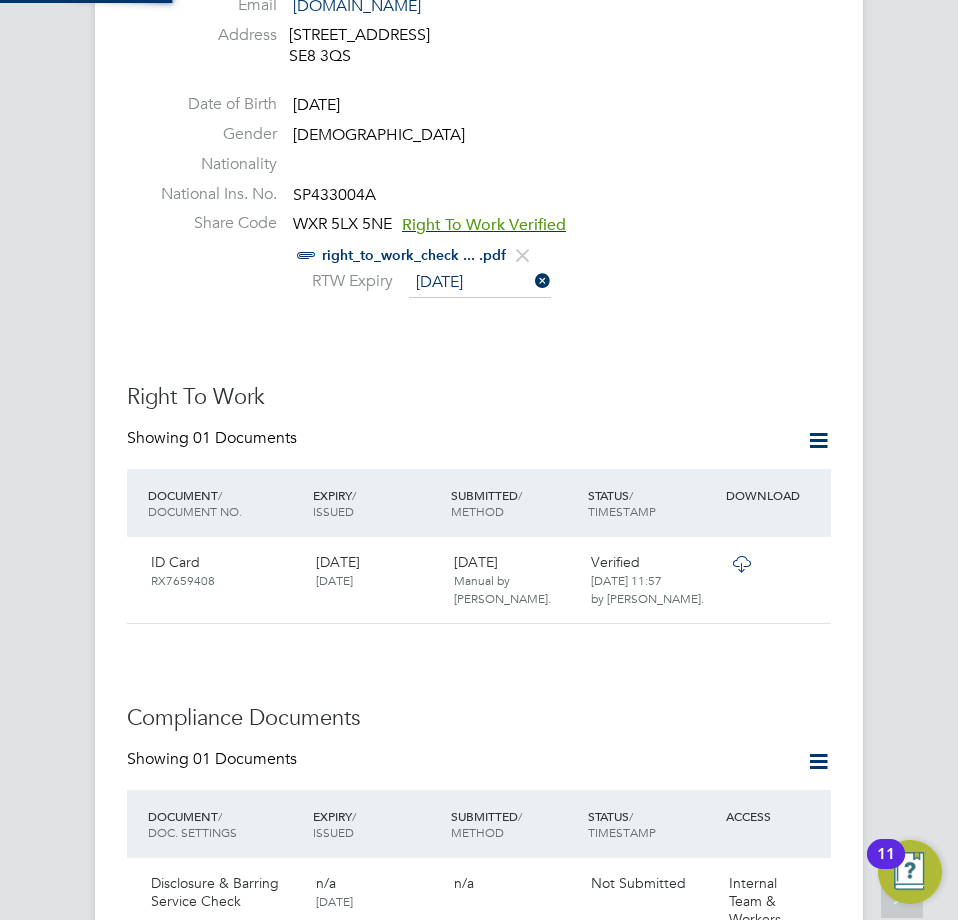 scroll, scrollTop: 10, scrollLeft: 10, axis: both 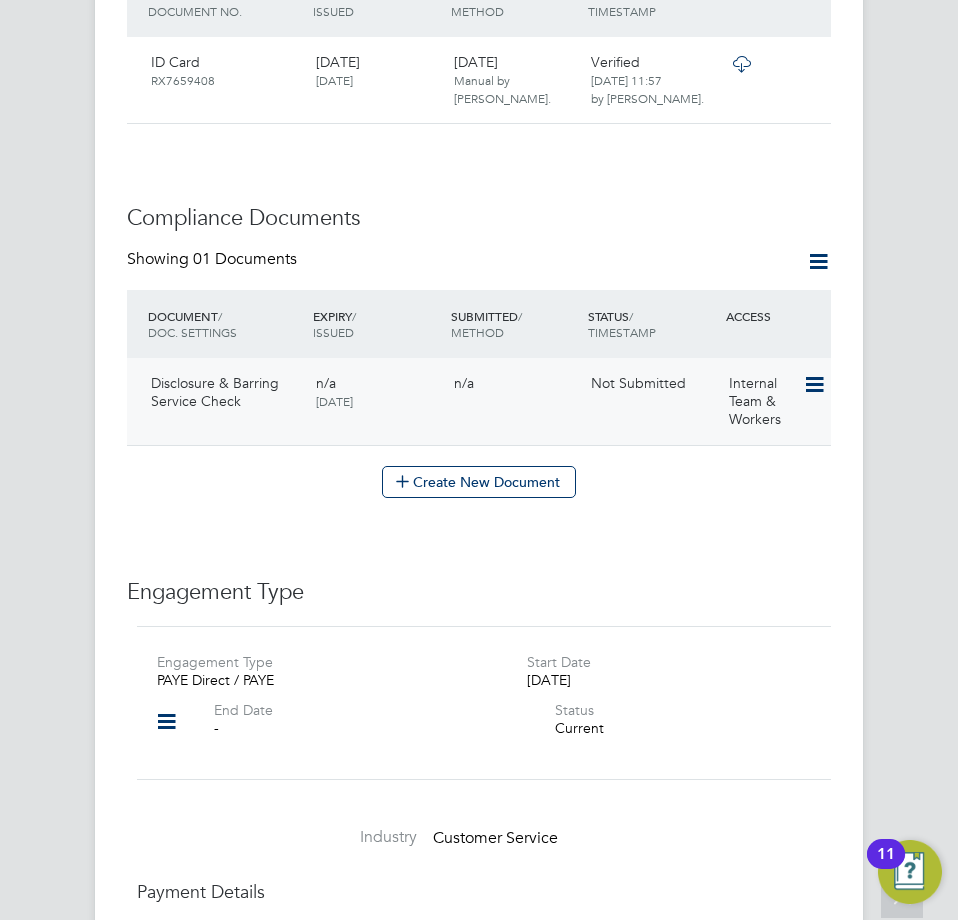 click 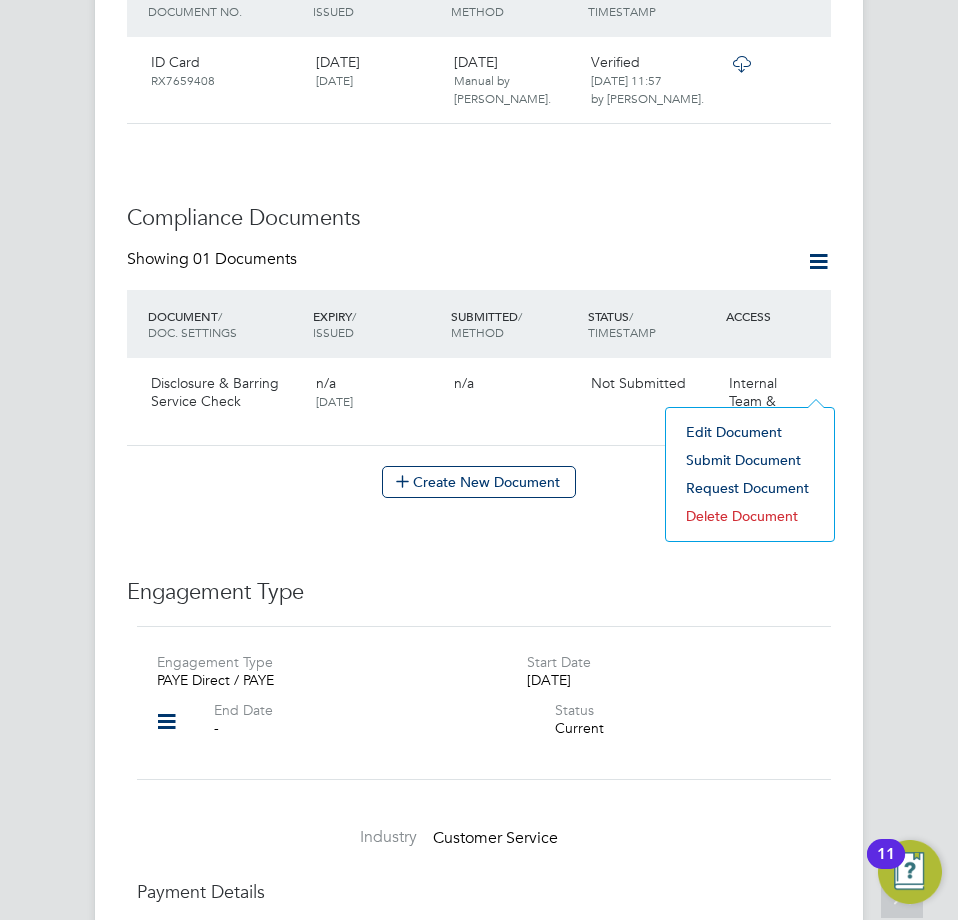 click on "Edit Document" 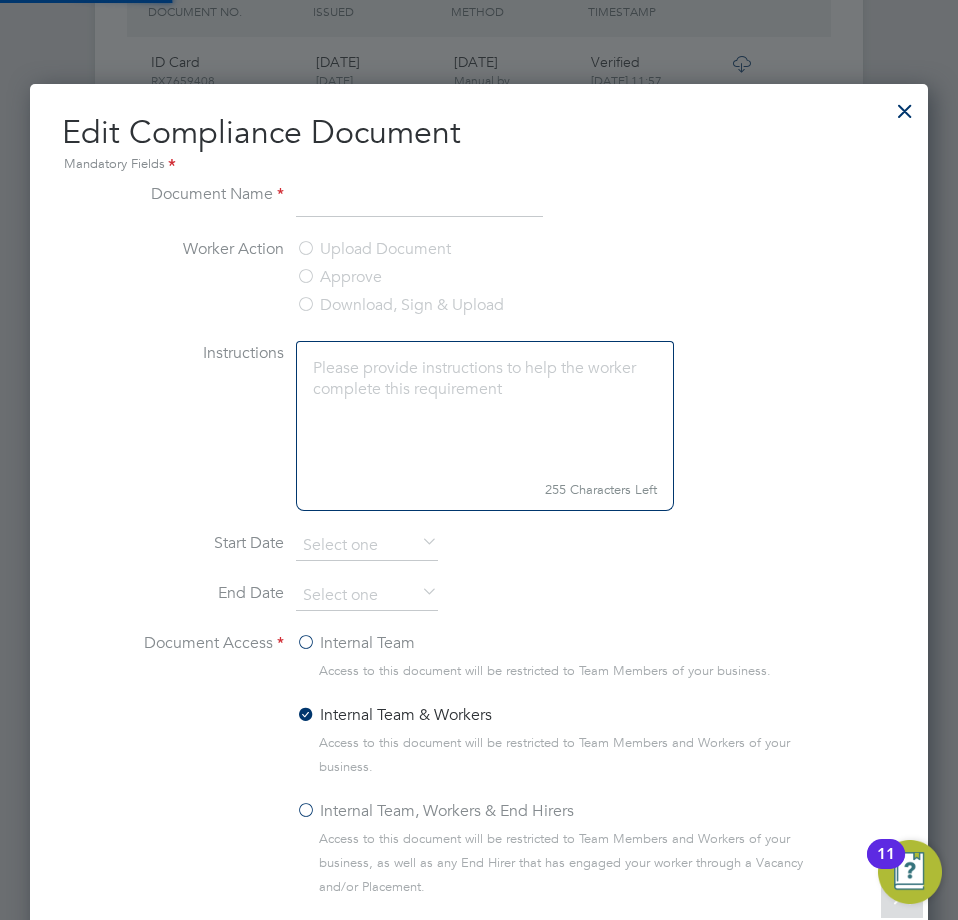 scroll, scrollTop: 10, scrollLeft: 10, axis: both 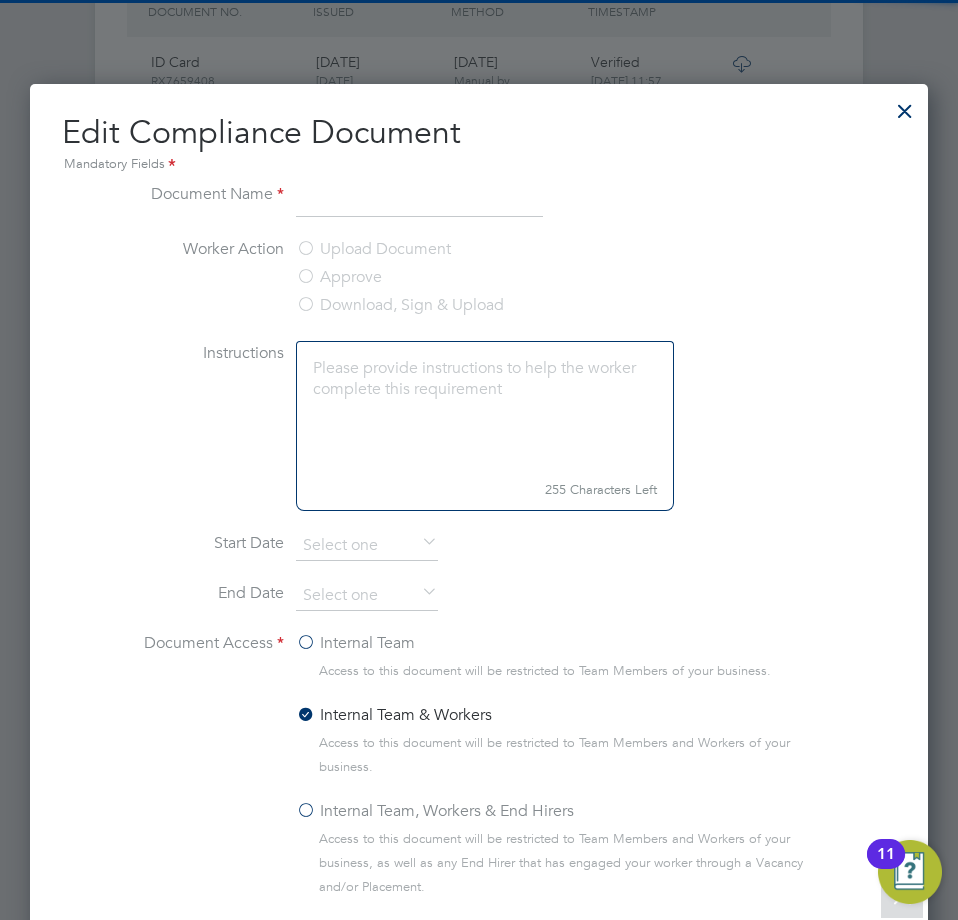 type on "Disclosure & Barring Service Check" 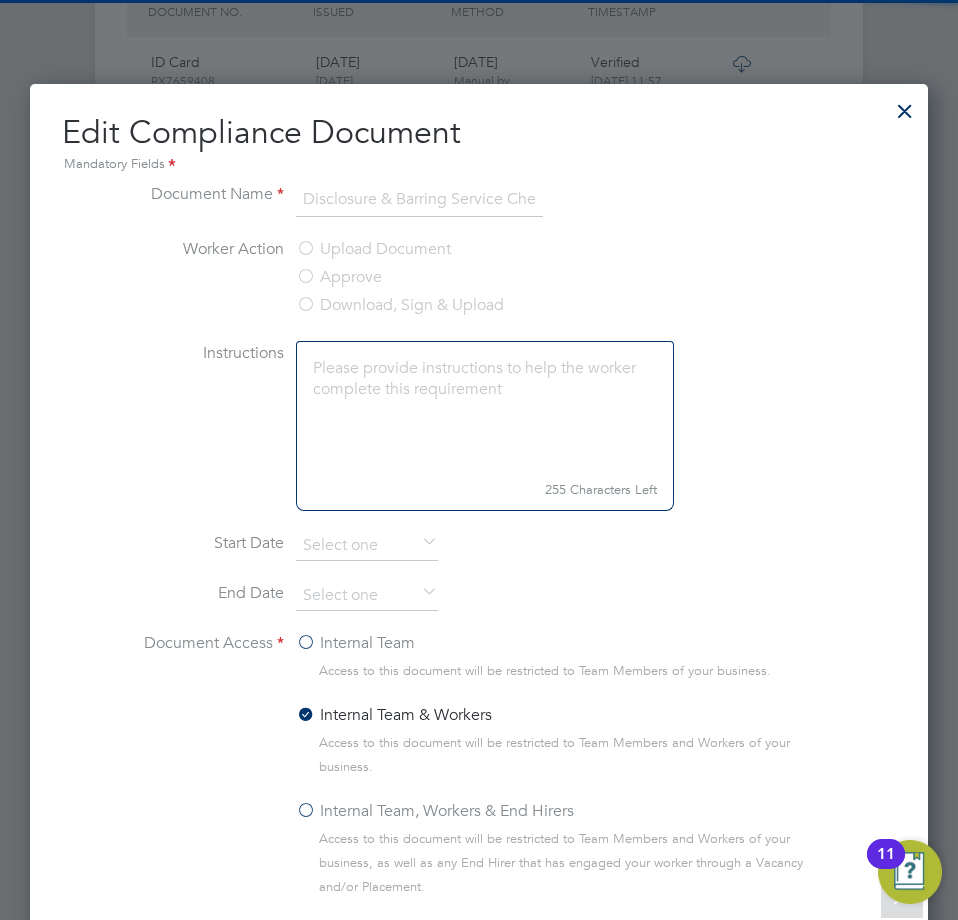 type on "Disclosure & Barring Service Check" 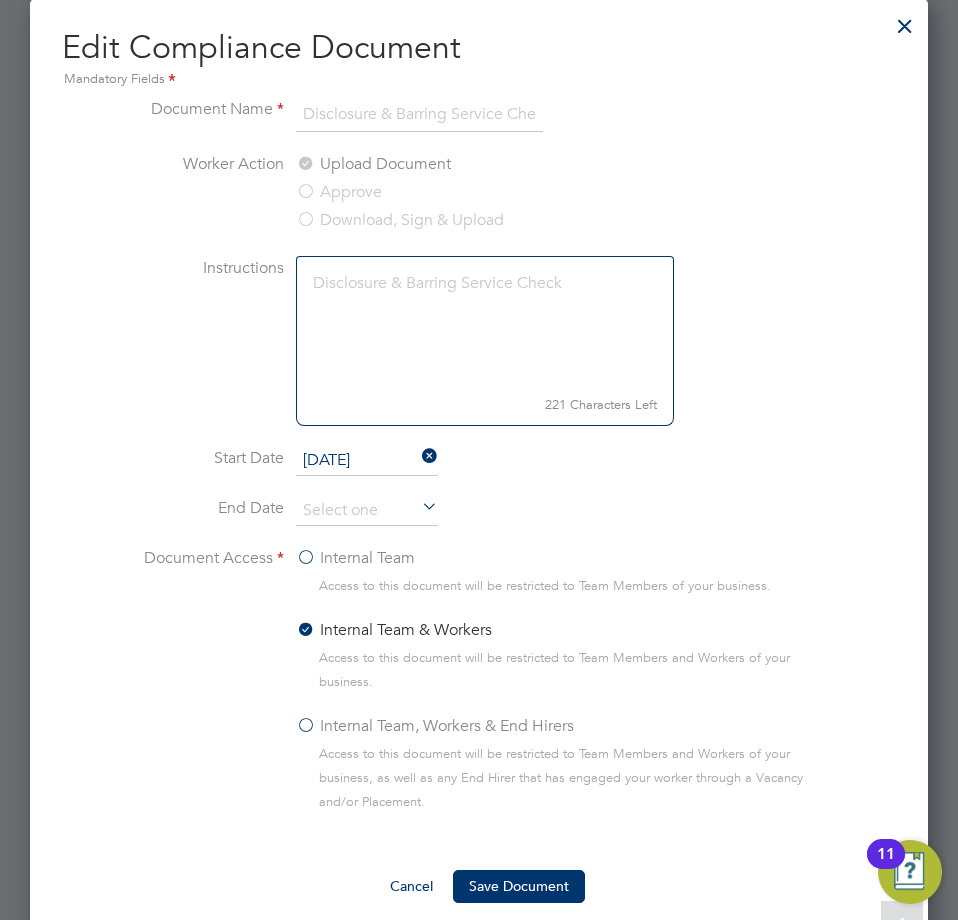 scroll, scrollTop: 1100, scrollLeft: 0, axis: vertical 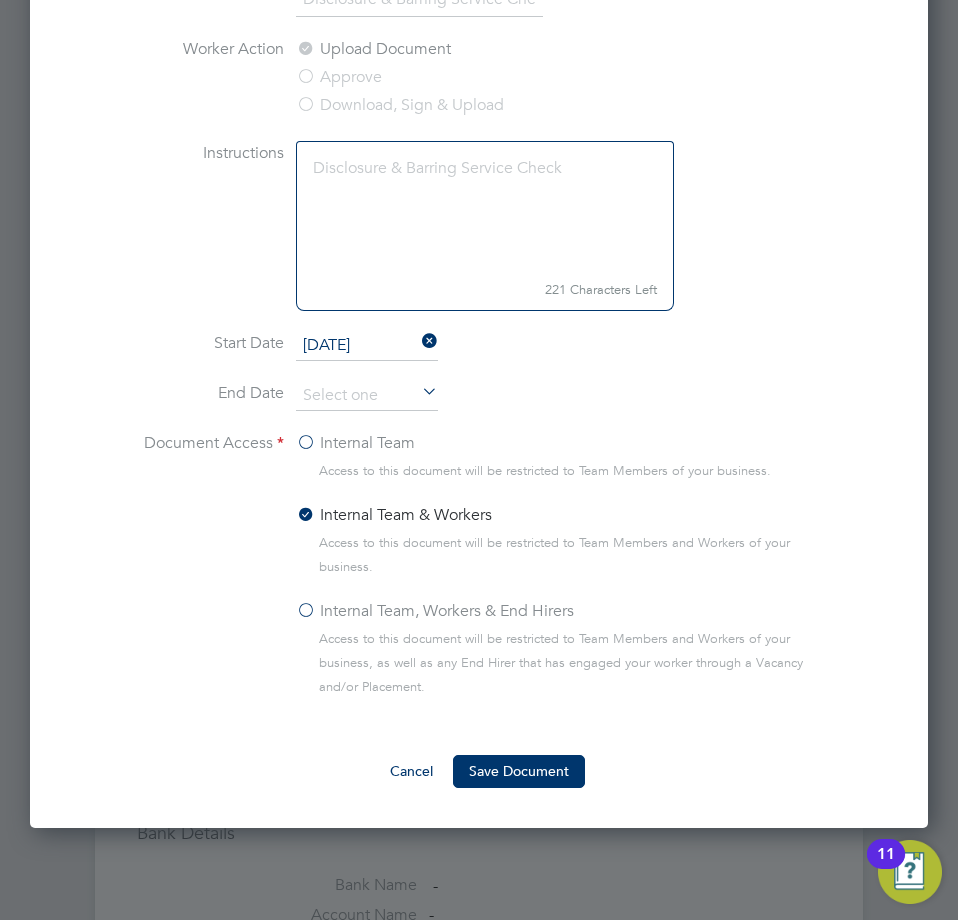 click on "[DATE]" at bounding box center (367, 346) 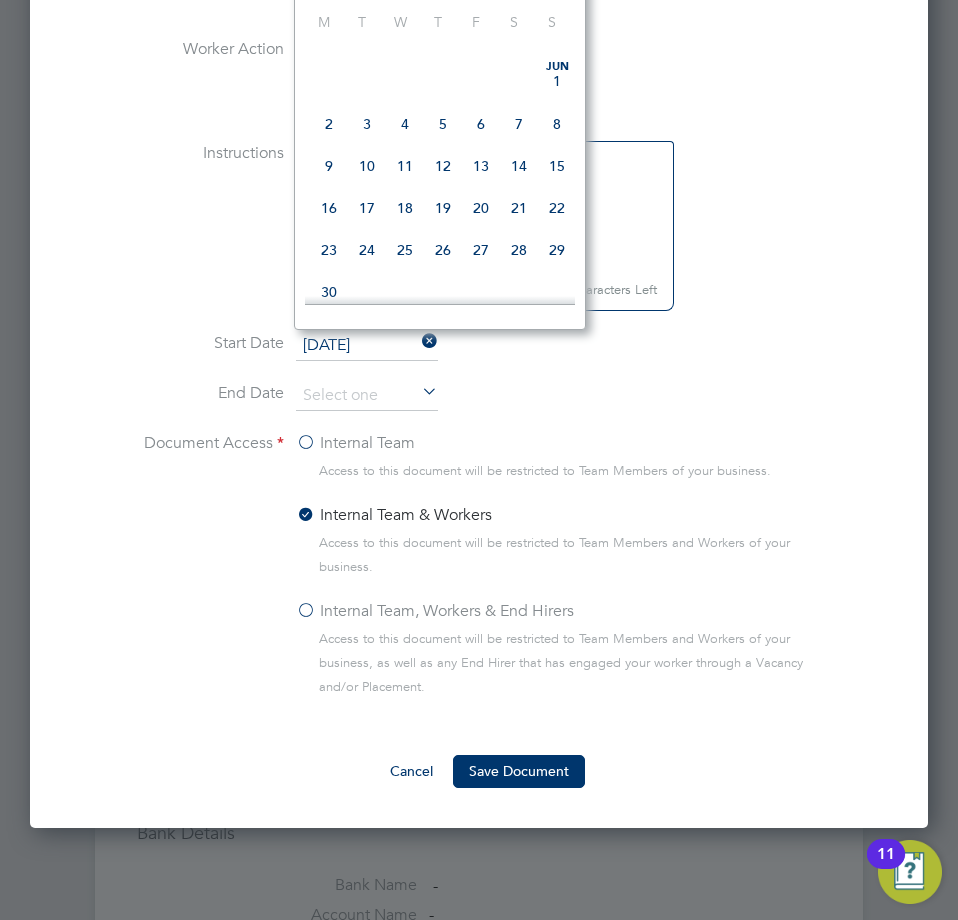 scroll, scrollTop: 392, scrollLeft: 0, axis: vertical 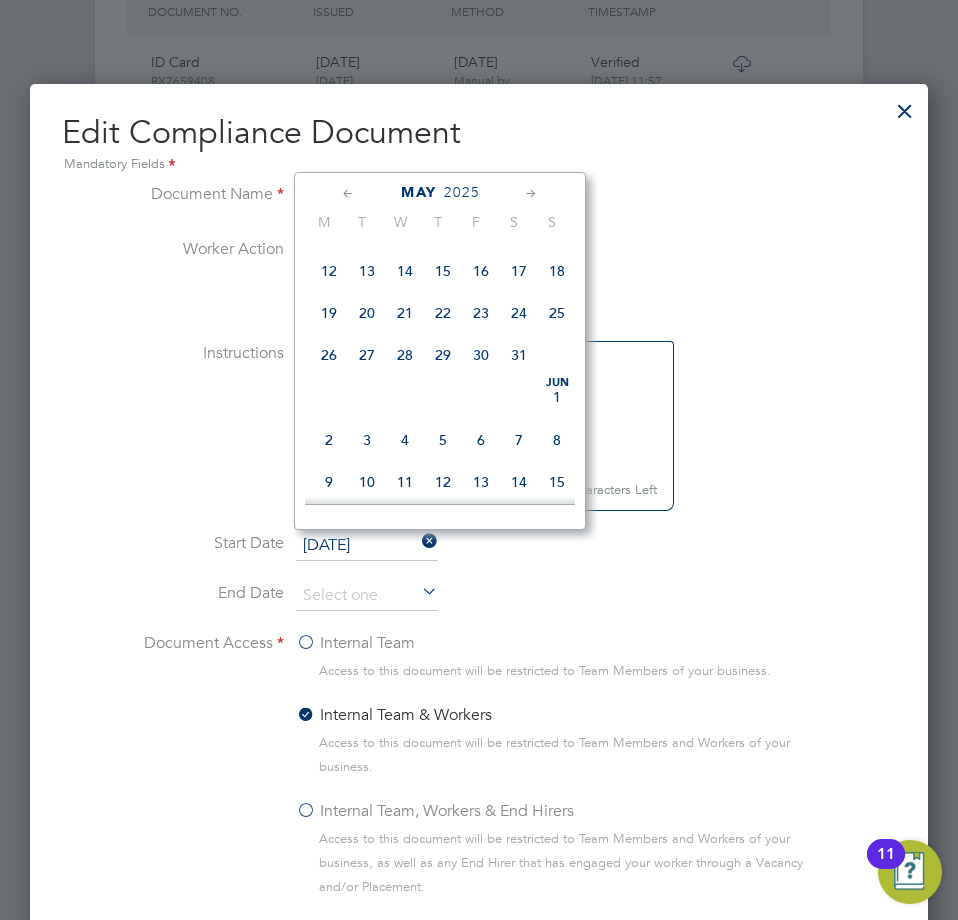 click on "16" 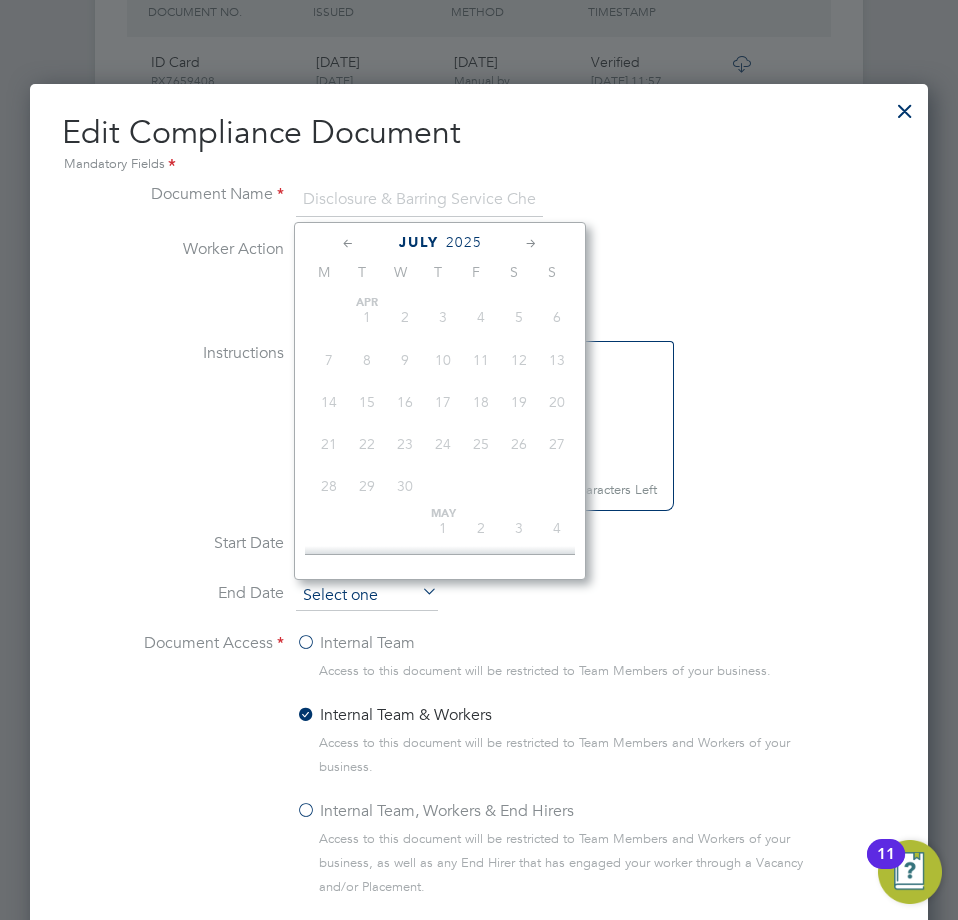 click at bounding box center (367, 596) 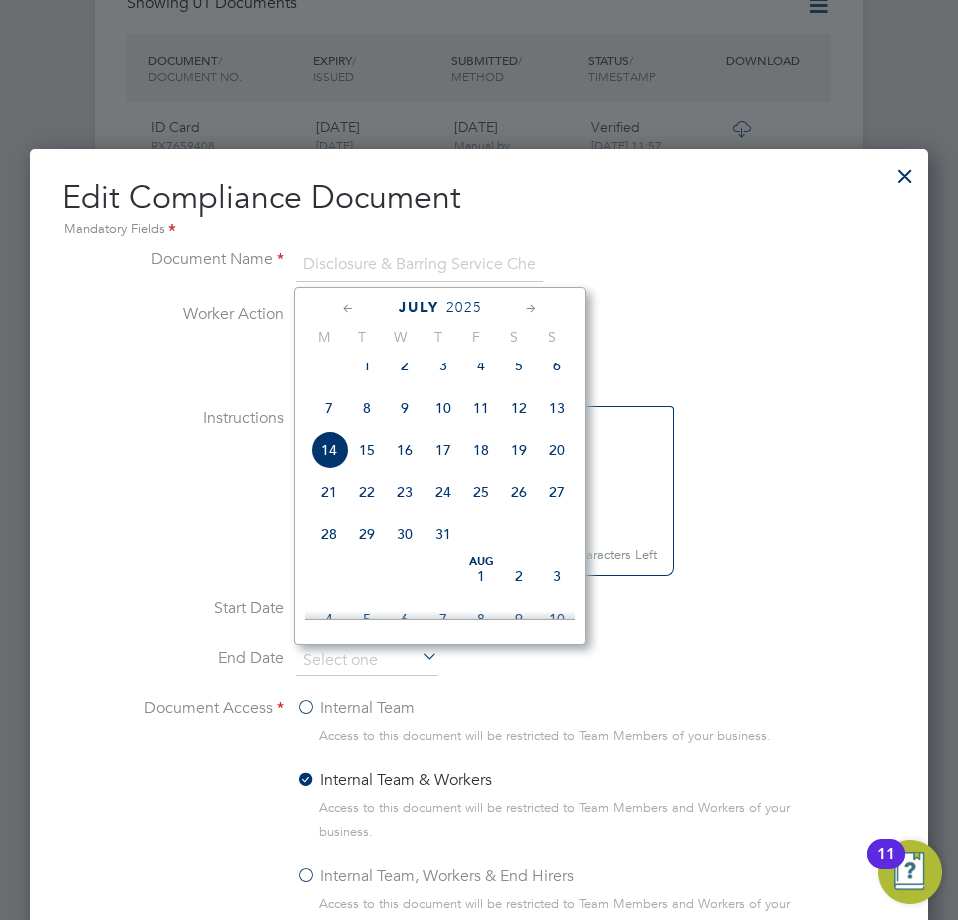 scroll, scrollTop: 800, scrollLeft: 0, axis: vertical 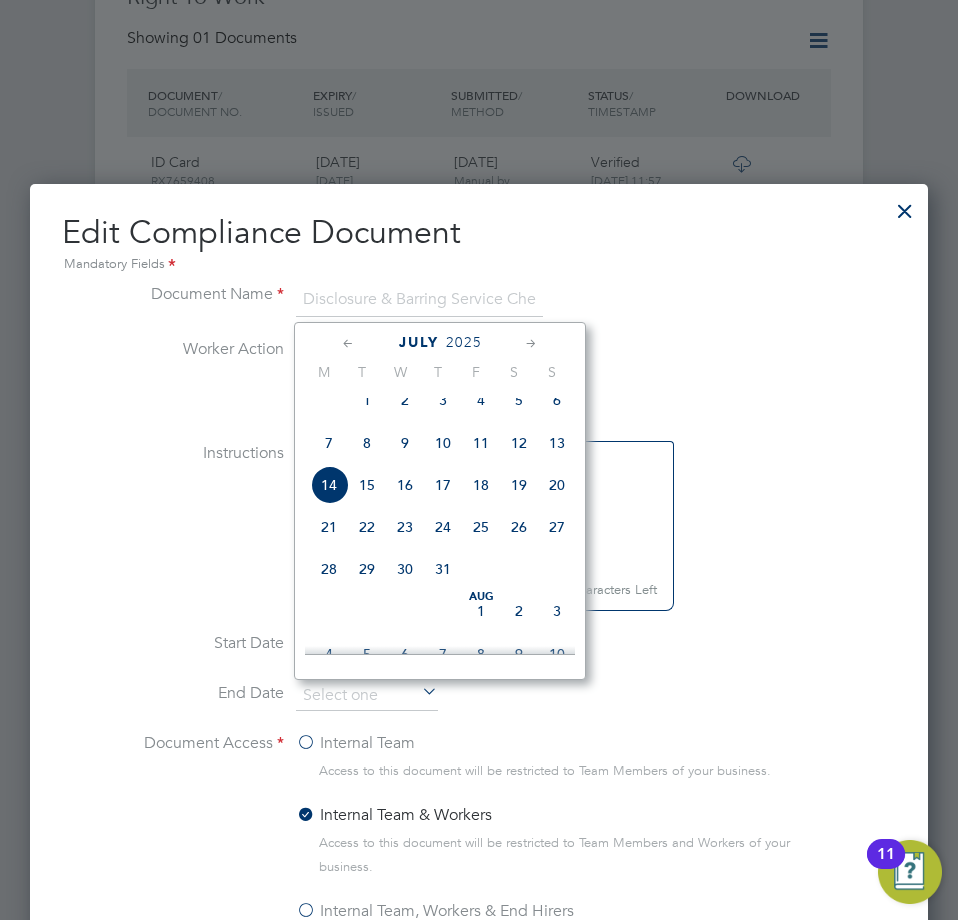 click on "[DATE] M T W T F S S   [DATE] 2 3 4 5 6 7 8 9 10 11 12 13 14 15 16 17 18 19 20 21 22 23 24 25 26 27 28 29 [DATE] 1 2 3 4 5 6 7 8 9 10 11 12 13 14 15 16 17 18 19 20 21 22 23 24 25 26 27 28 29 30 31               [DATE] 2 3 4 5 6 7 8 9 10 11 12 13 14 15 16 17 18 19 20 21 22 23 24 25 26 27 28 29 [DATE] 1 2 3 4 5 6 7 8 9 10 11 12 13 14 15 16 17 18 19 20 21 22 23 24 25 26 27 28 29 30 [DATE] 1 2 3 4 5 6 7 8 9 10 11 12 13 14 15 16 17 18 19 20 21 22 23 24 25 26 27 28 29 30 31 [DATE] 2 3 4 5 6 7 8 9 10 11 12 13 14 15 16 17 18 19 20 21 22 23 24 25 26 27 28 29 [DATE] 1 2 3 4 5 6 7 8 9 10 11 12 13 14 15 16 17 18 19 20 21 22 23 24 25 26 27 28 29 30 31" 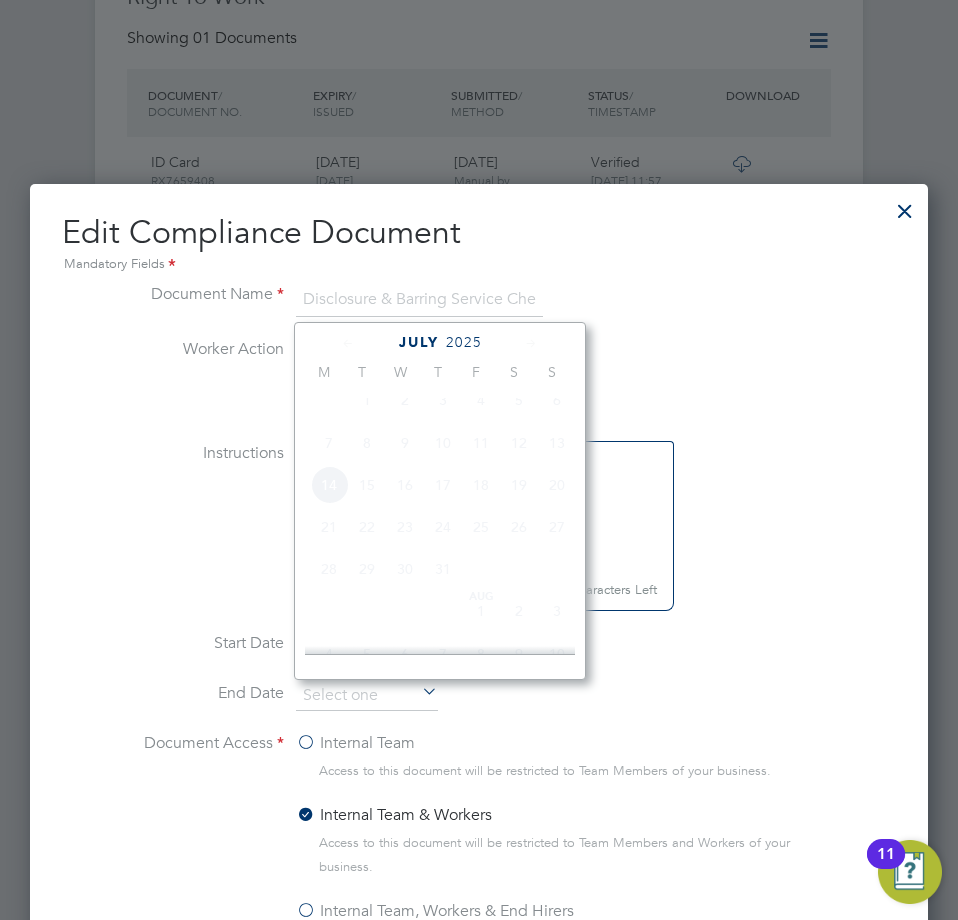 scroll, scrollTop: 530, scrollLeft: 0, axis: vertical 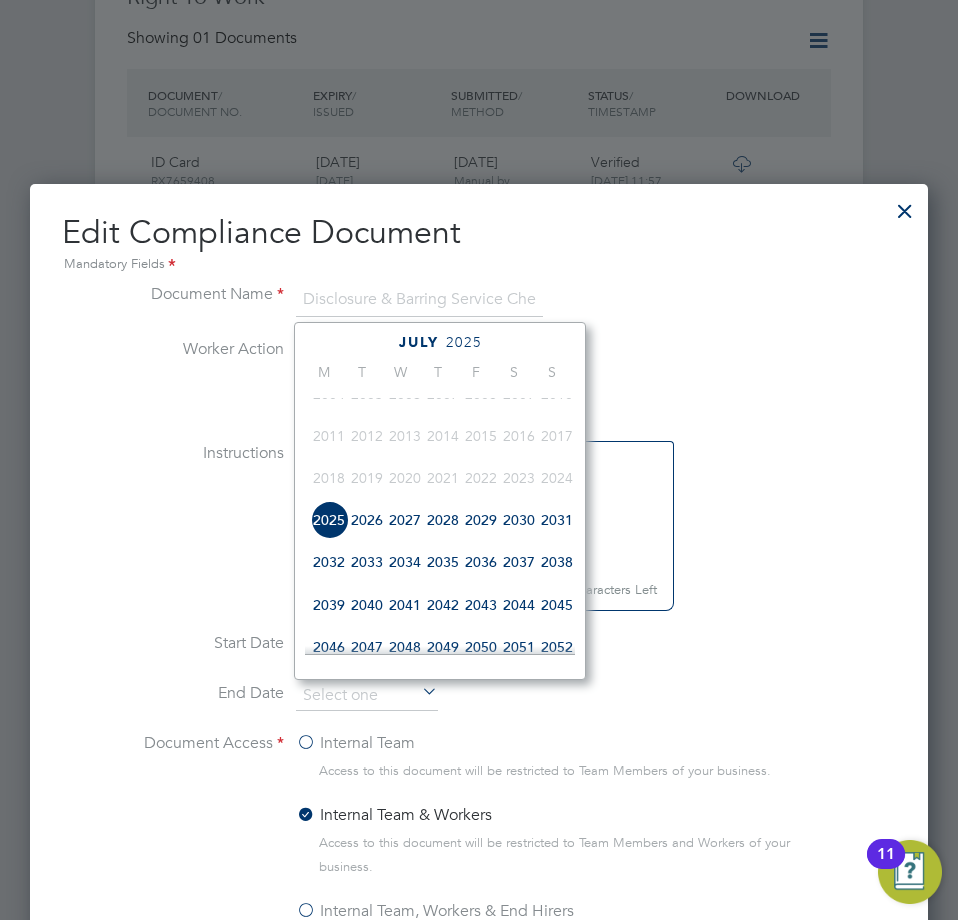 click on "2028" 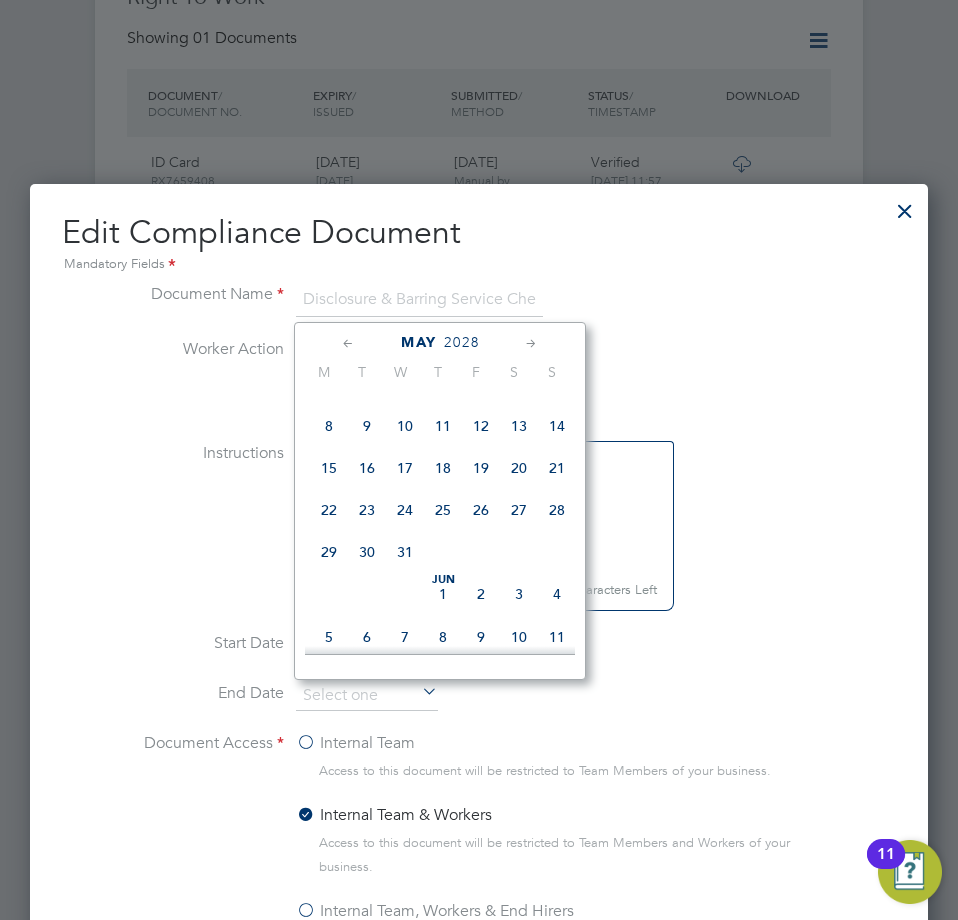 scroll, scrollTop: 346, scrollLeft: 0, axis: vertical 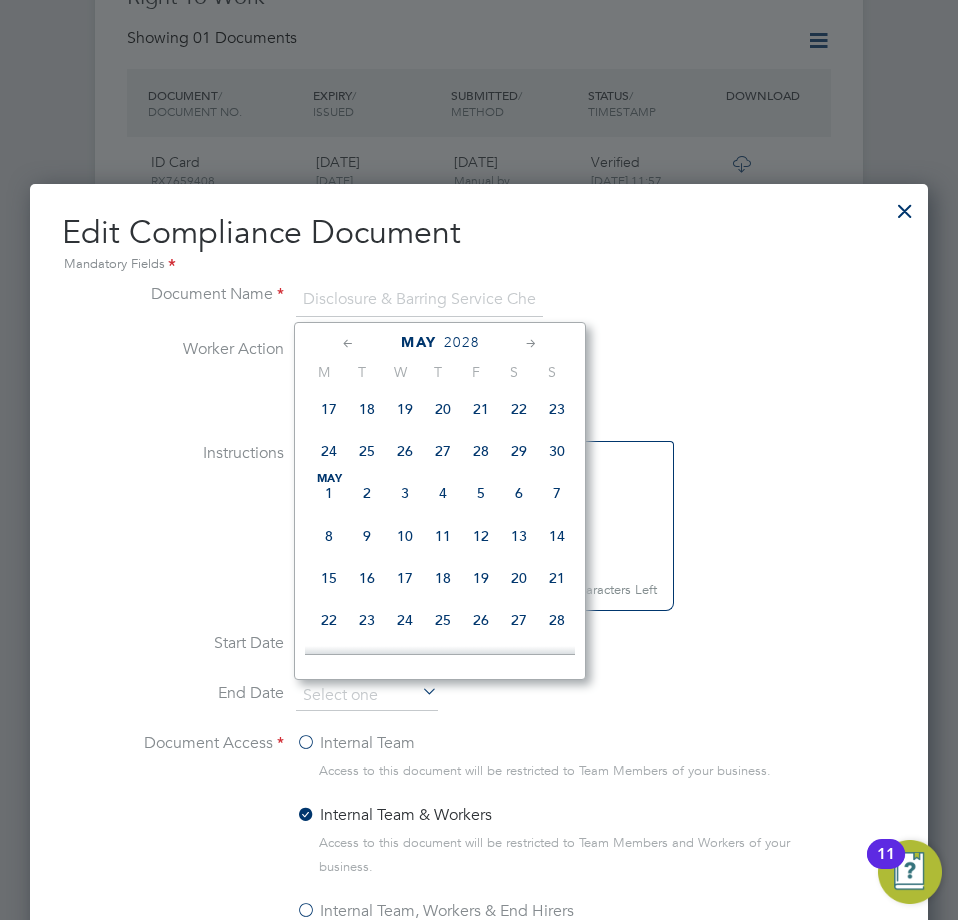 click on "15" 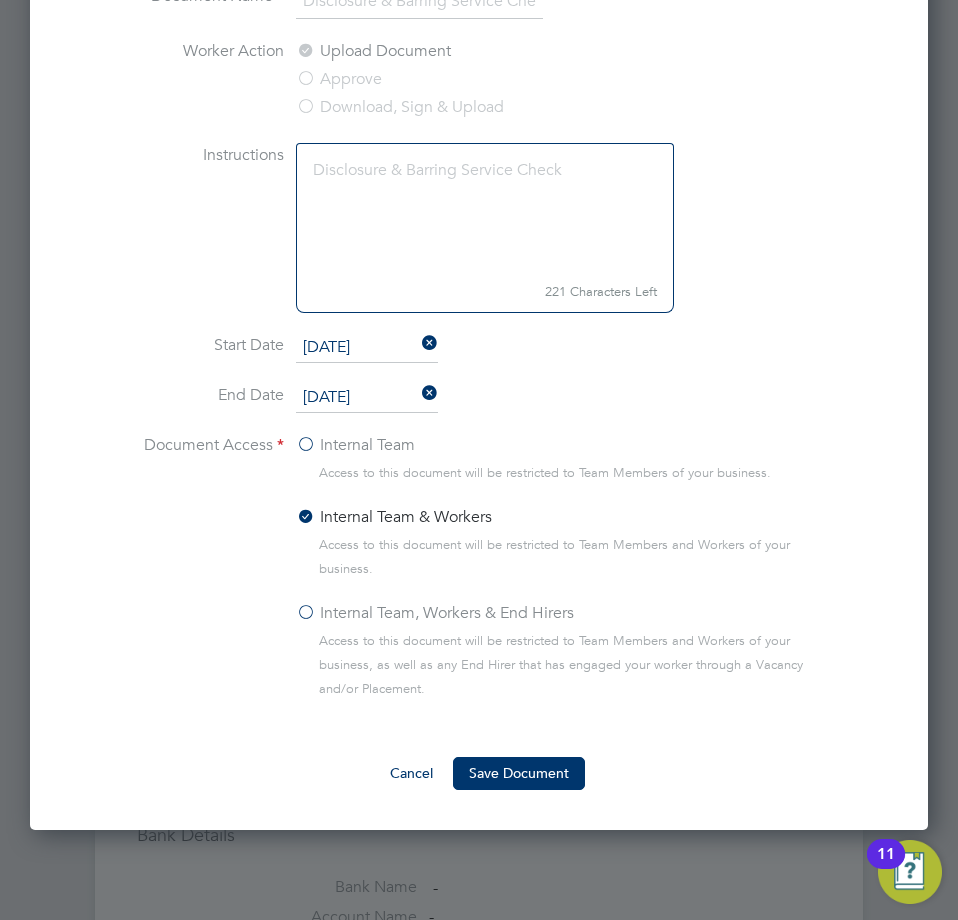 scroll, scrollTop: 1100, scrollLeft: 0, axis: vertical 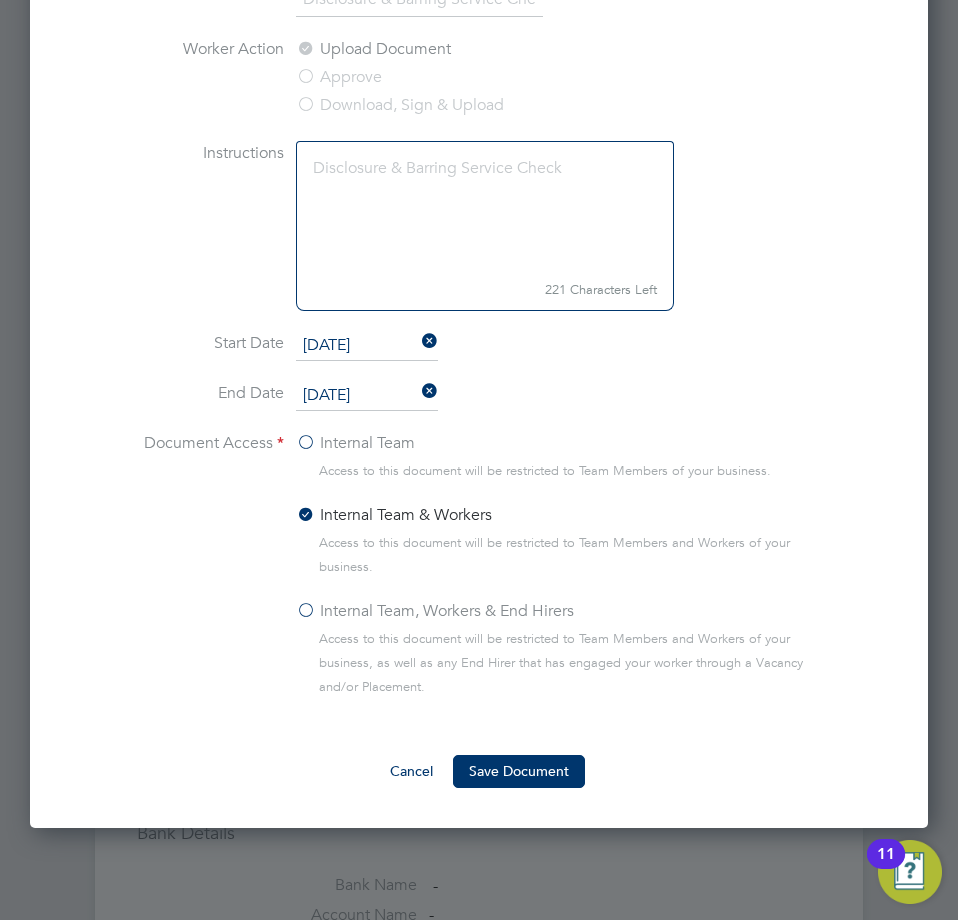 click on "Internal Team, Workers & End Hirers" at bounding box center (435, 611) 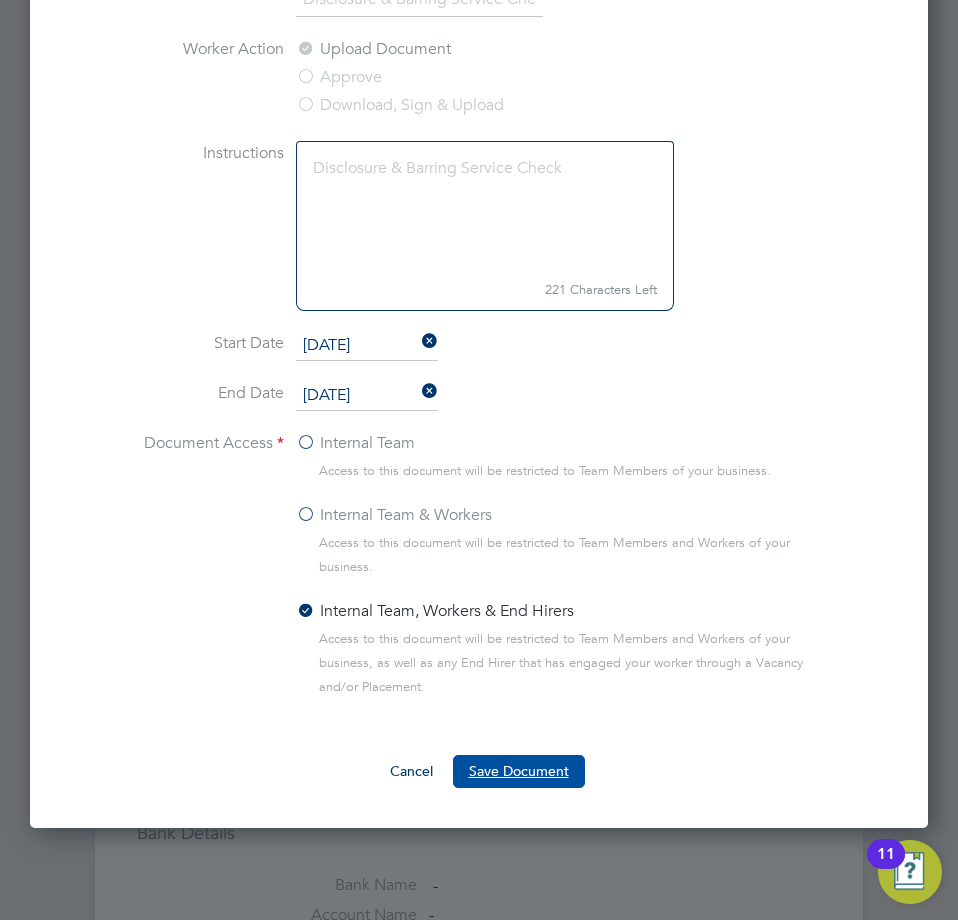 click on "Save Document" at bounding box center (519, 771) 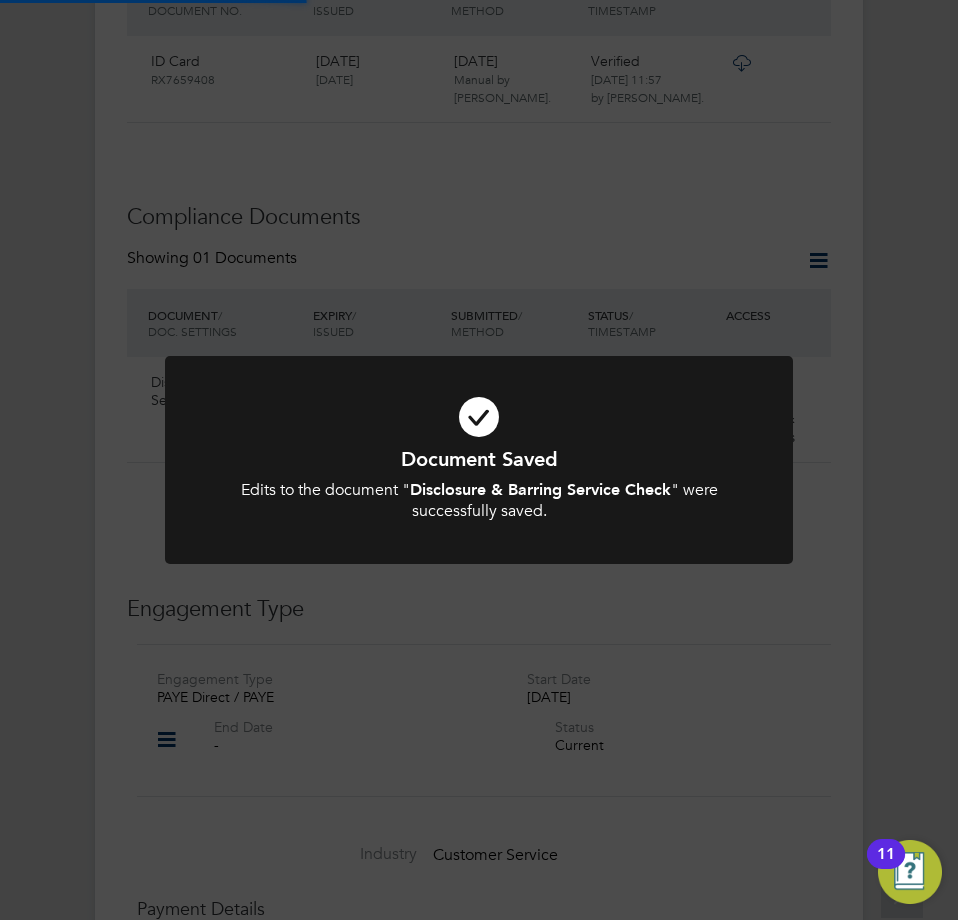 scroll, scrollTop: 900, scrollLeft: 0, axis: vertical 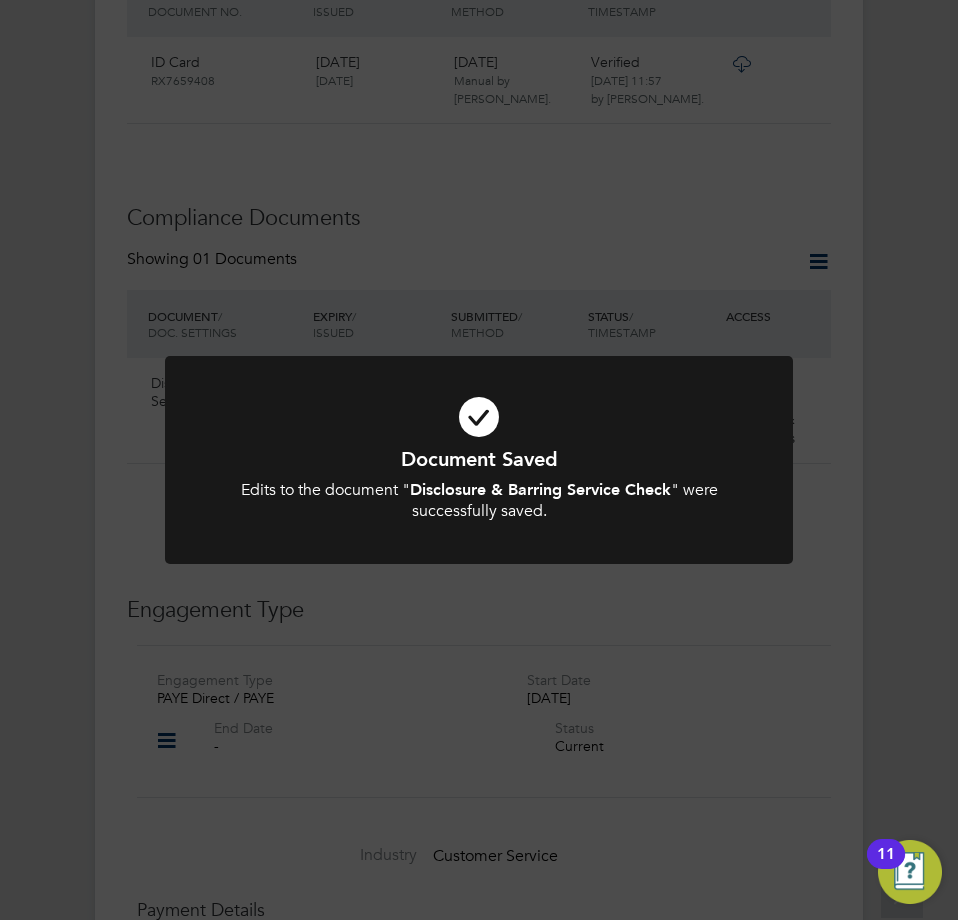 click on "Document Saved Edits to the document " Disclosure & Barring Service Check " were successfully saved. Cancel Okay" 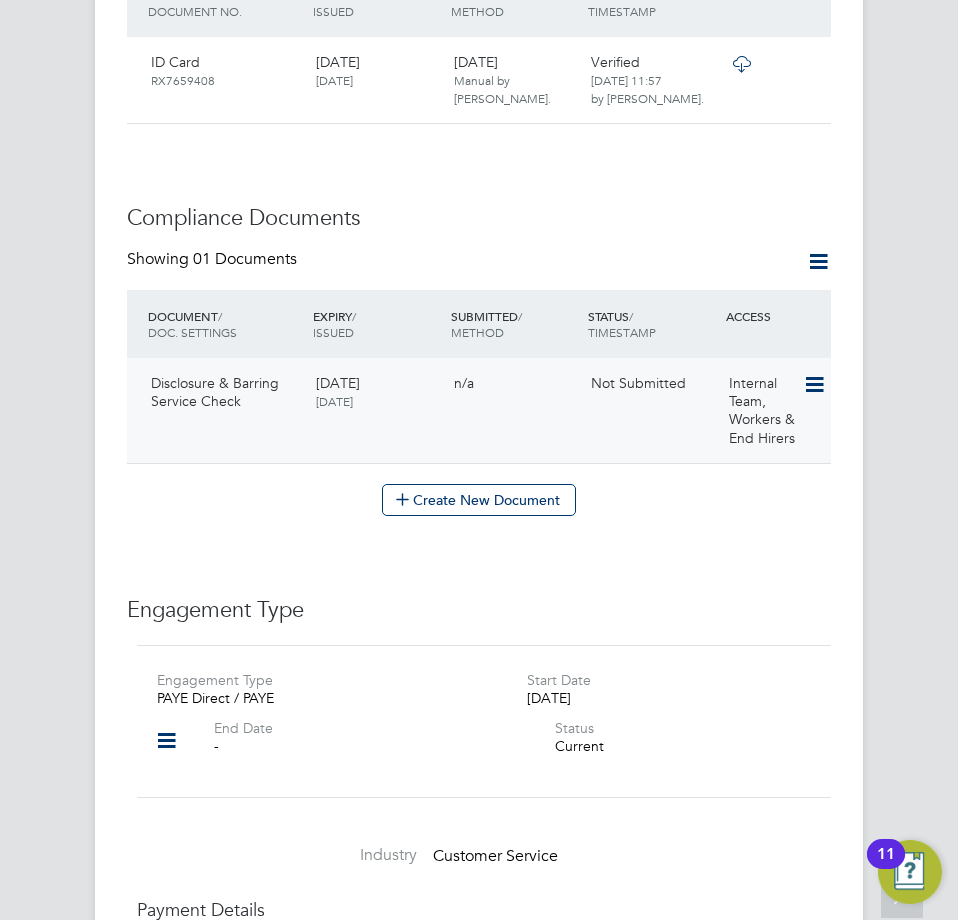 click 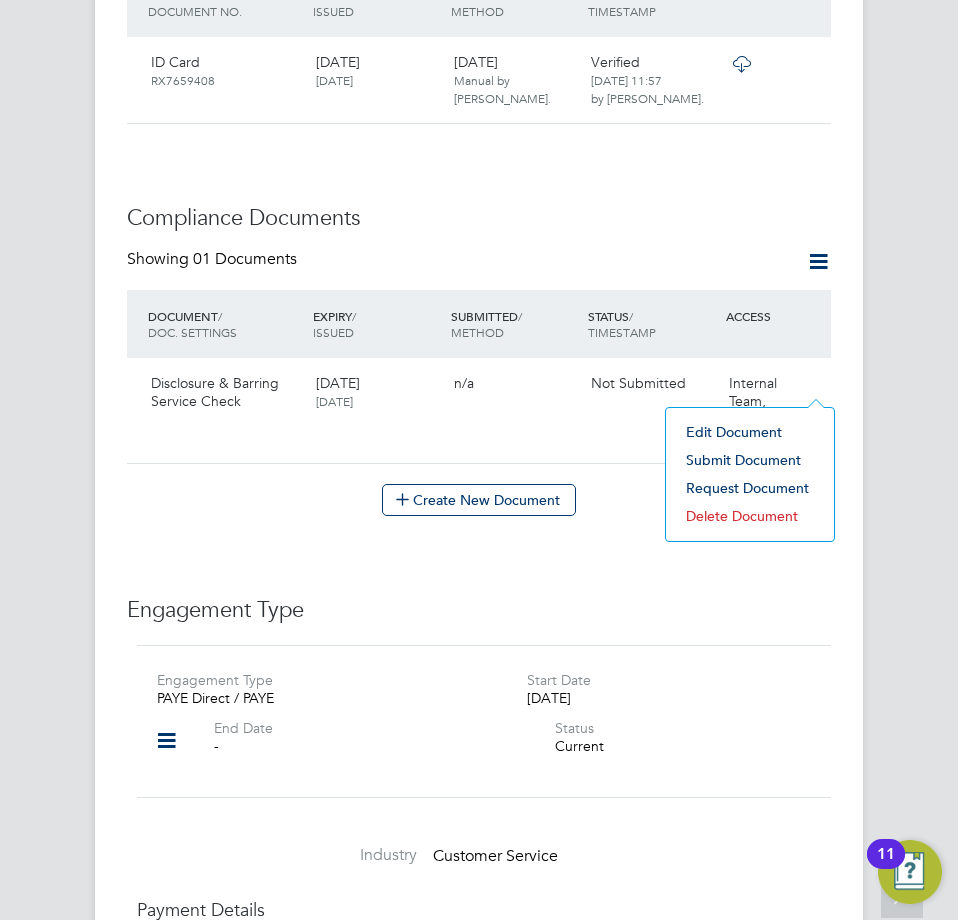 click on "Submit Document" 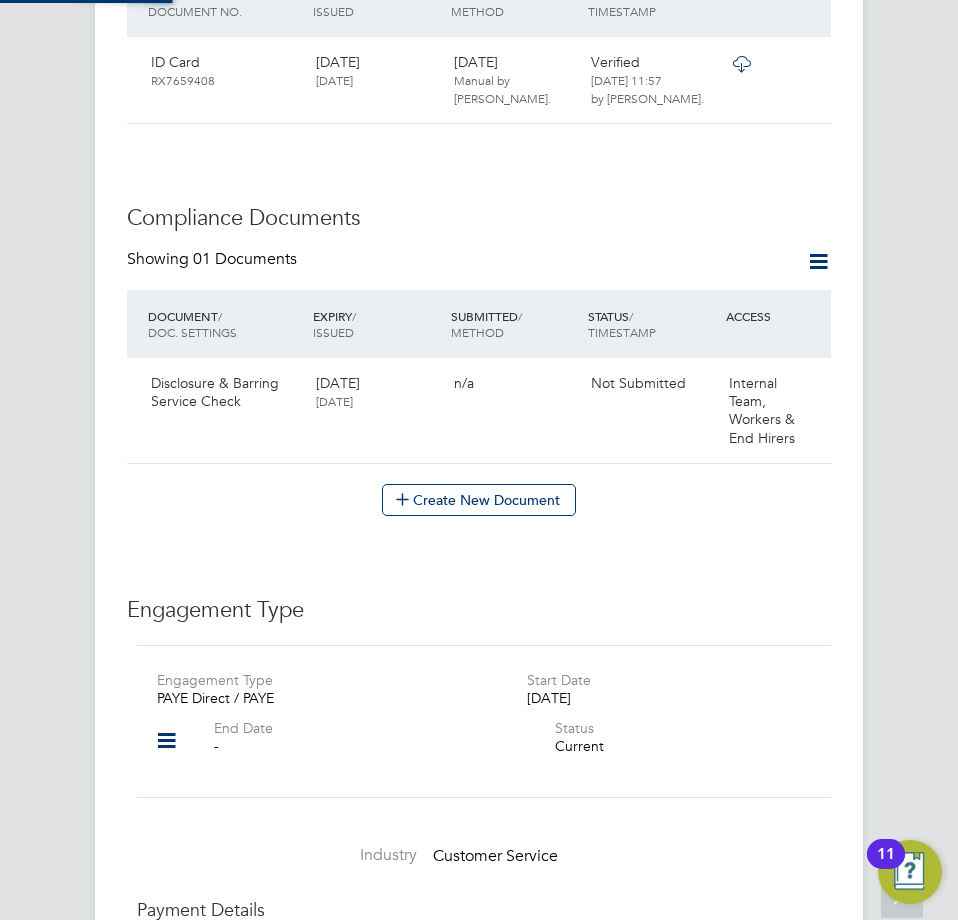 scroll, scrollTop: 10, scrollLeft: 10, axis: both 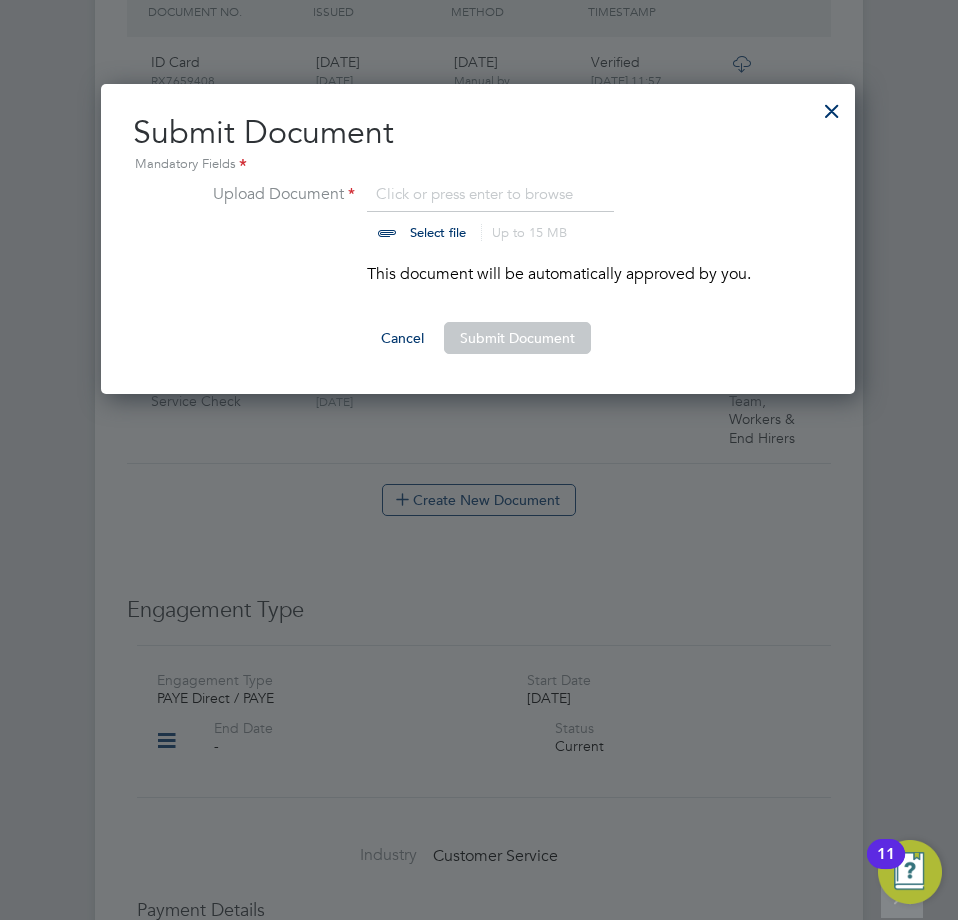 click at bounding box center (457, 212) 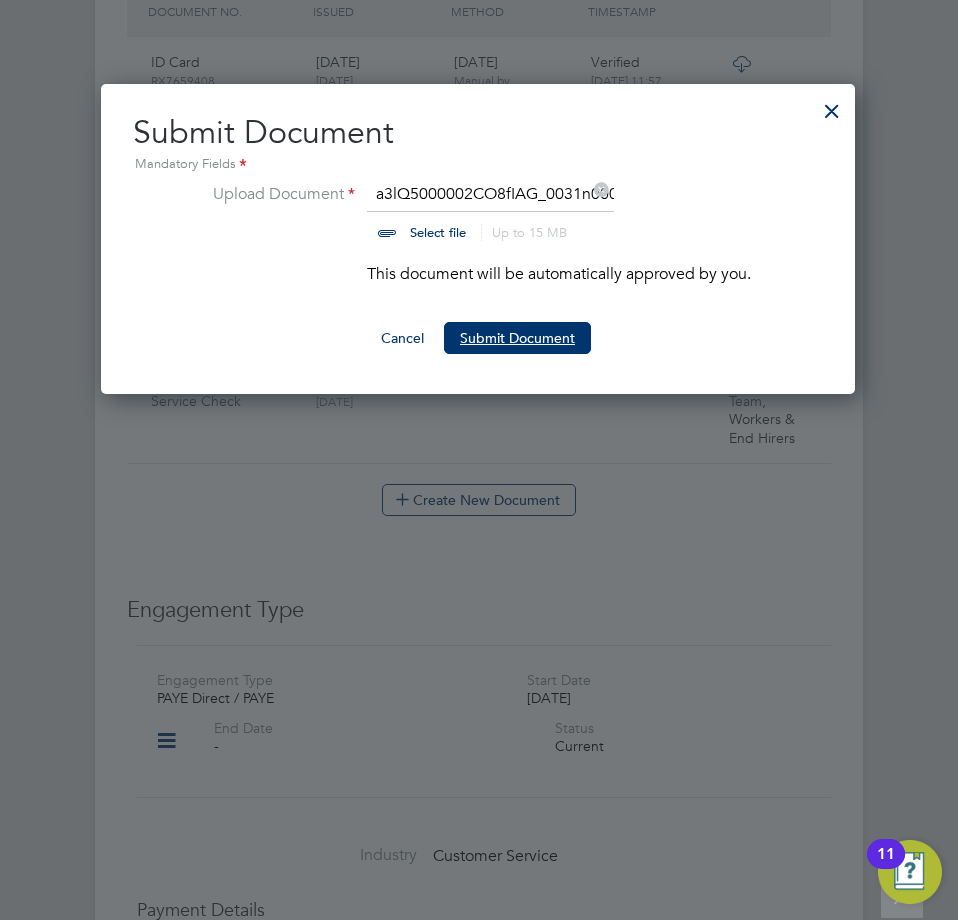 click on "Submit Document" at bounding box center [517, 338] 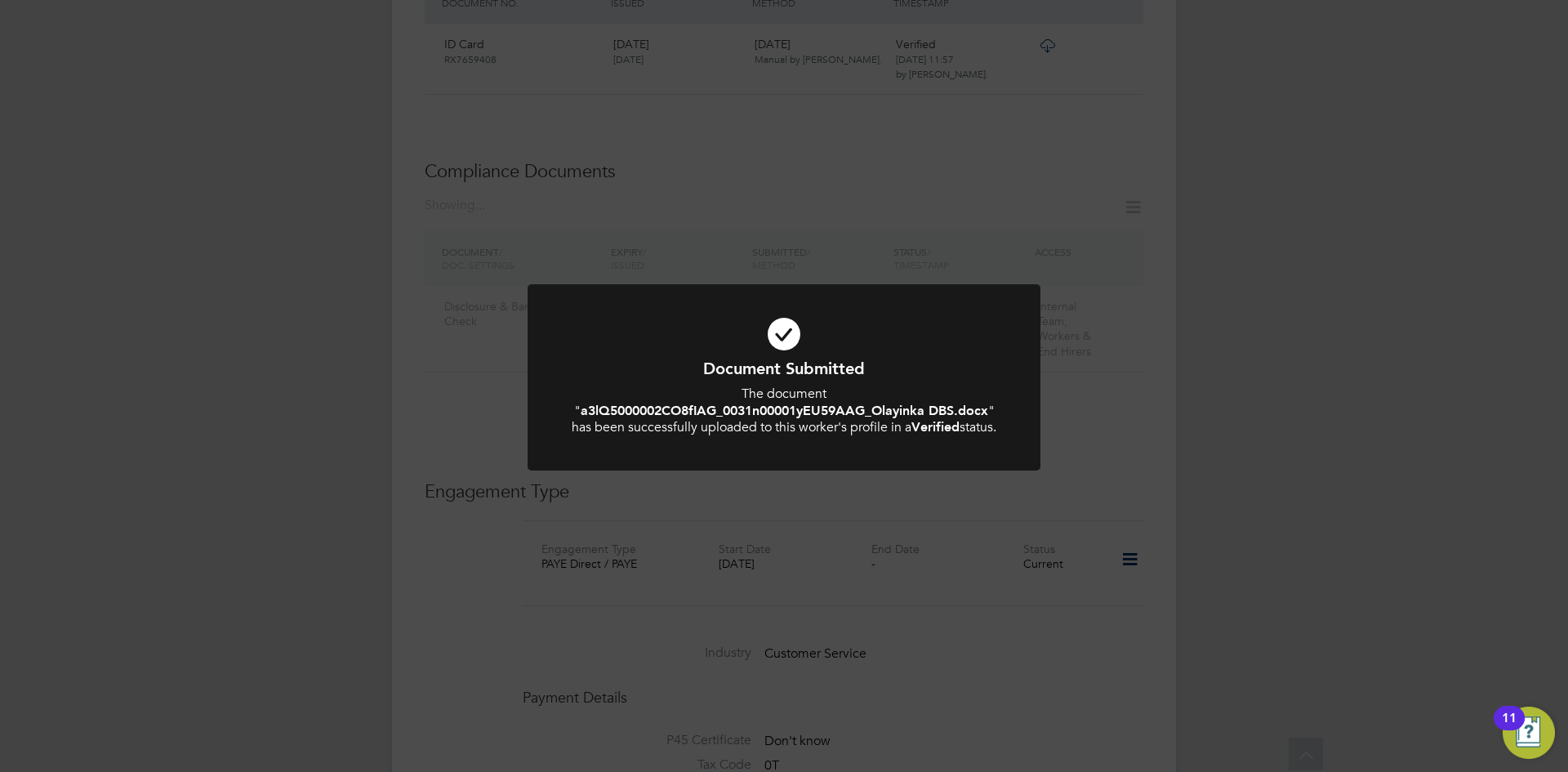 click on "Document Submitted The document " a3lQ5000002CO8fIAG_0031n00001yEU59AAG_Olayinka DBS.docx " has been successfully uploaded to this worker's profile in a  Verified  status. Cancel Okay" 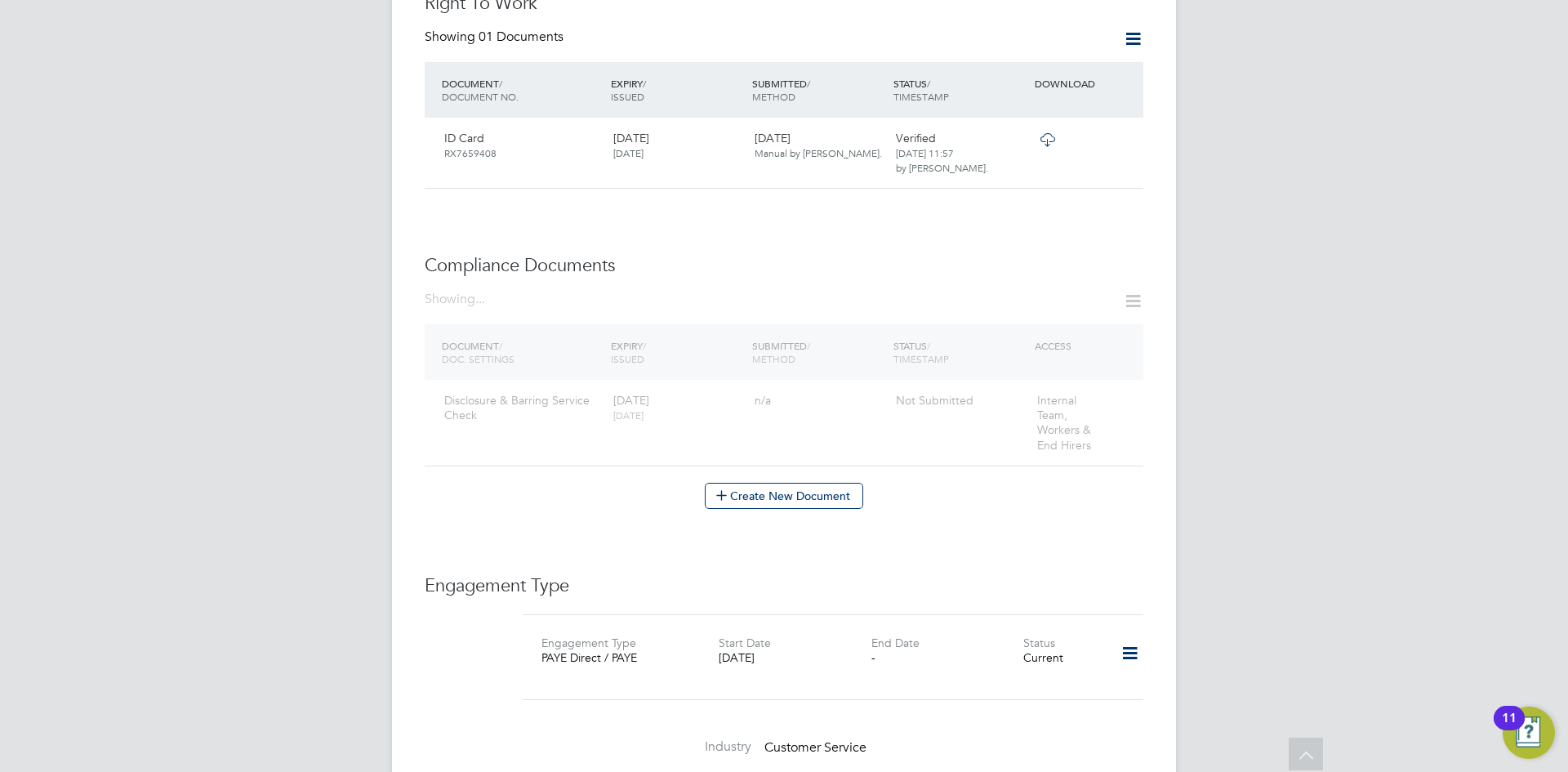 scroll, scrollTop: 0, scrollLeft: 0, axis: both 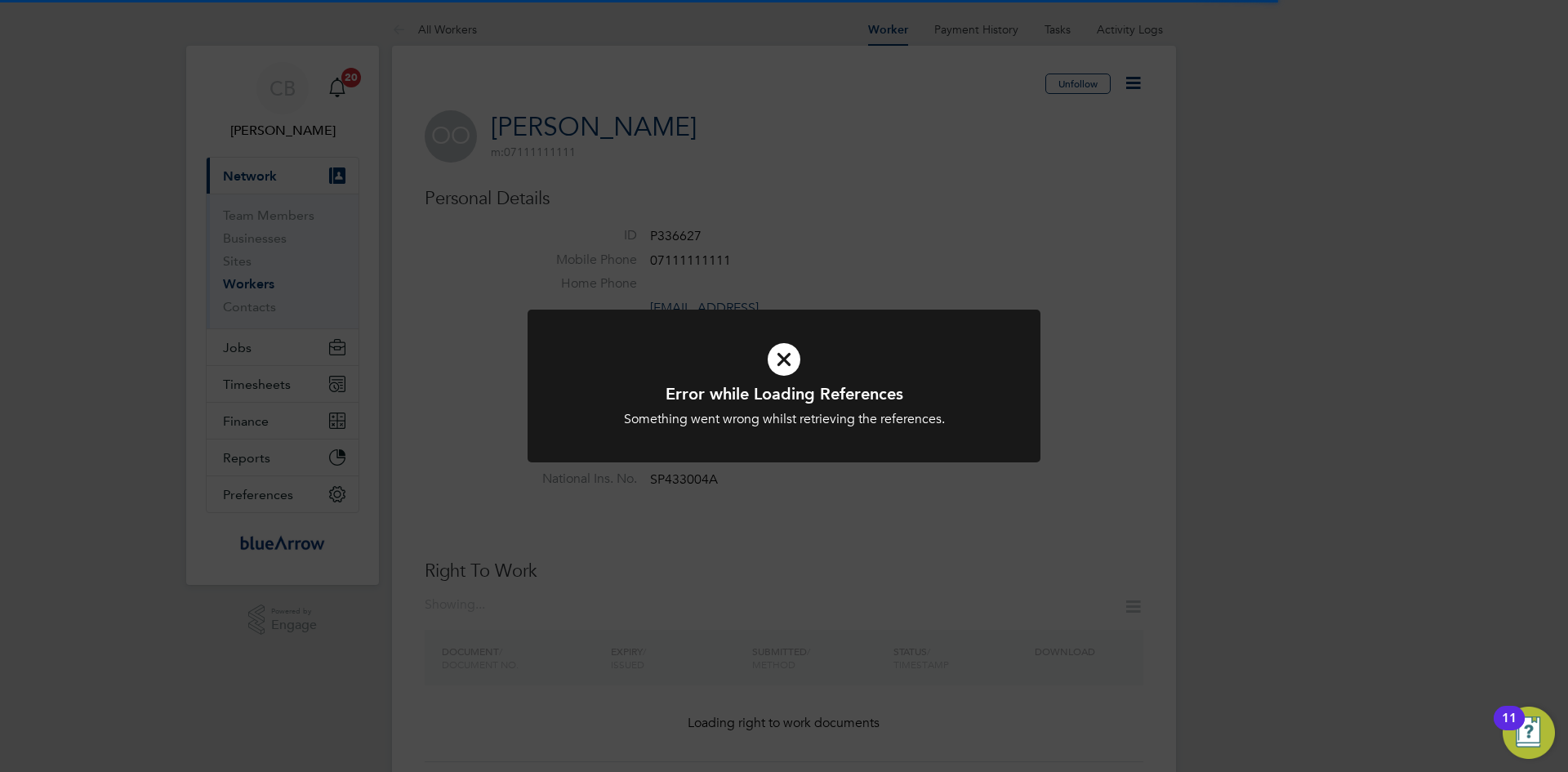 click on "Error while Loading References Something went wrong whilst retrieving the references. Cancel Okay" 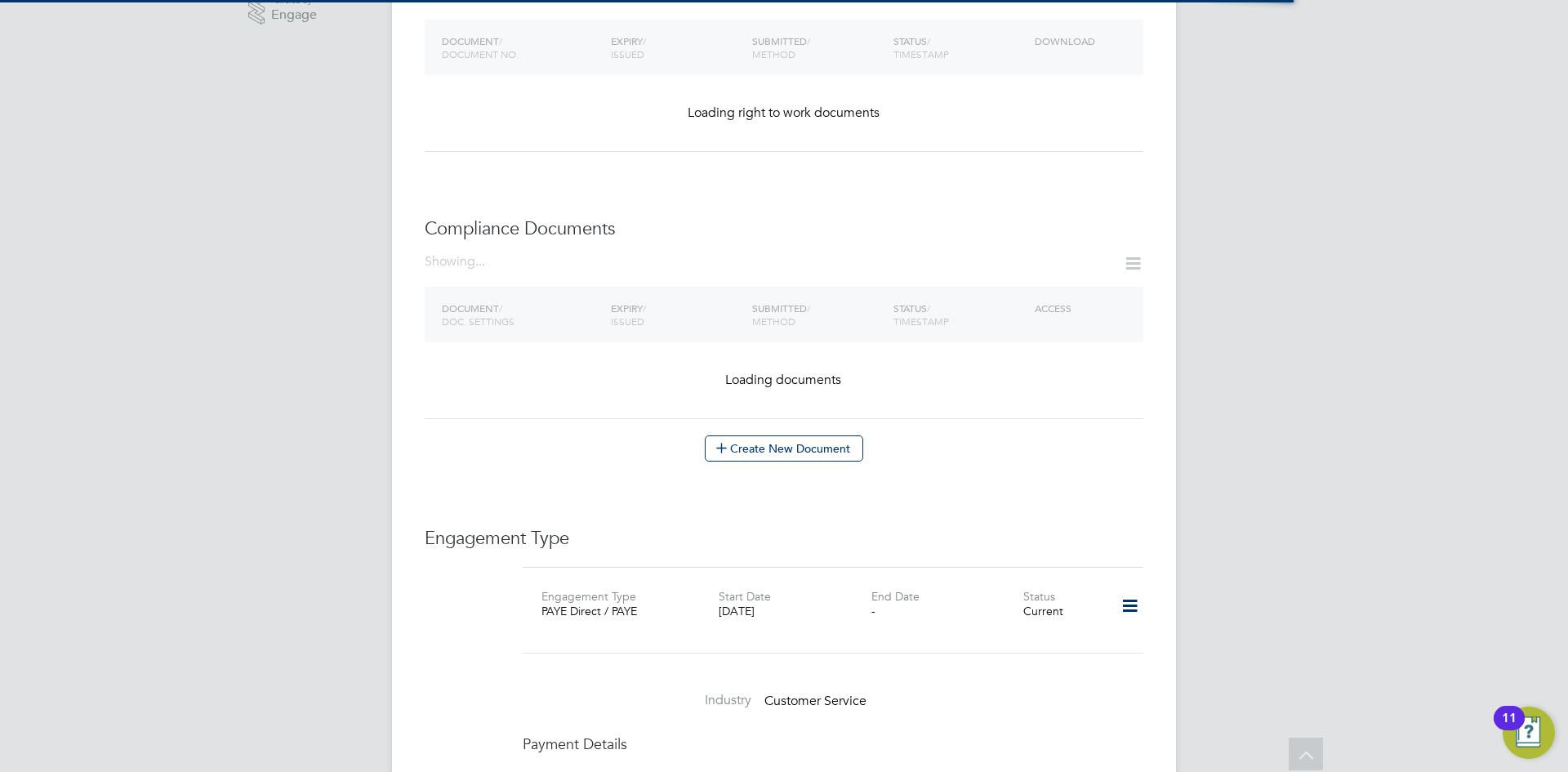 scroll, scrollTop: 490, scrollLeft: 0, axis: vertical 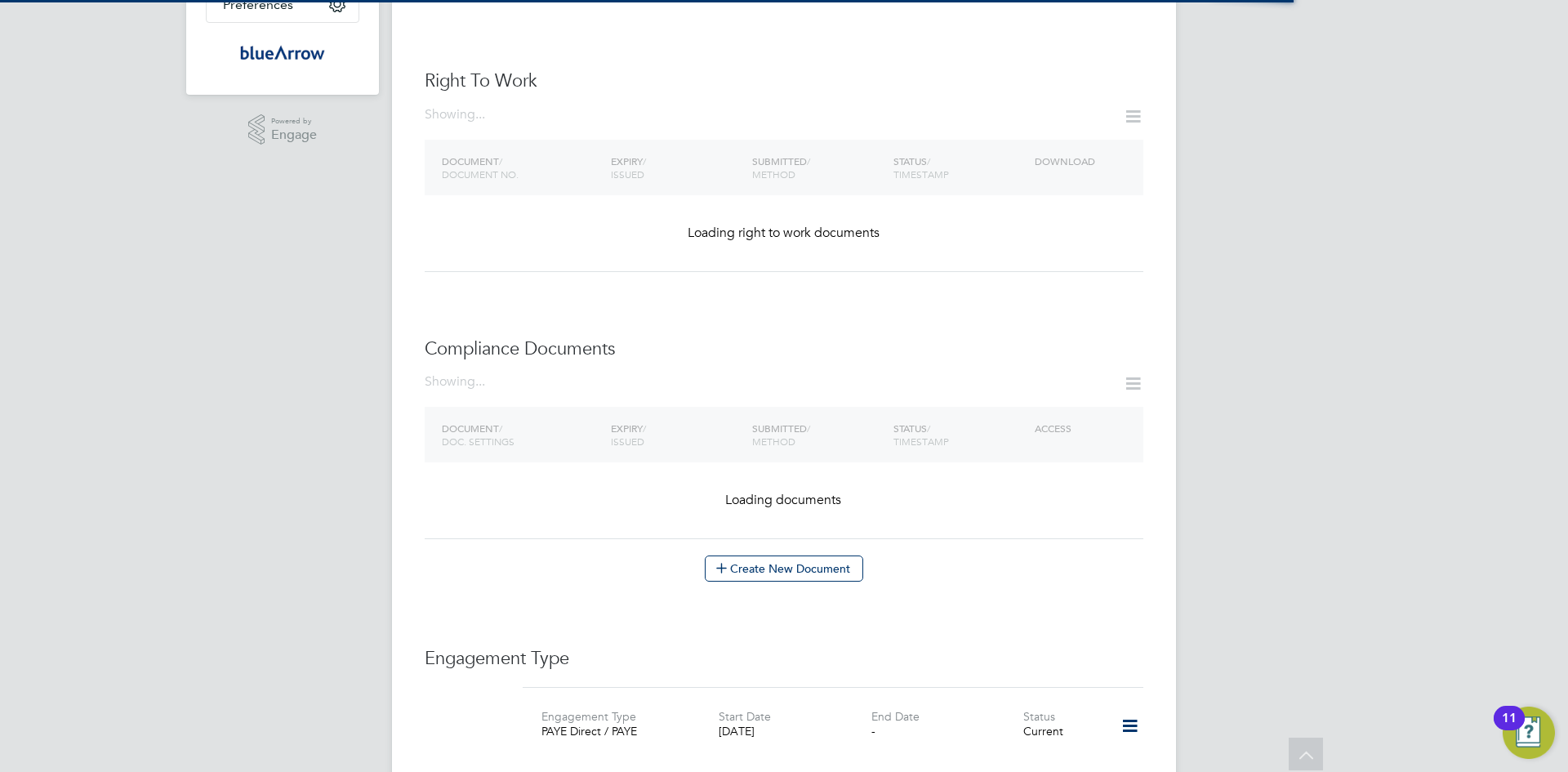 click on "Showing ...   DOCUMENT  / DOC. SETTINGS EXPIRY  / ISSUED SUBMITTED  / METHOD STATUS  / TIMESTAMP ACCESS Loading documents  Create New Document" 